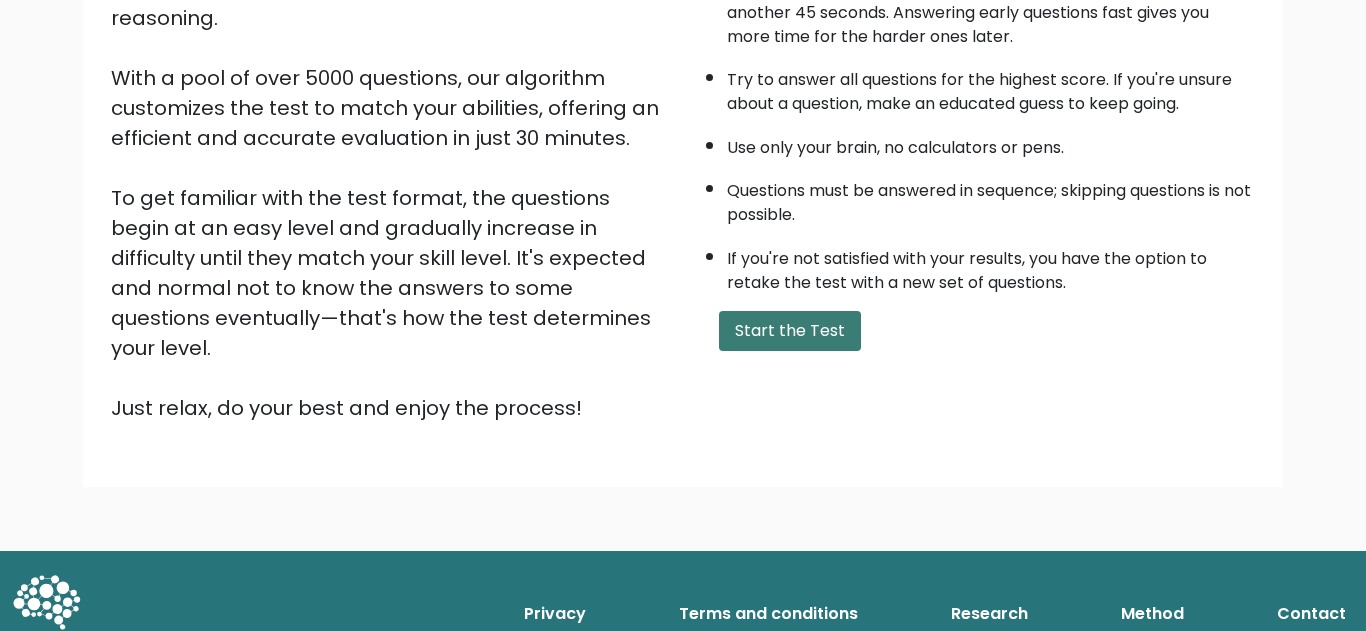scroll, scrollTop: 303, scrollLeft: 0, axis: vertical 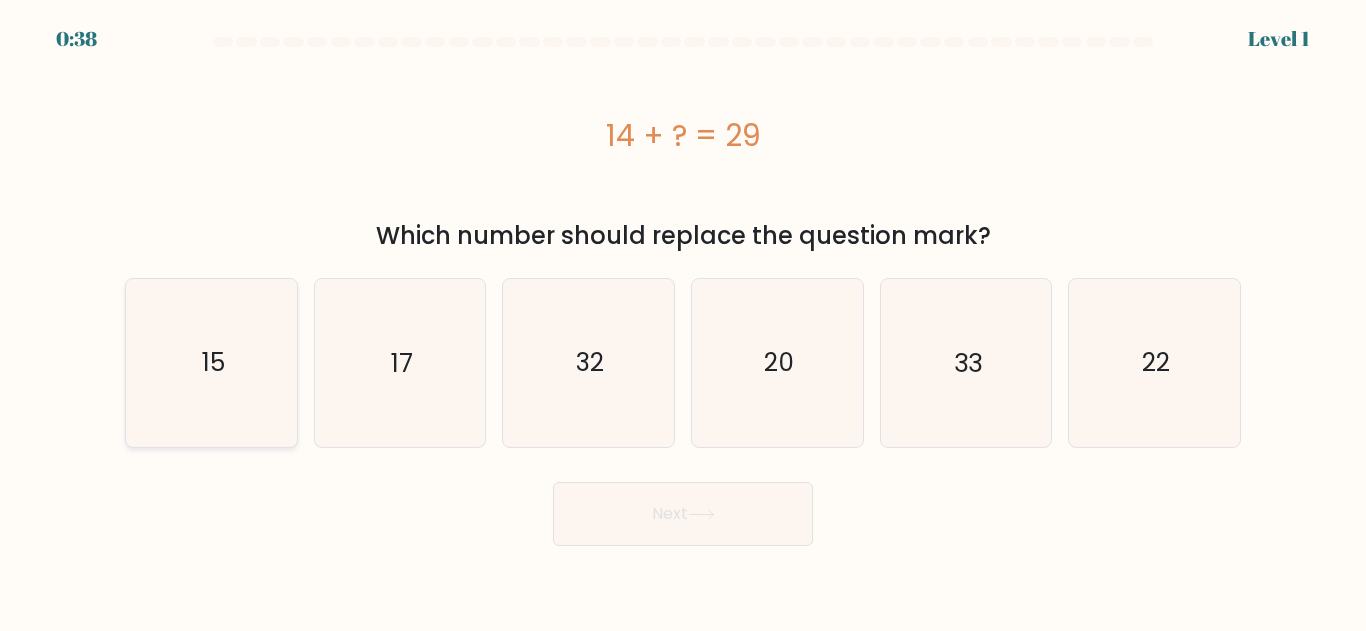 click on "15" 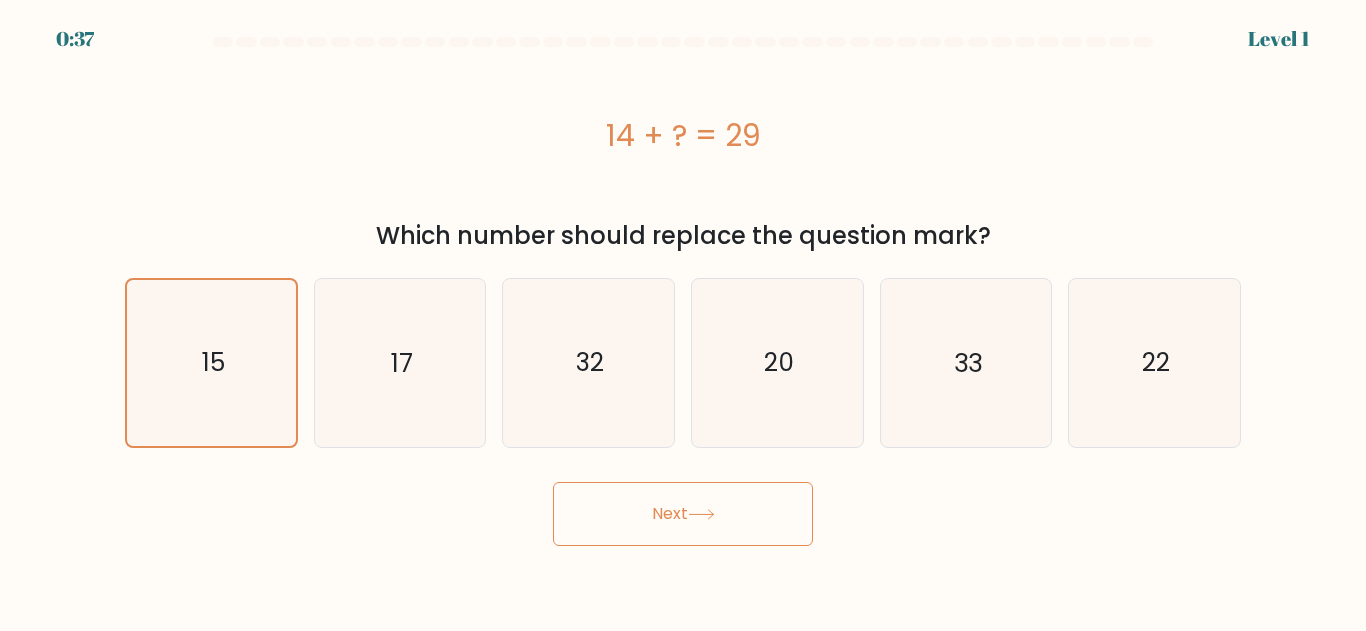 click 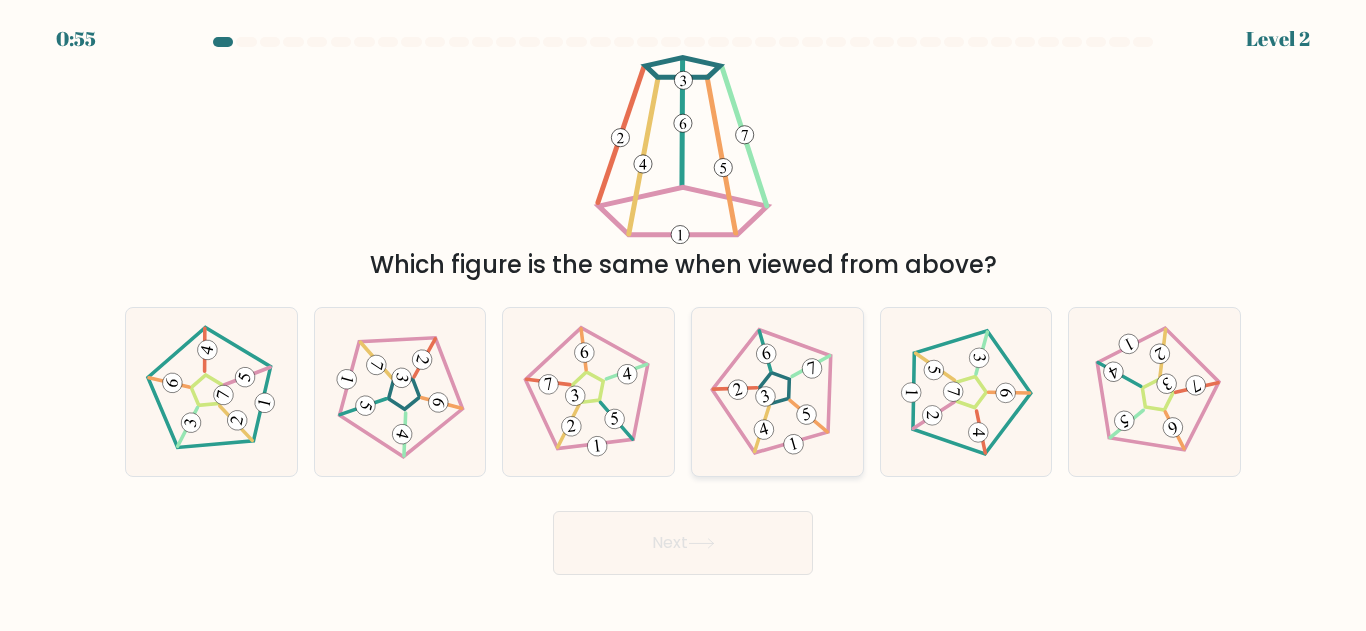 click 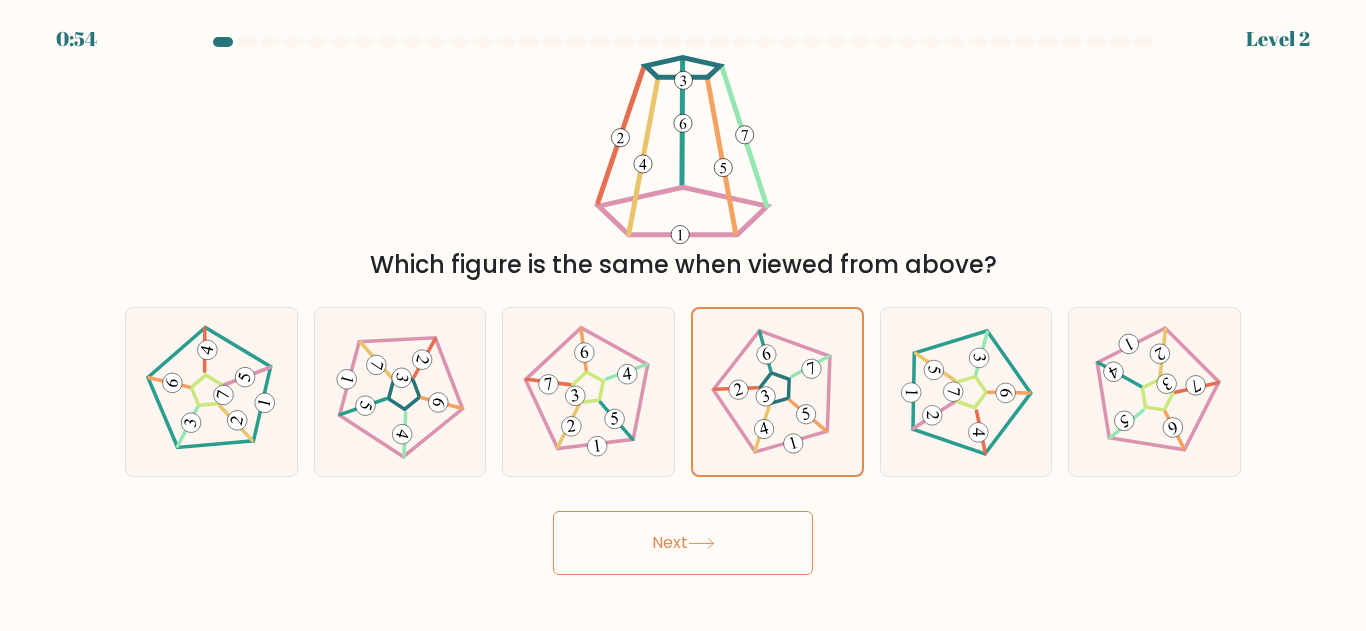 click on "Next" at bounding box center [683, 543] 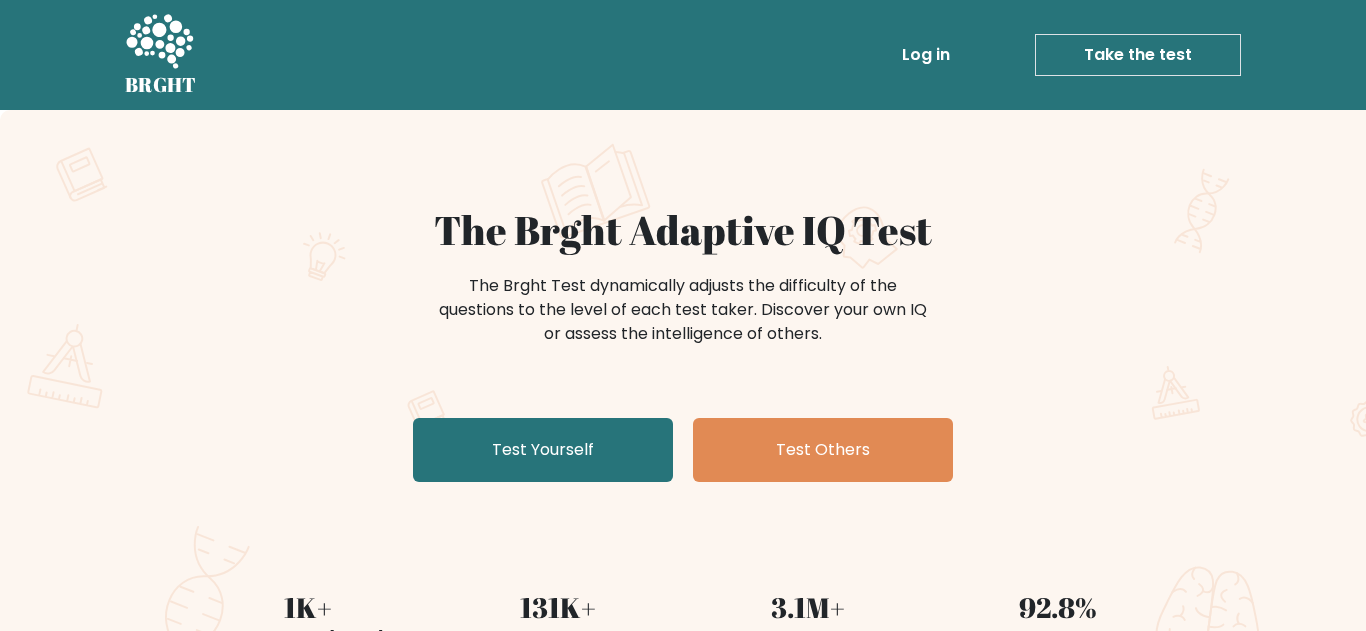 scroll, scrollTop: 0, scrollLeft: 0, axis: both 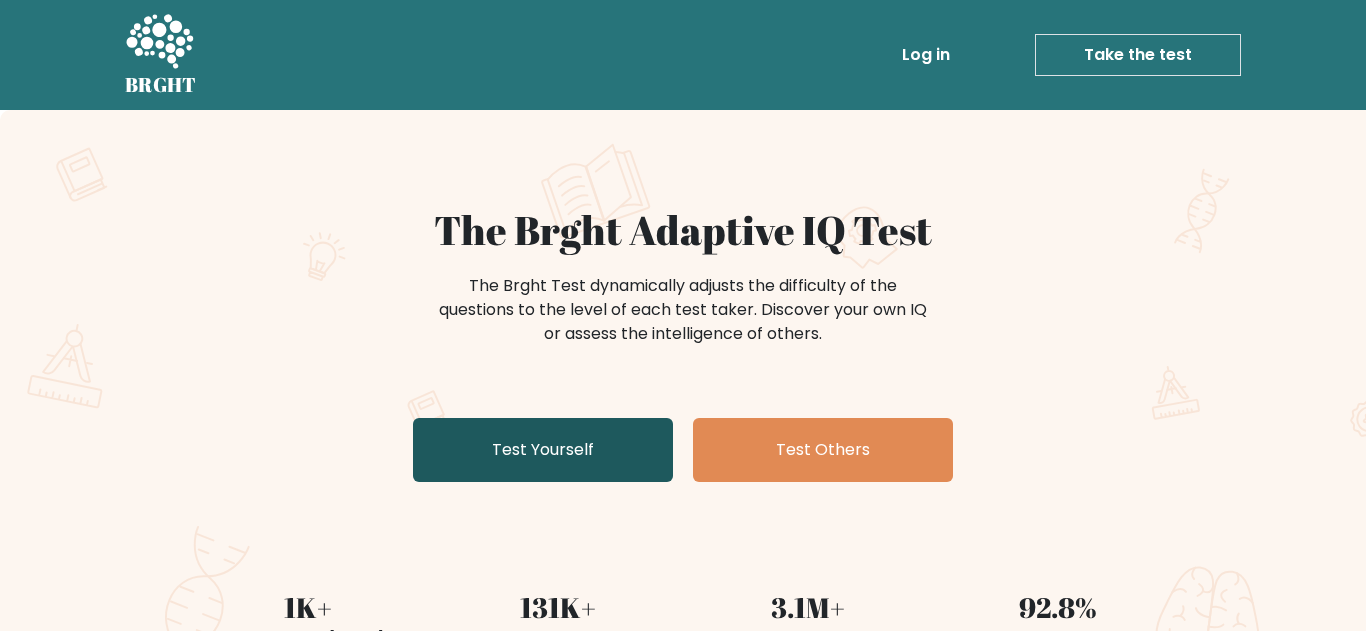 click on "Test Yourself" at bounding box center [543, 450] 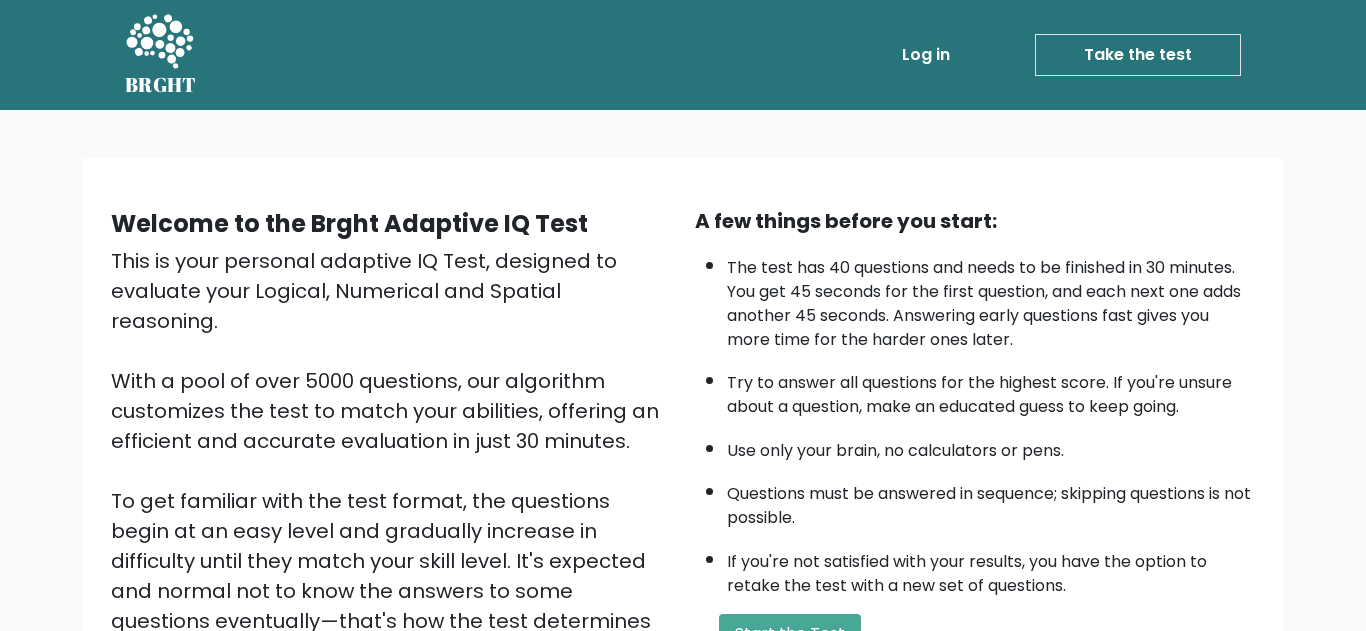 scroll, scrollTop: 102, scrollLeft: 0, axis: vertical 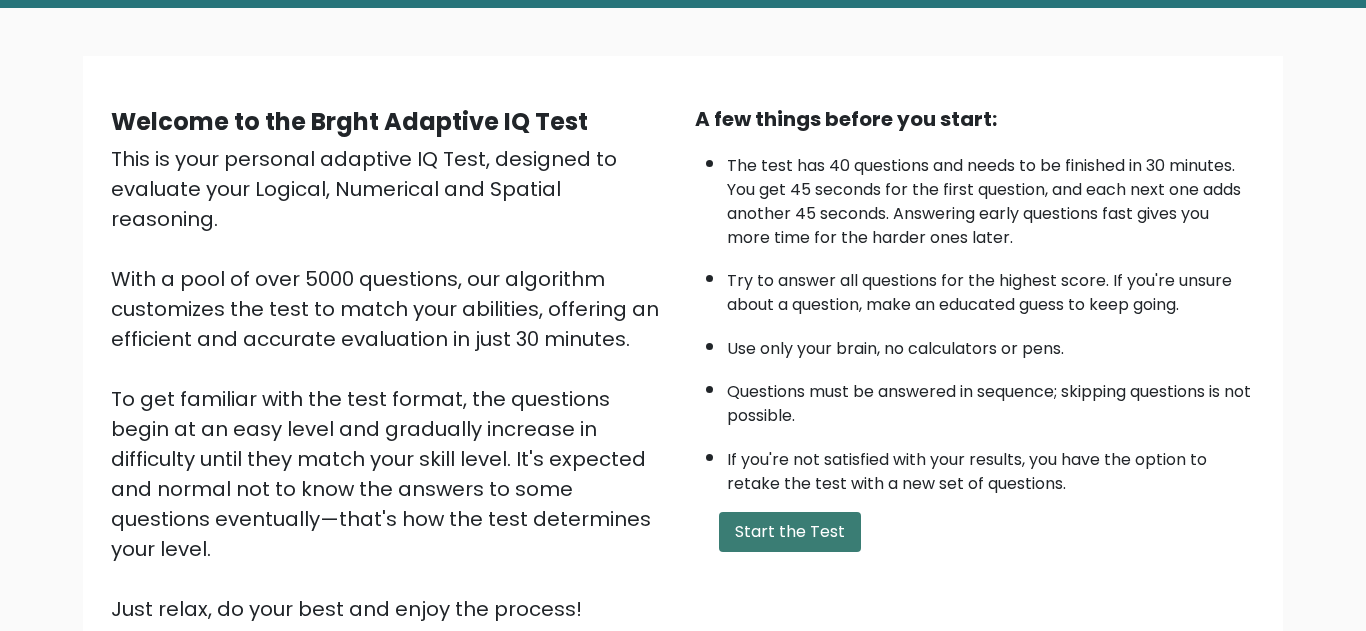 click on "Start the Test" at bounding box center [790, 532] 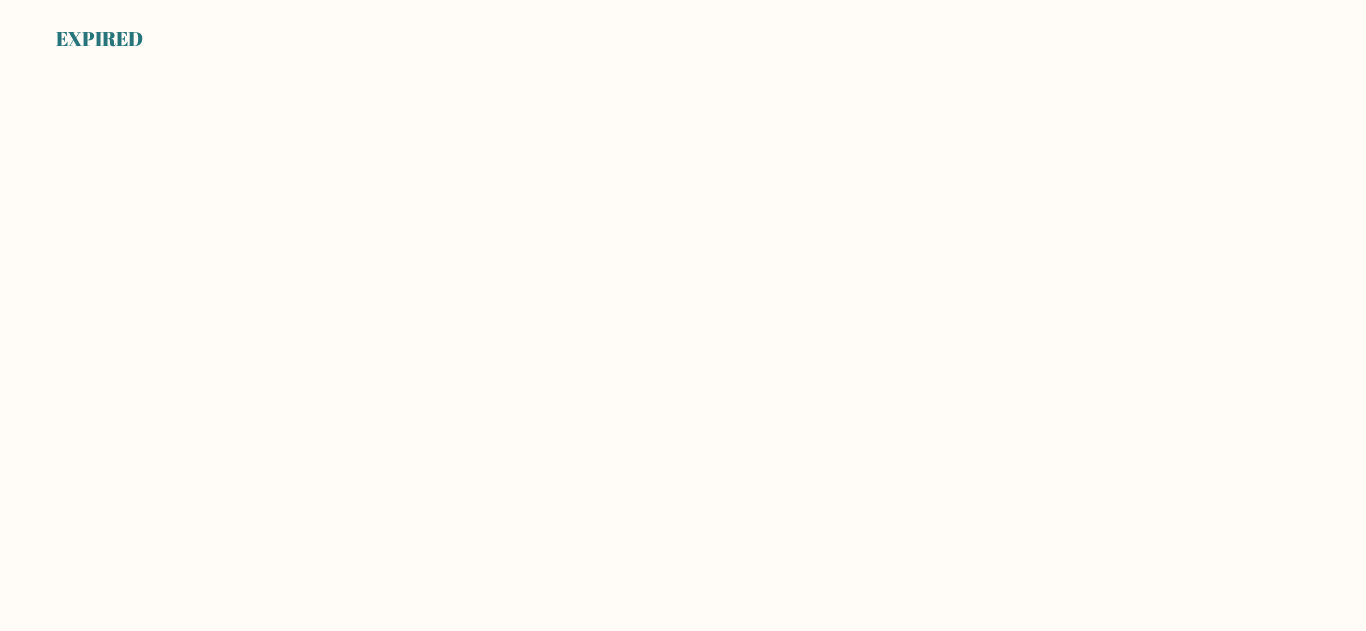scroll, scrollTop: 0, scrollLeft: 0, axis: both 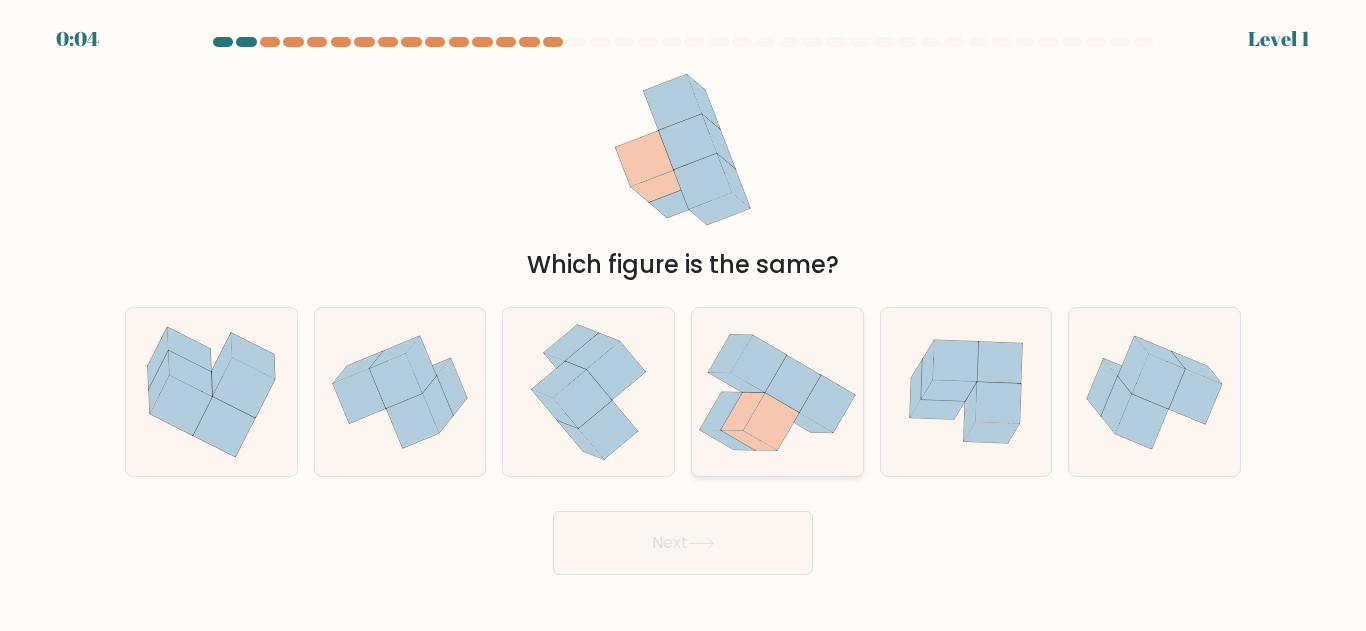 click 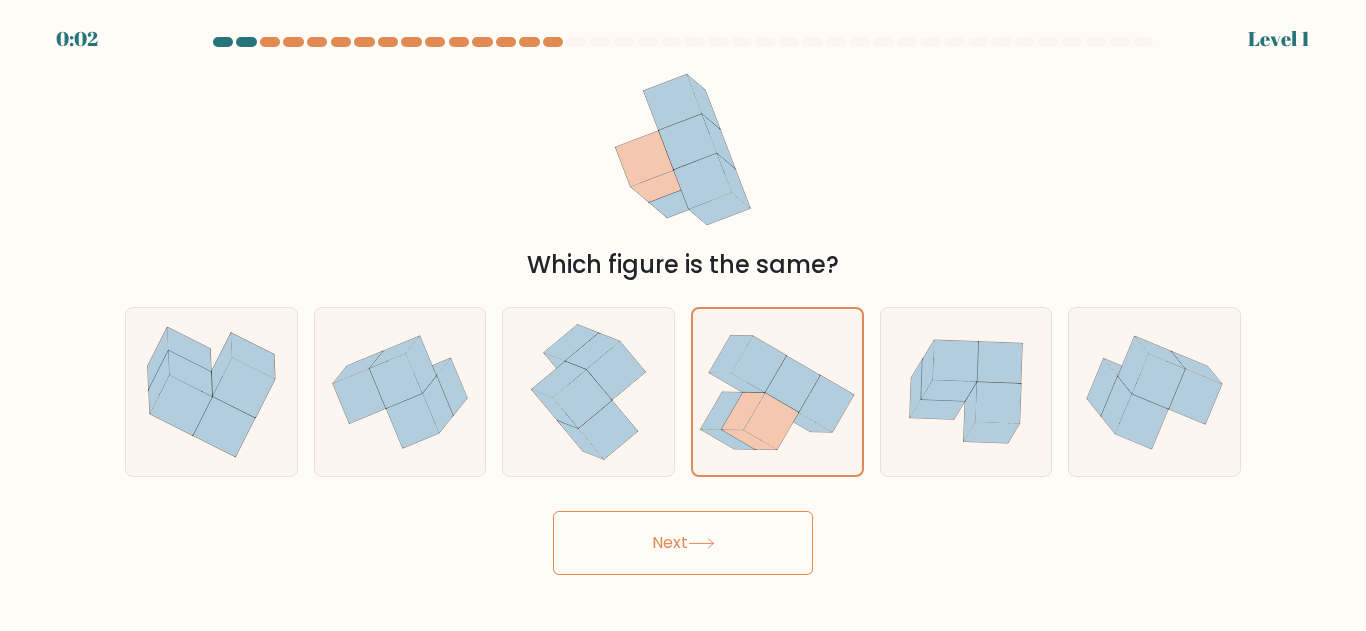 click on "Next" at bounding box center (683, 543) 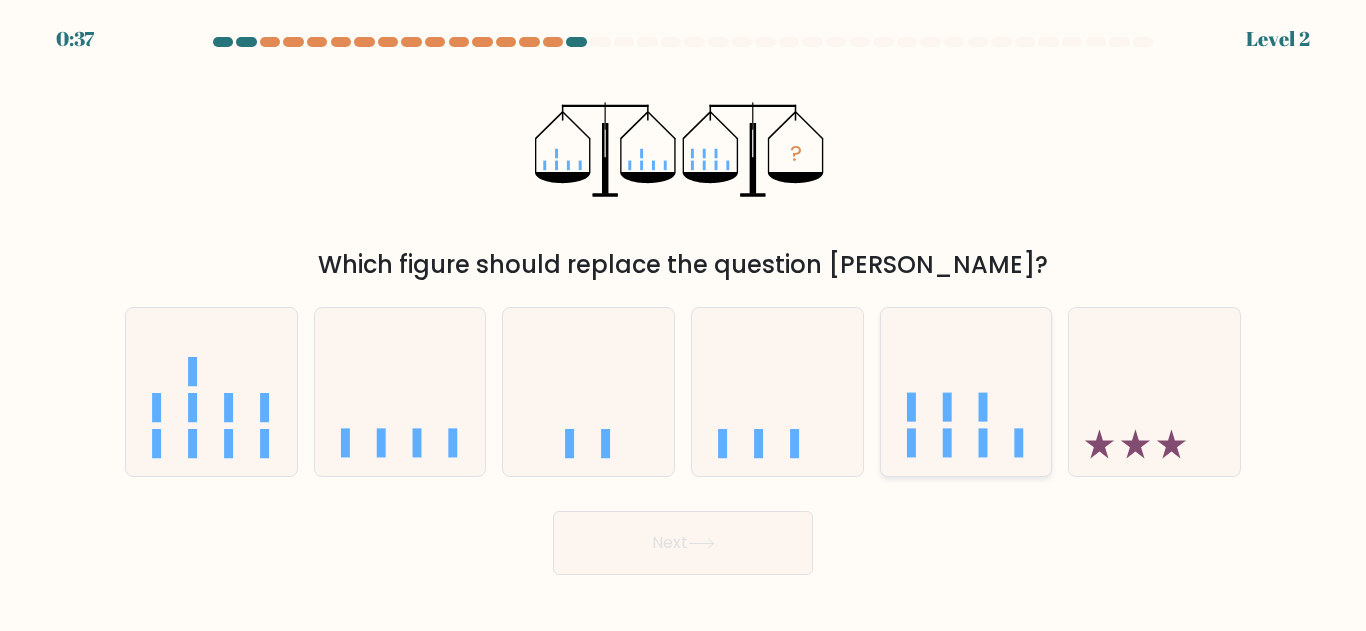 click 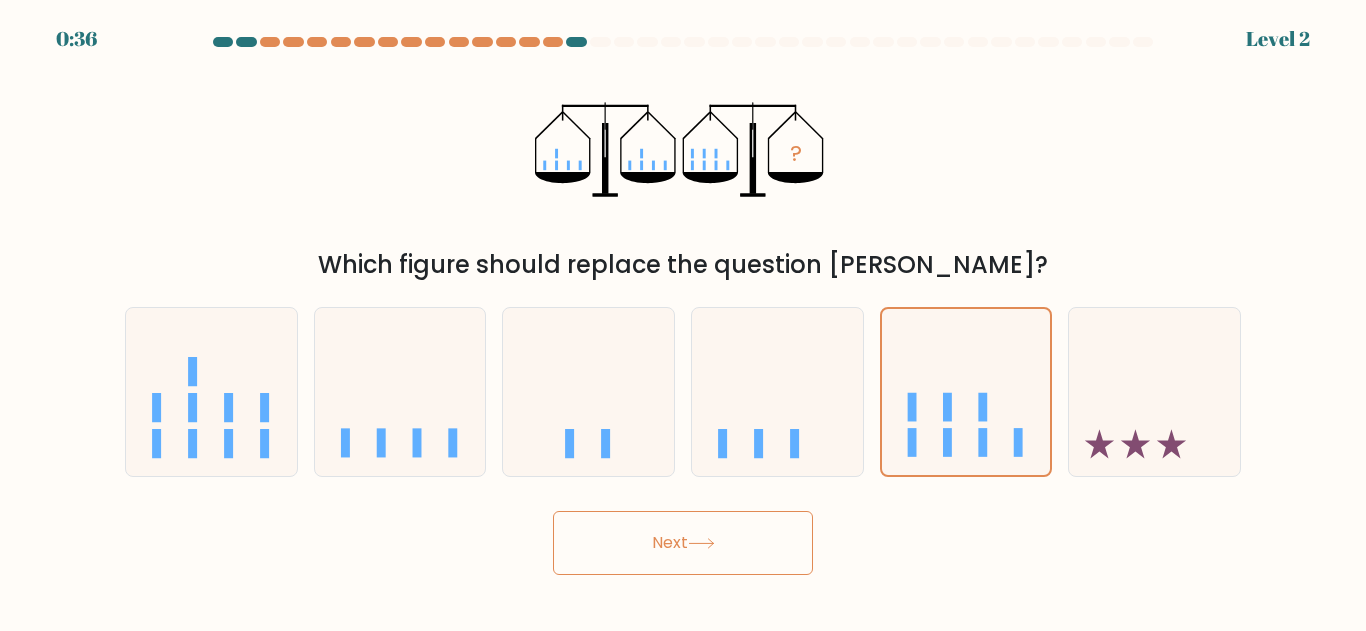 click on "Next" at bounding box center [683, 543] 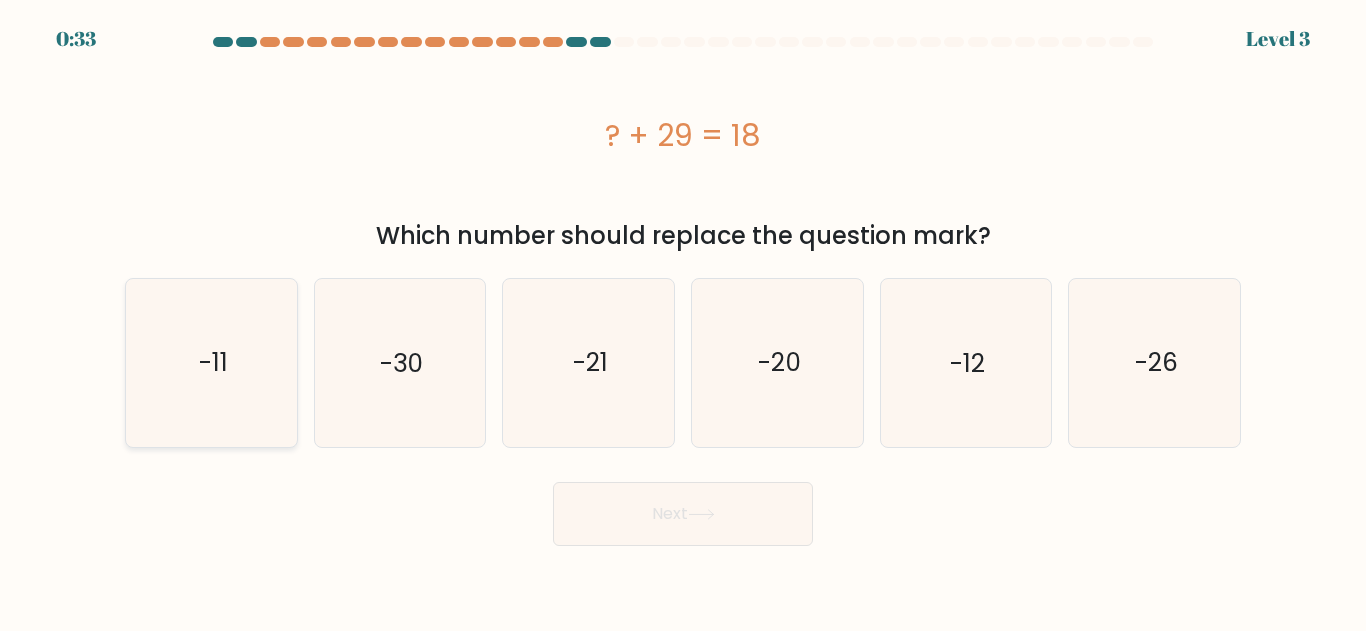 click on "-11" 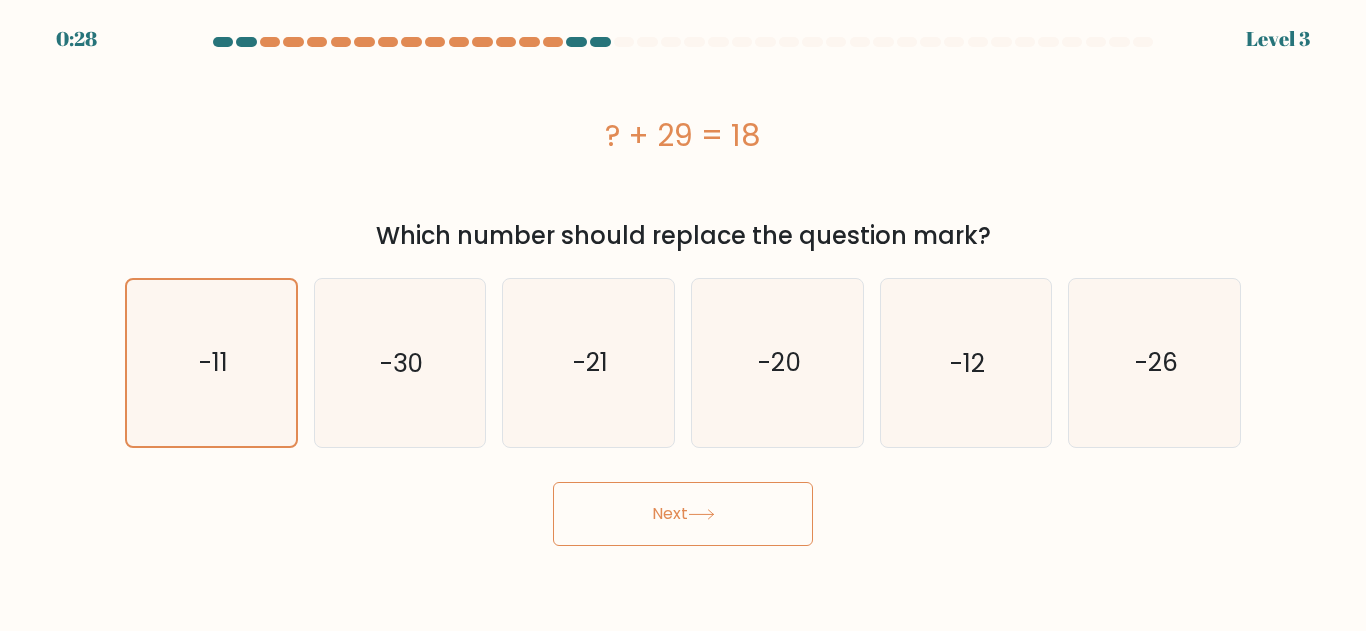 click on "Next" at bounding box center [683, 514] 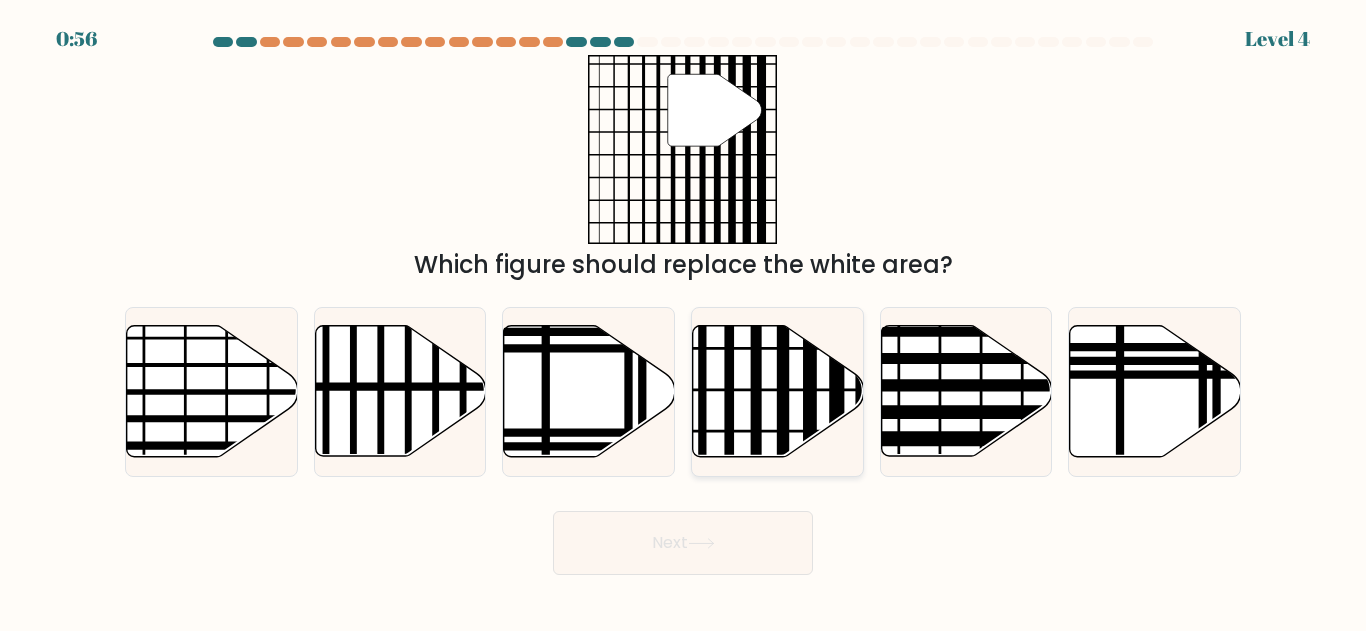click 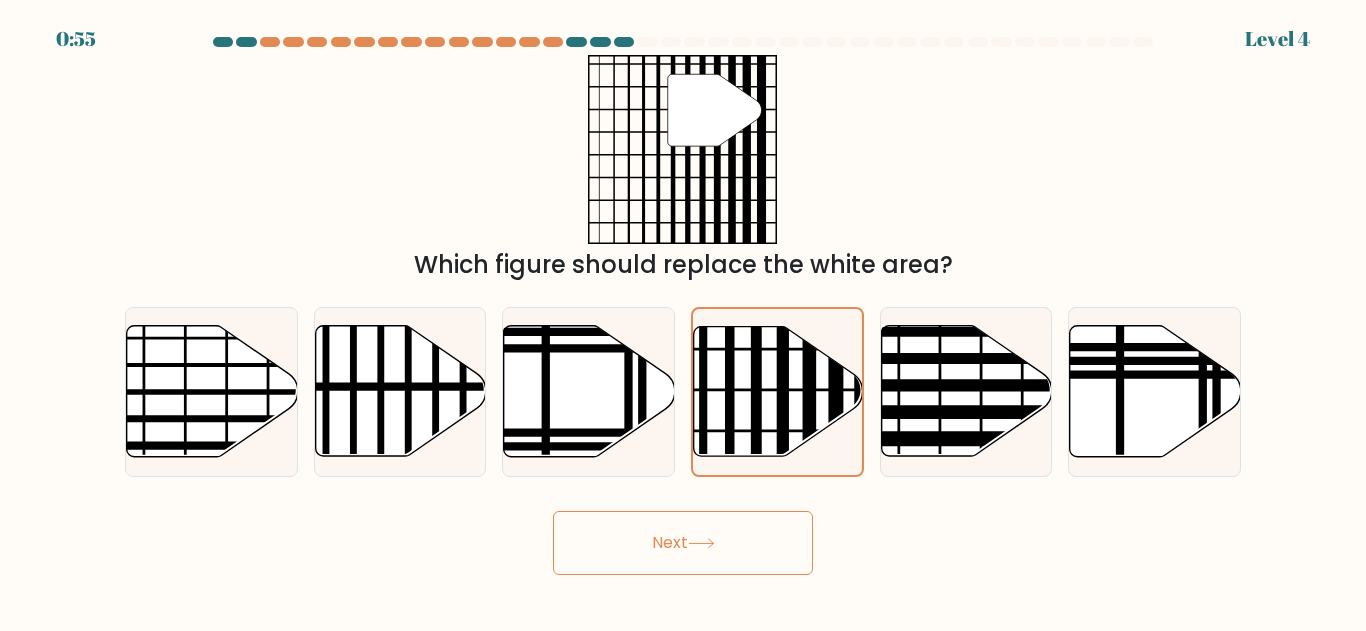 click on "Next" at bounding box center [683, 543] 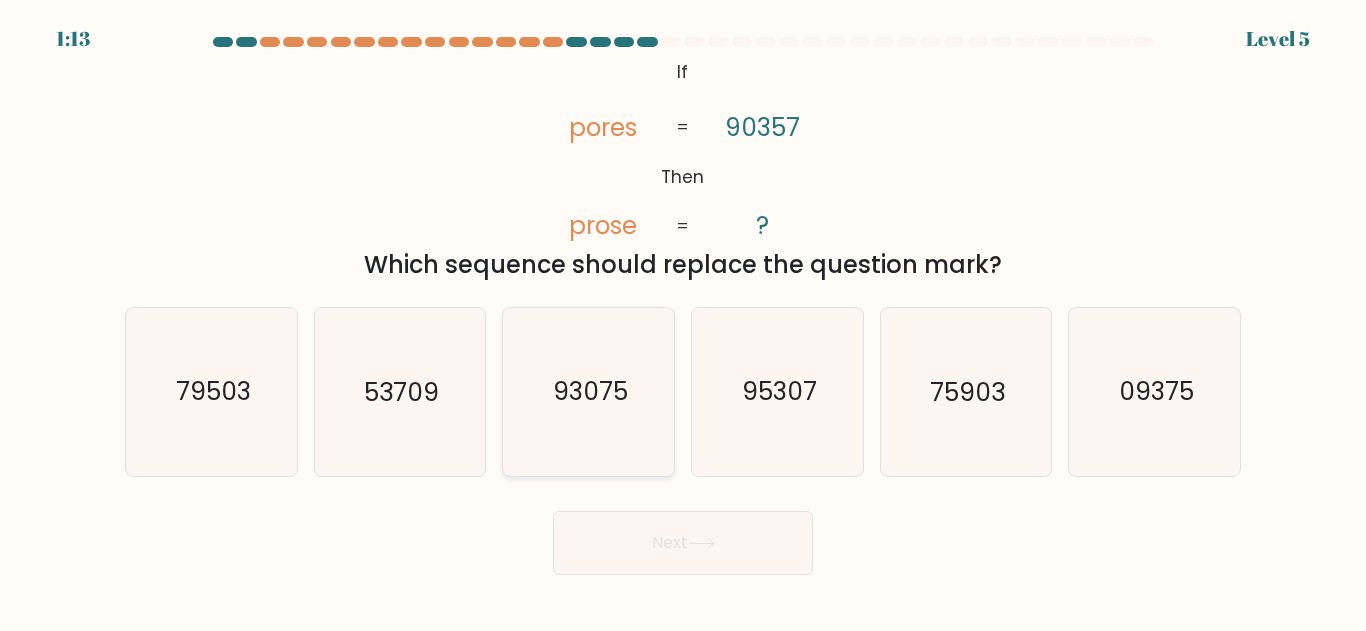 click on "93075" 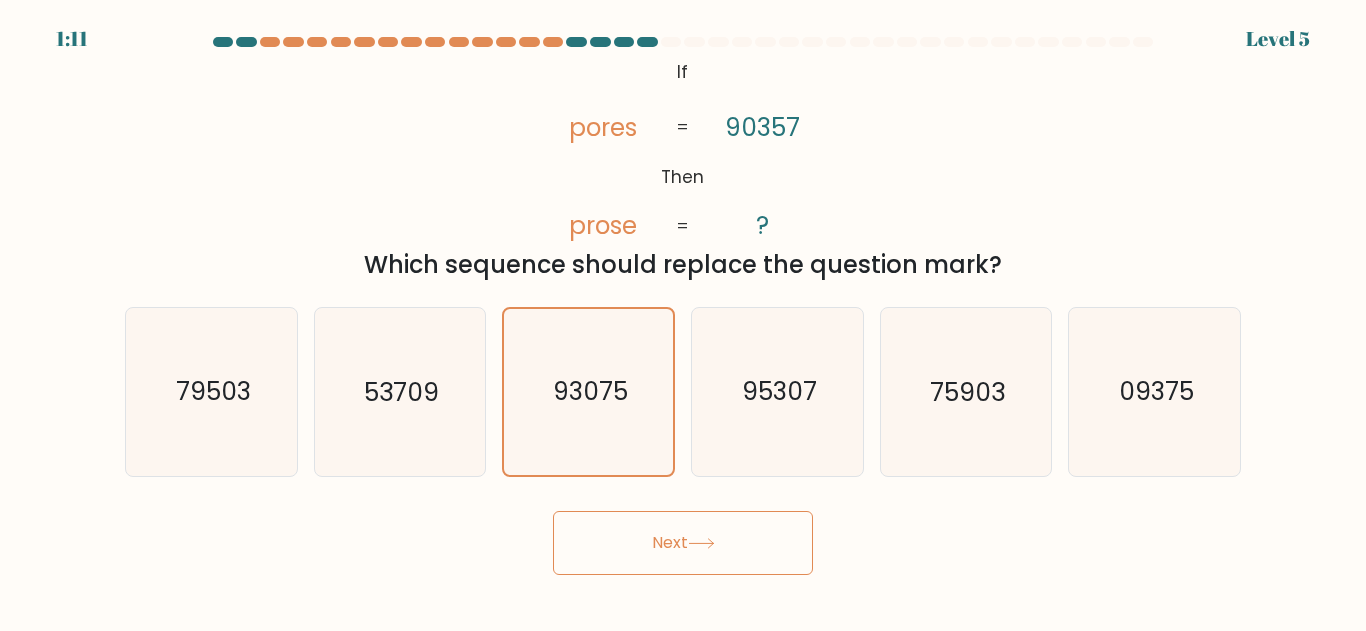 click 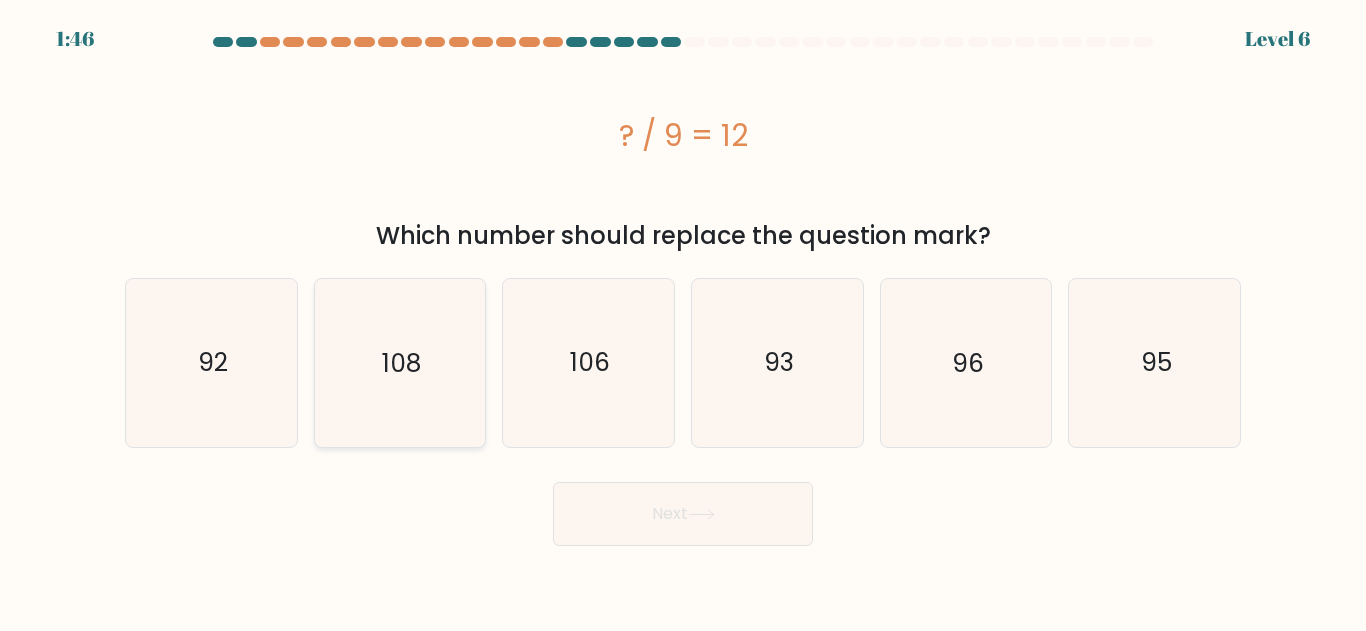 click on "108" 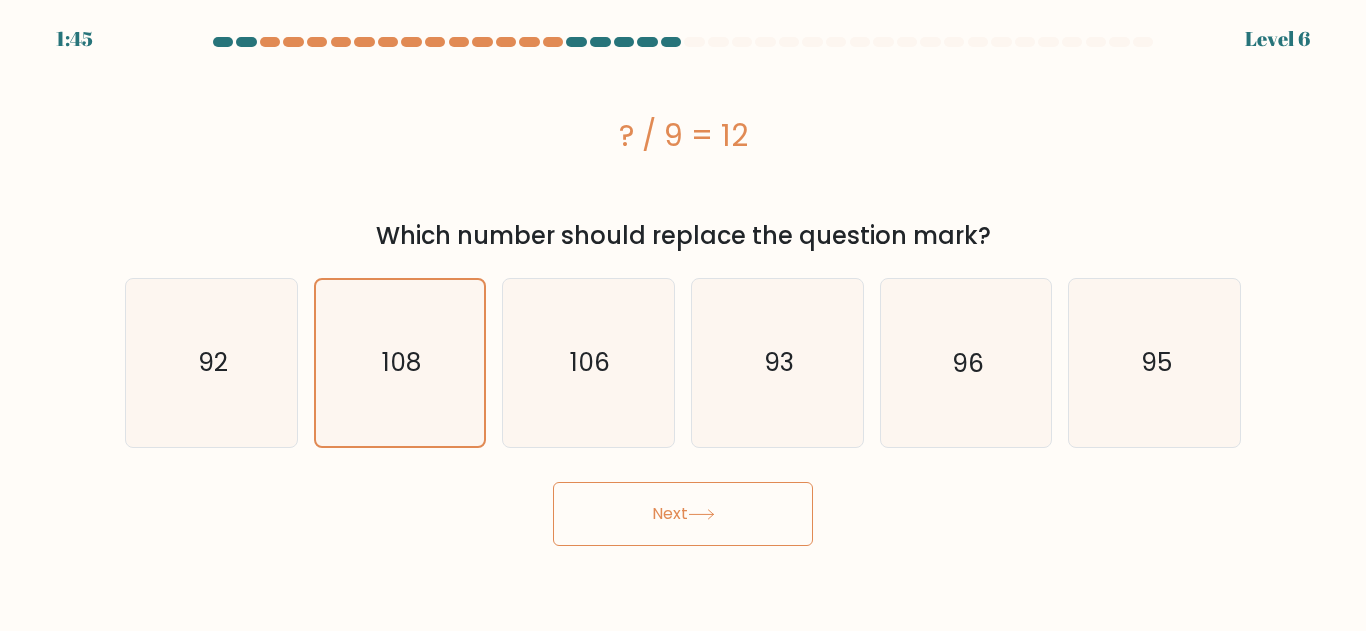 click on "Next" at bounding box center (683, 514) 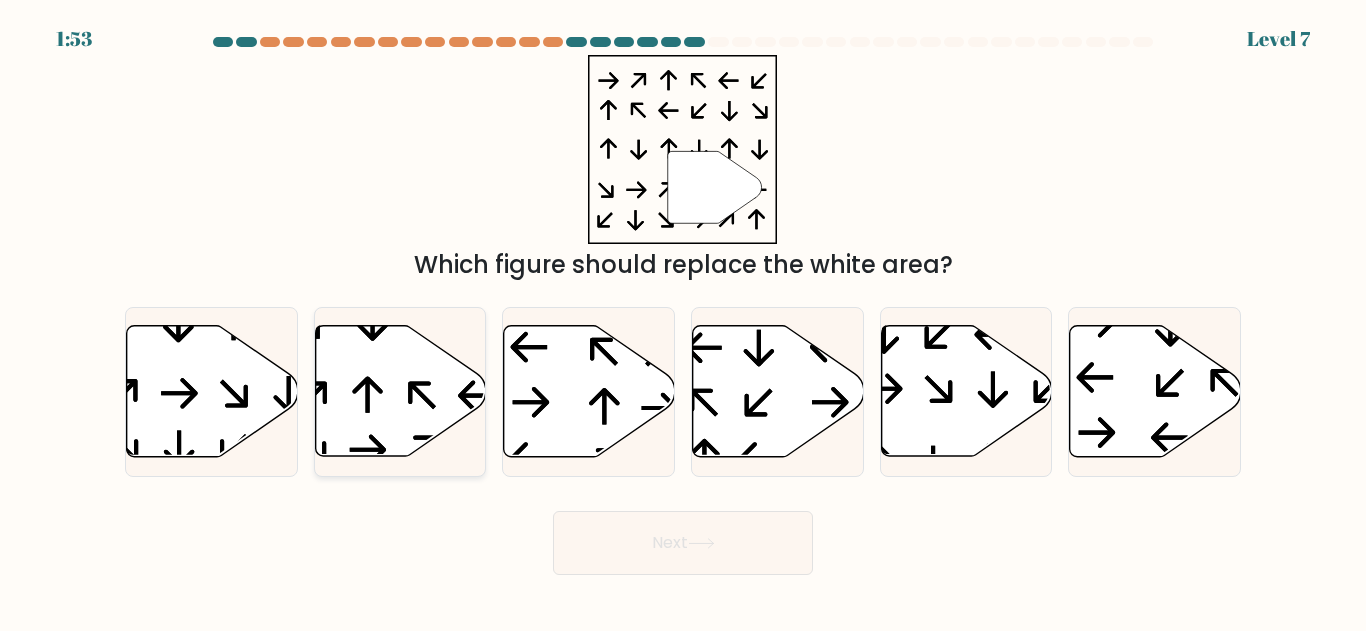 click 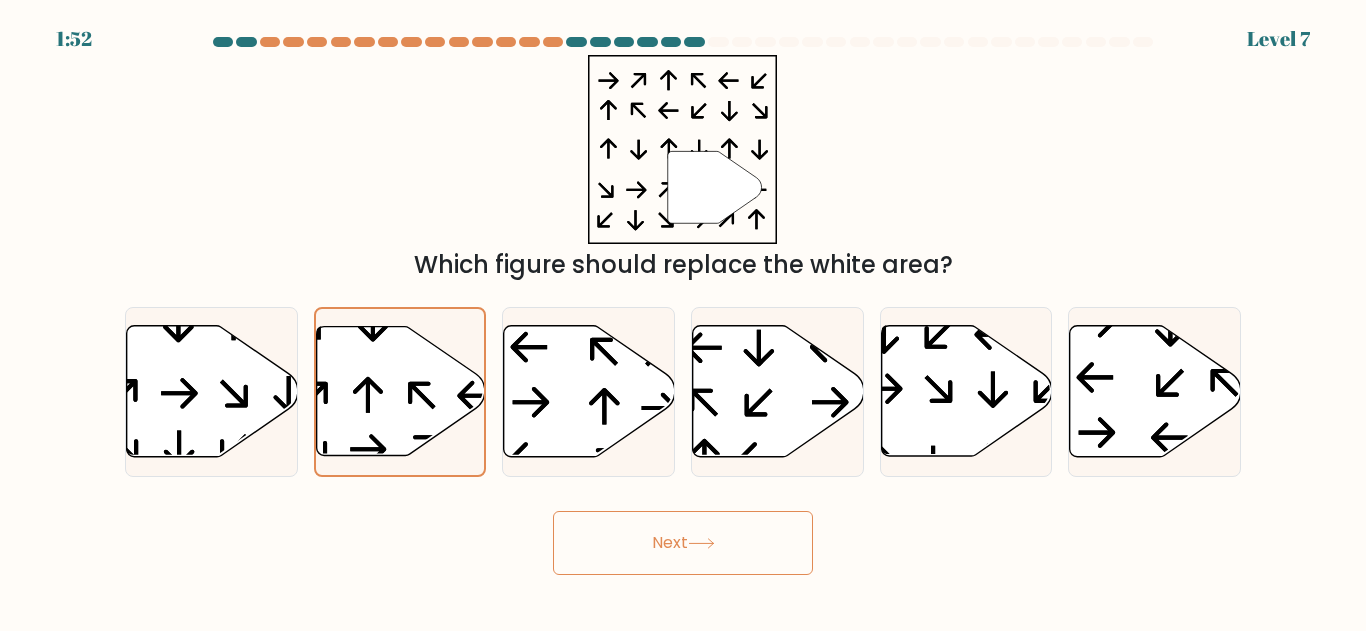 click on "Next" at bounding box center [683, 543] 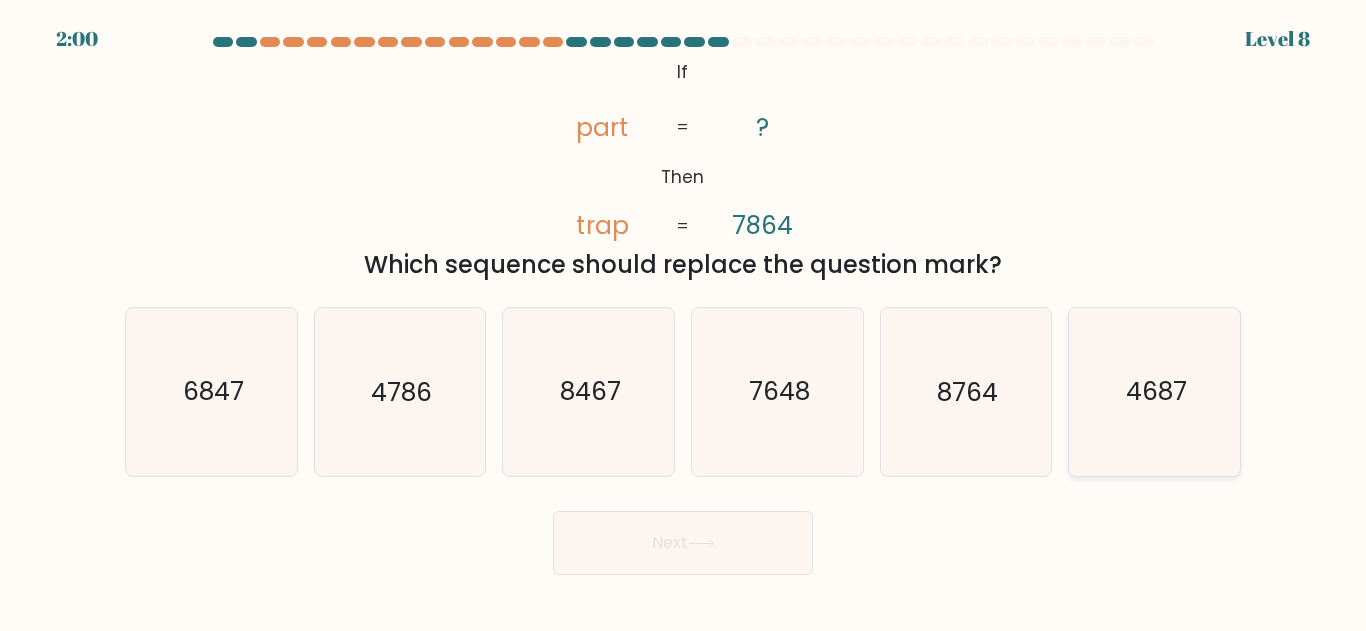 click on "4687" 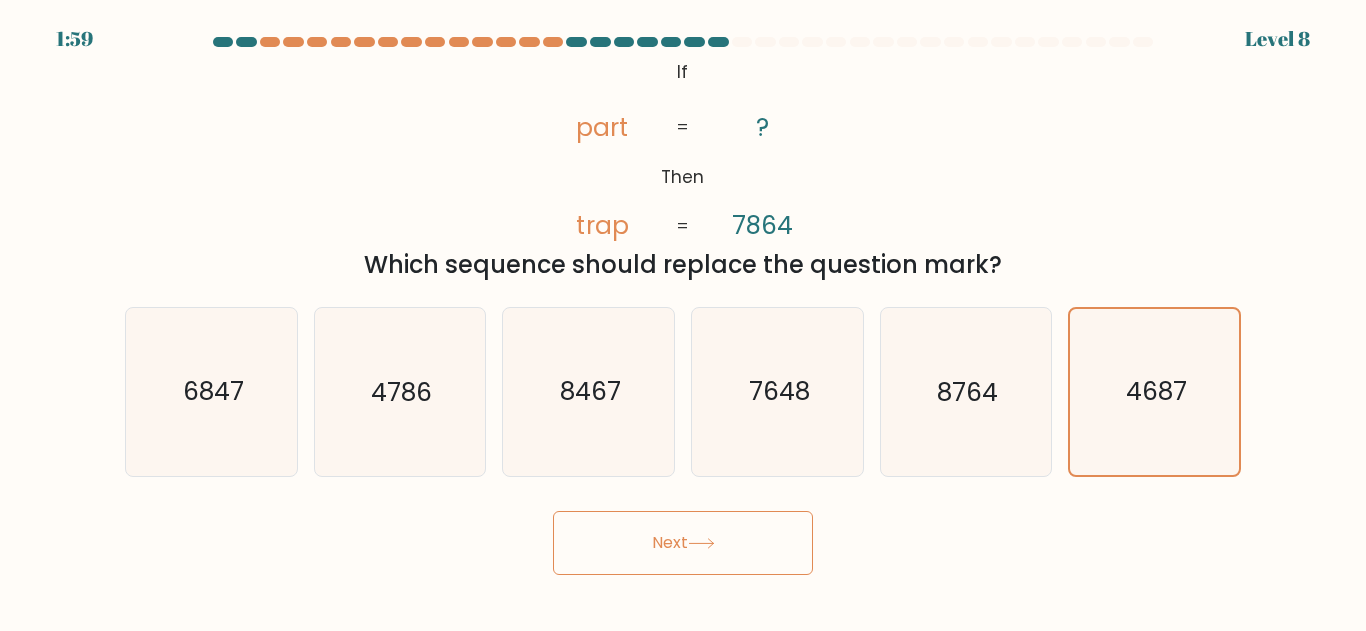 click on "Next" at bounding box center [683, 543] 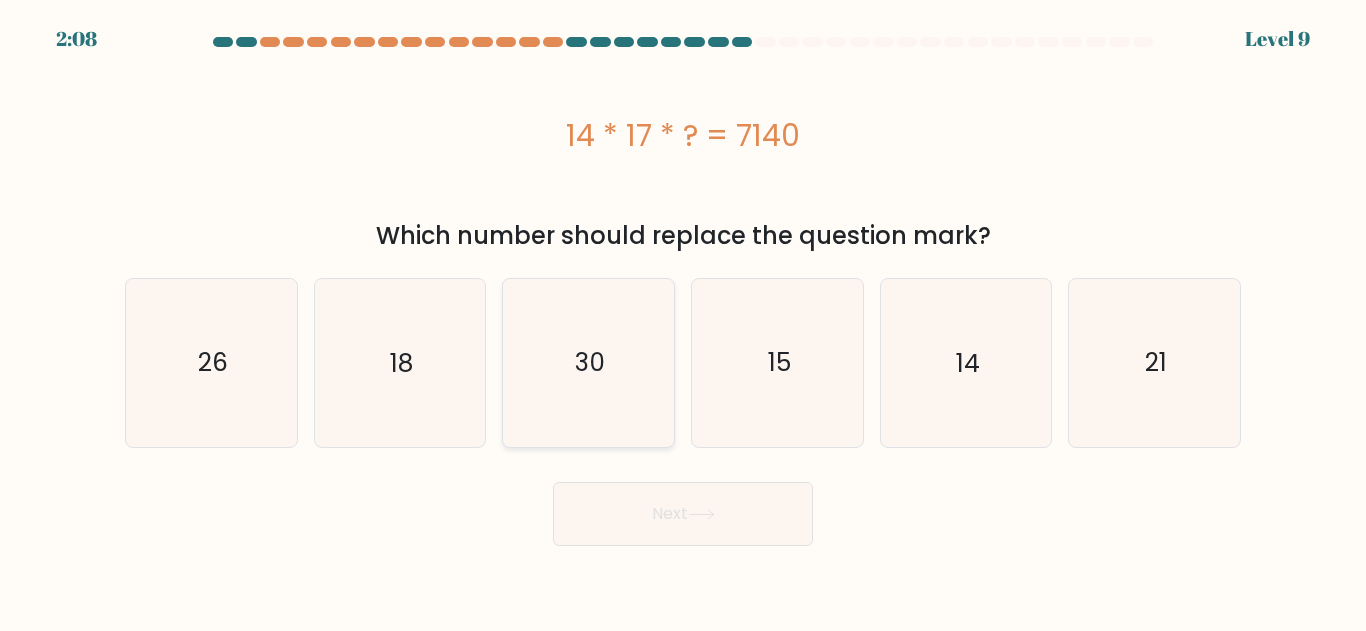 click on "30" 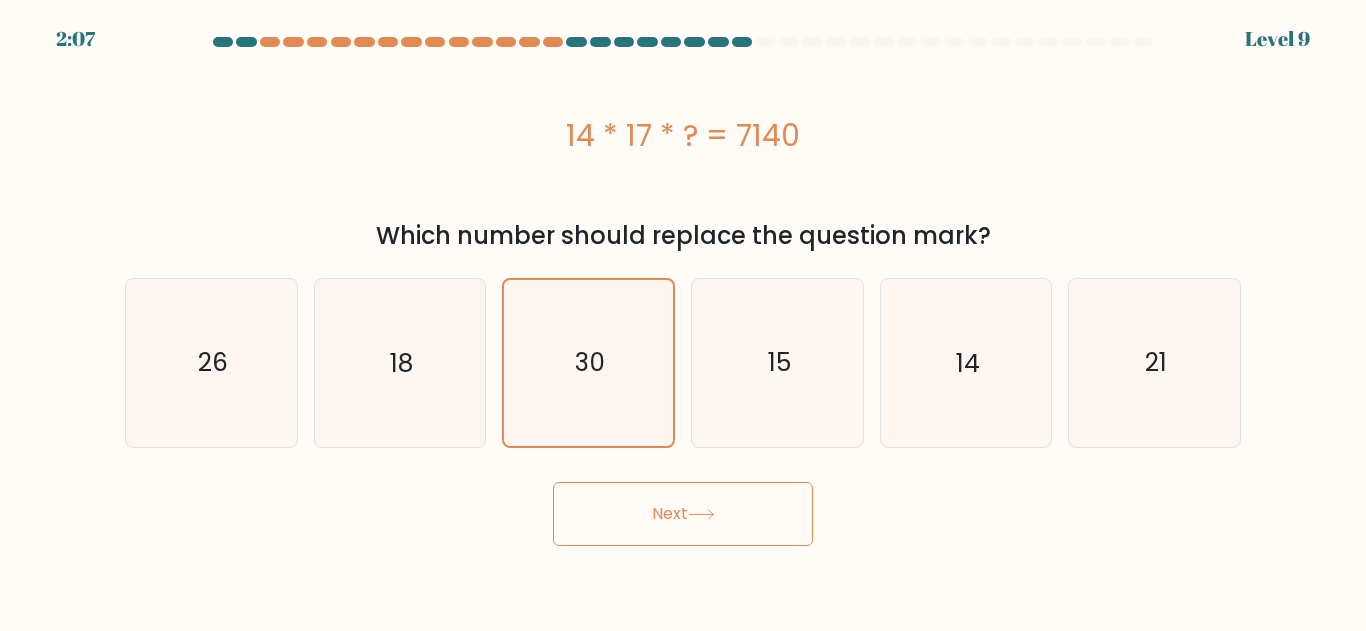 click on "Next" at bounding box center (683, 514) 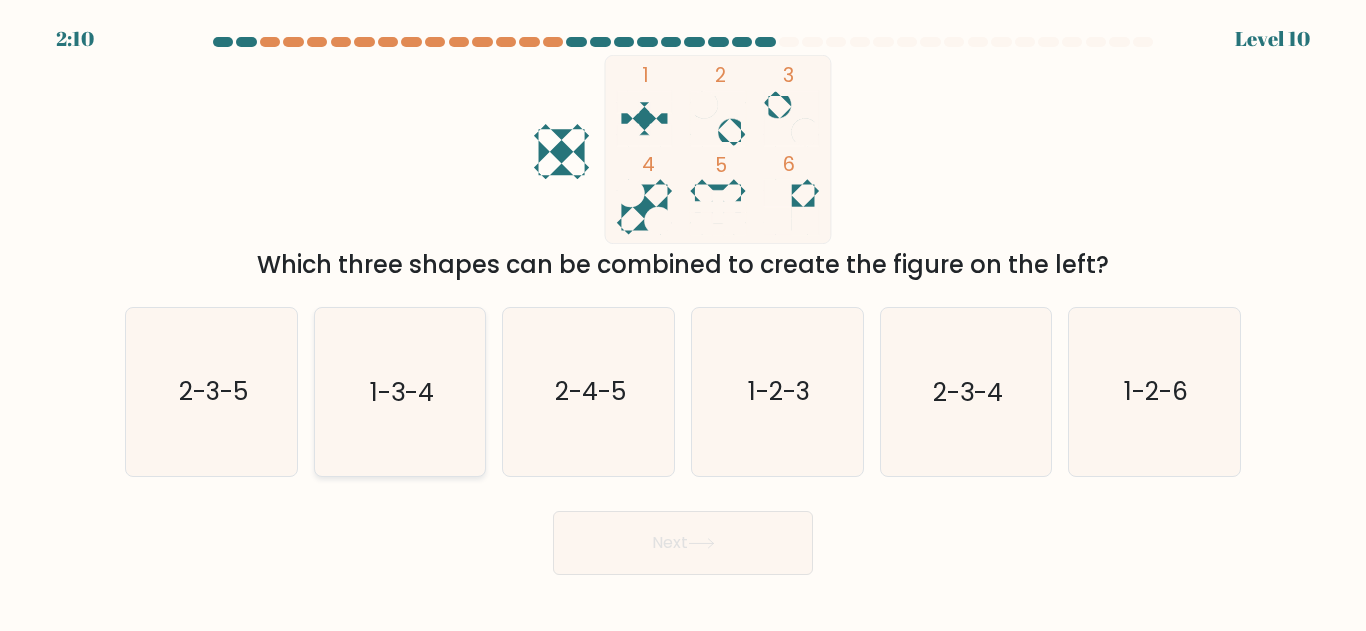 click on "1-3-4" 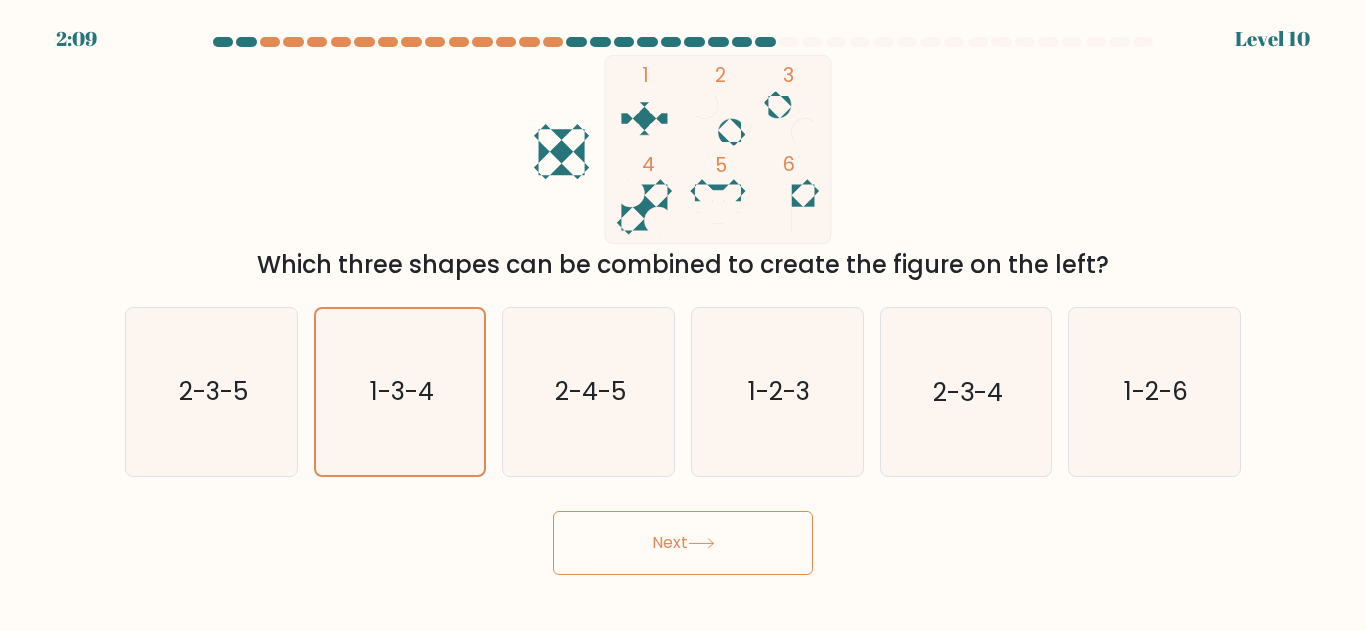 click on "Next" at bounding box center [683, 543] 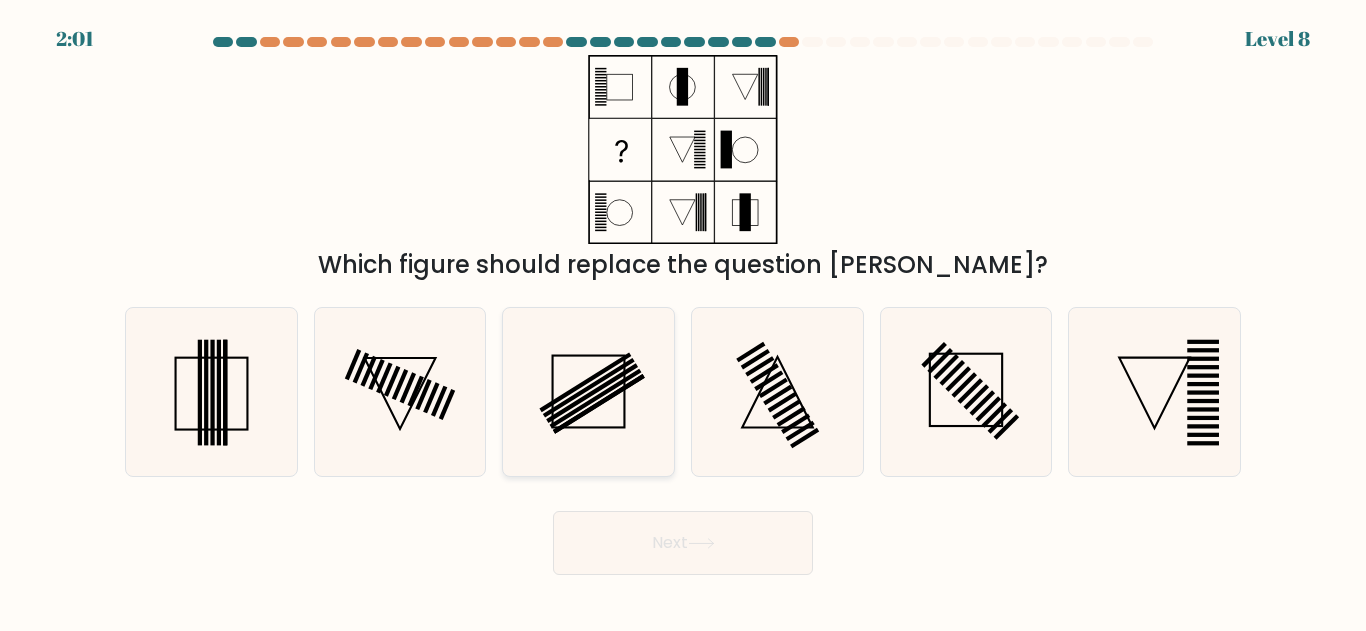 click 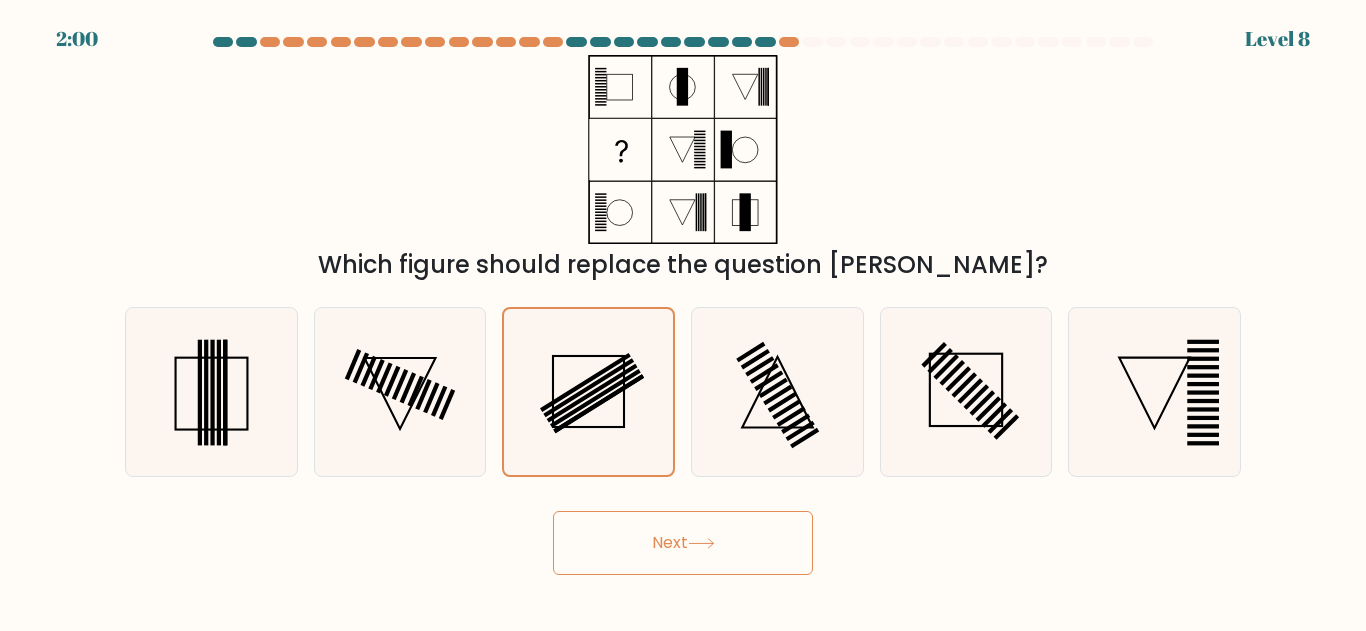 click 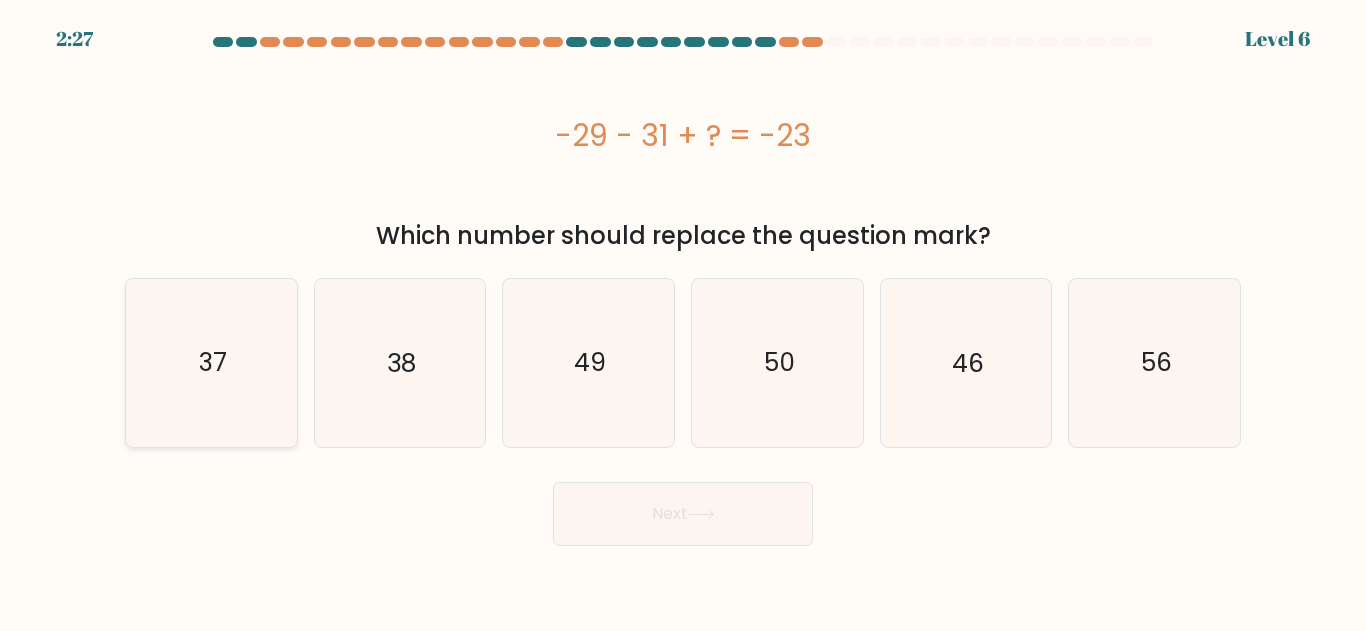 click on "37" 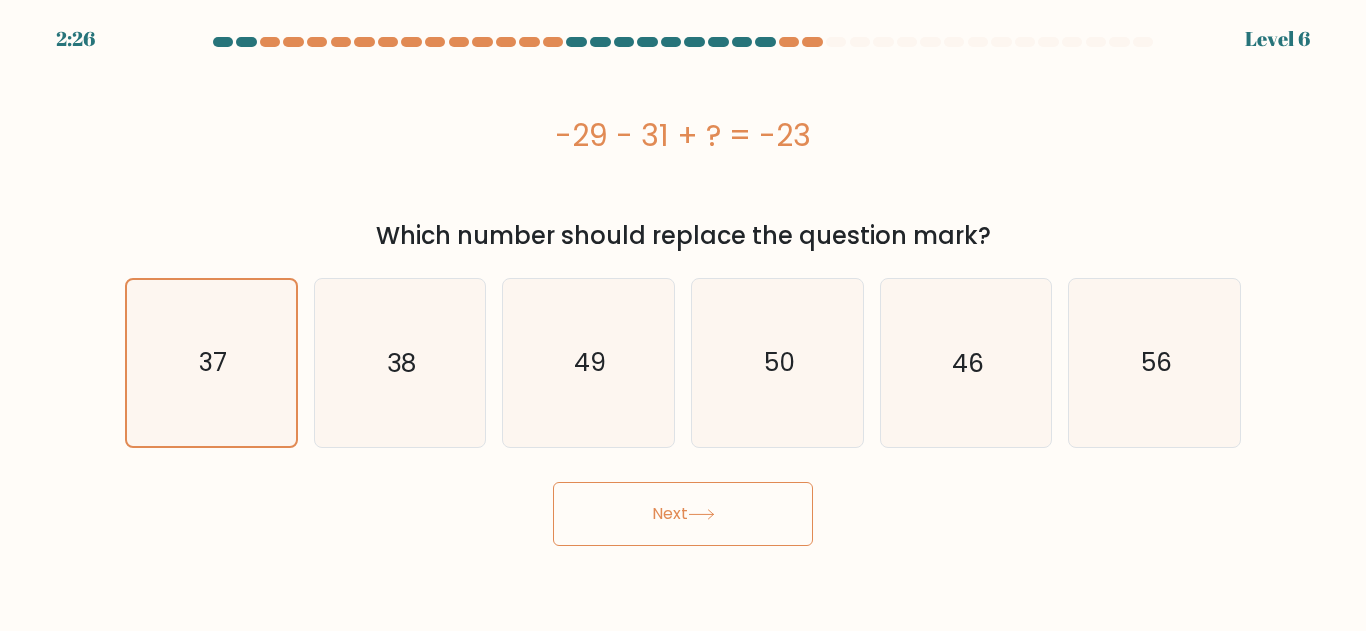 click on "Next" at bounding box center (683, 514) 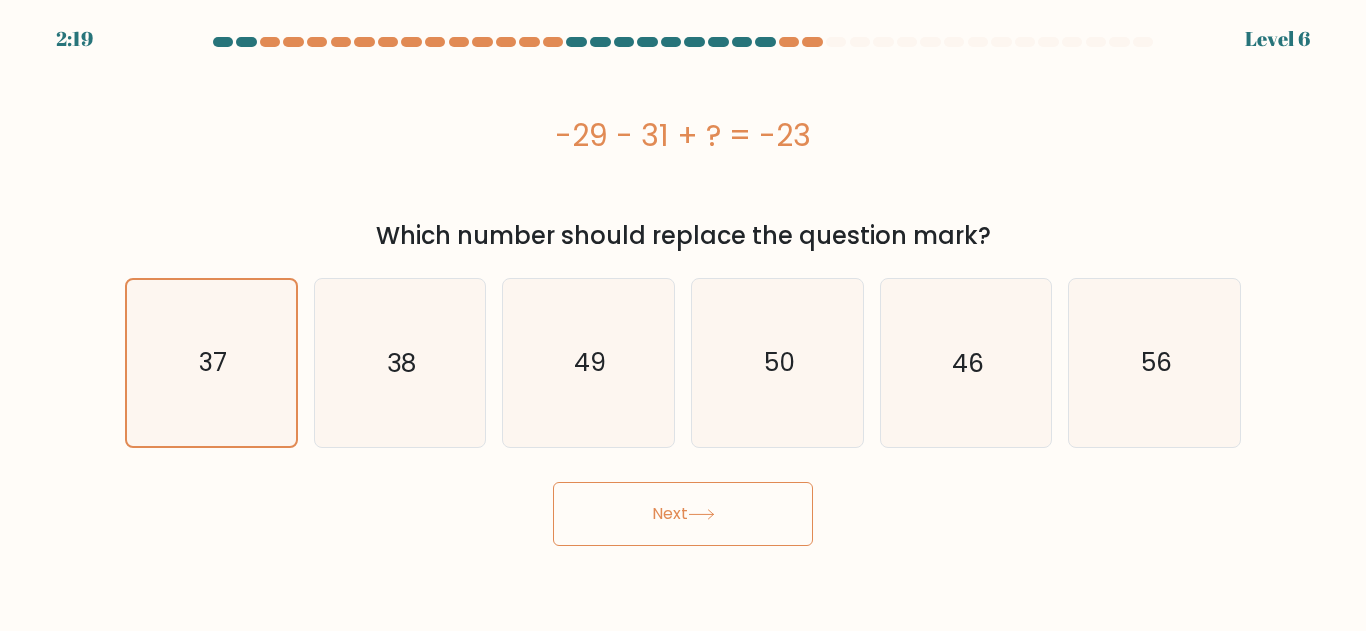 click on "Next" at bounding box center [683, 514] 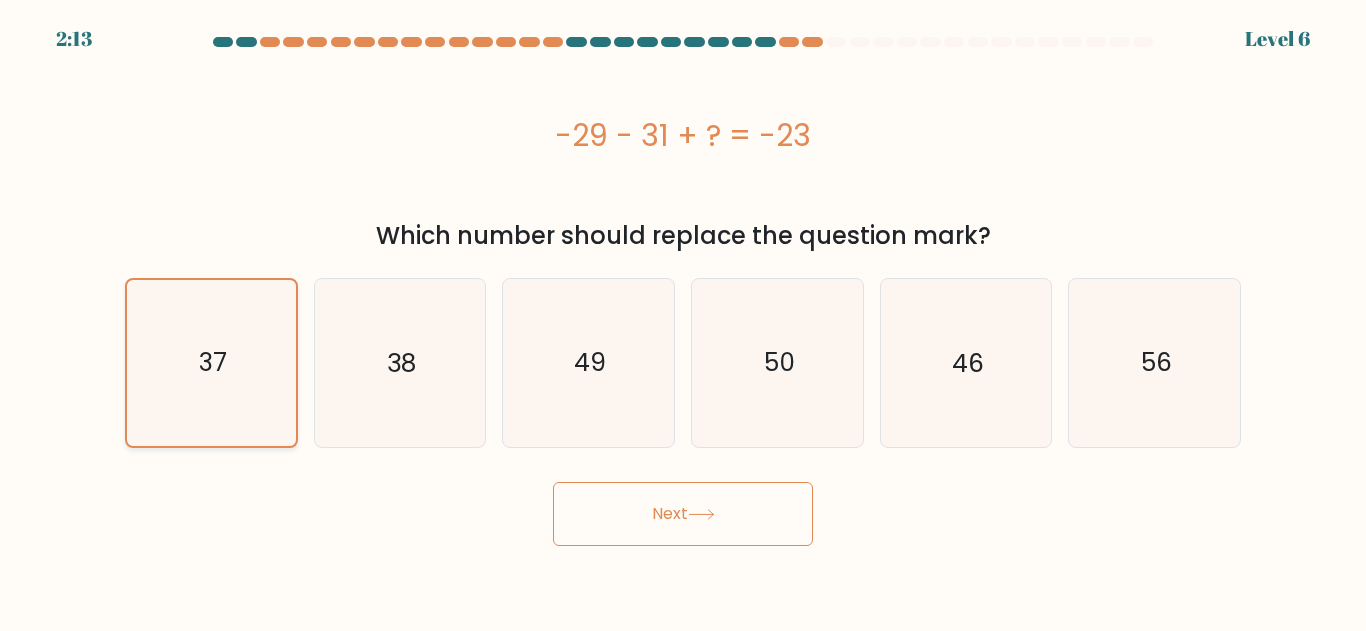 click on "37" 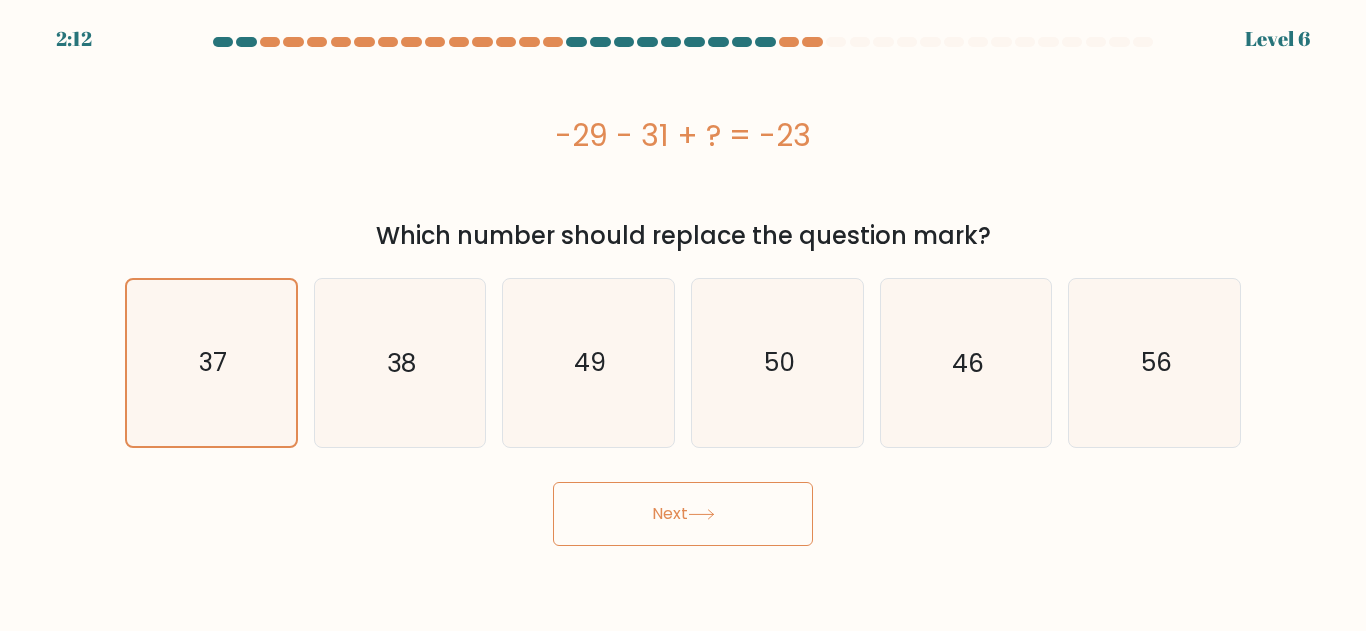 click on "Next" at bounding box center [683, 514] 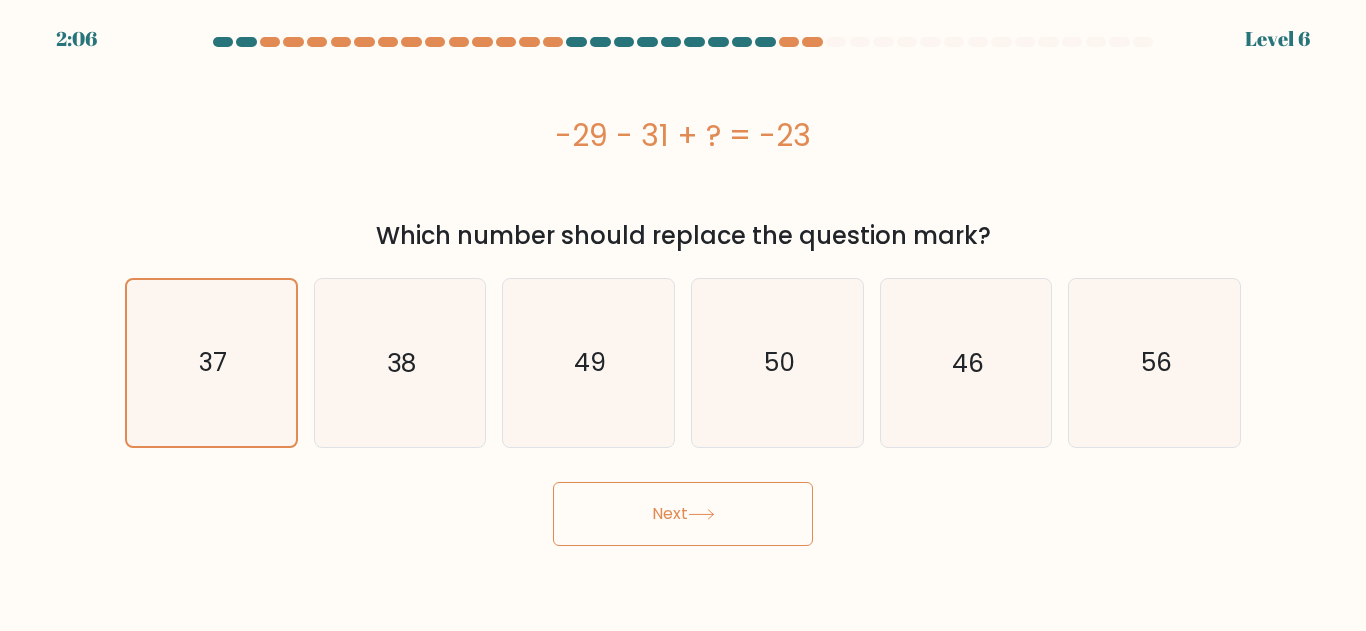 click on "Next" at bounding box center (683, 514) 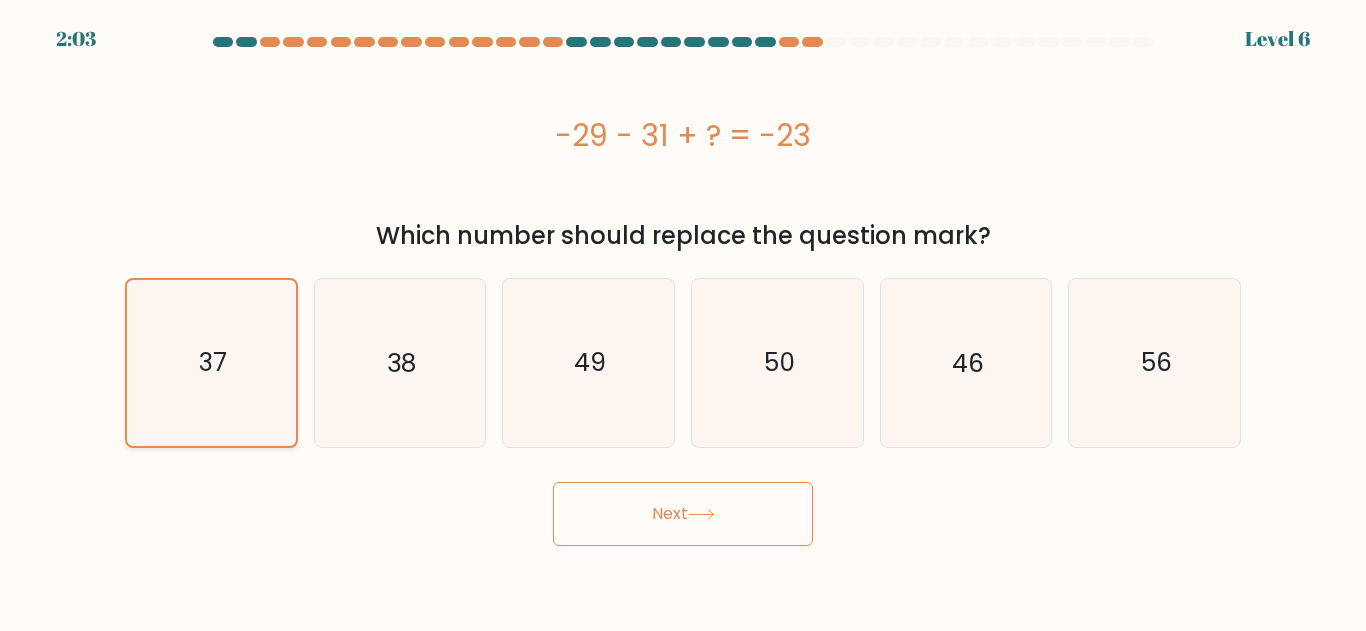 click on "37" 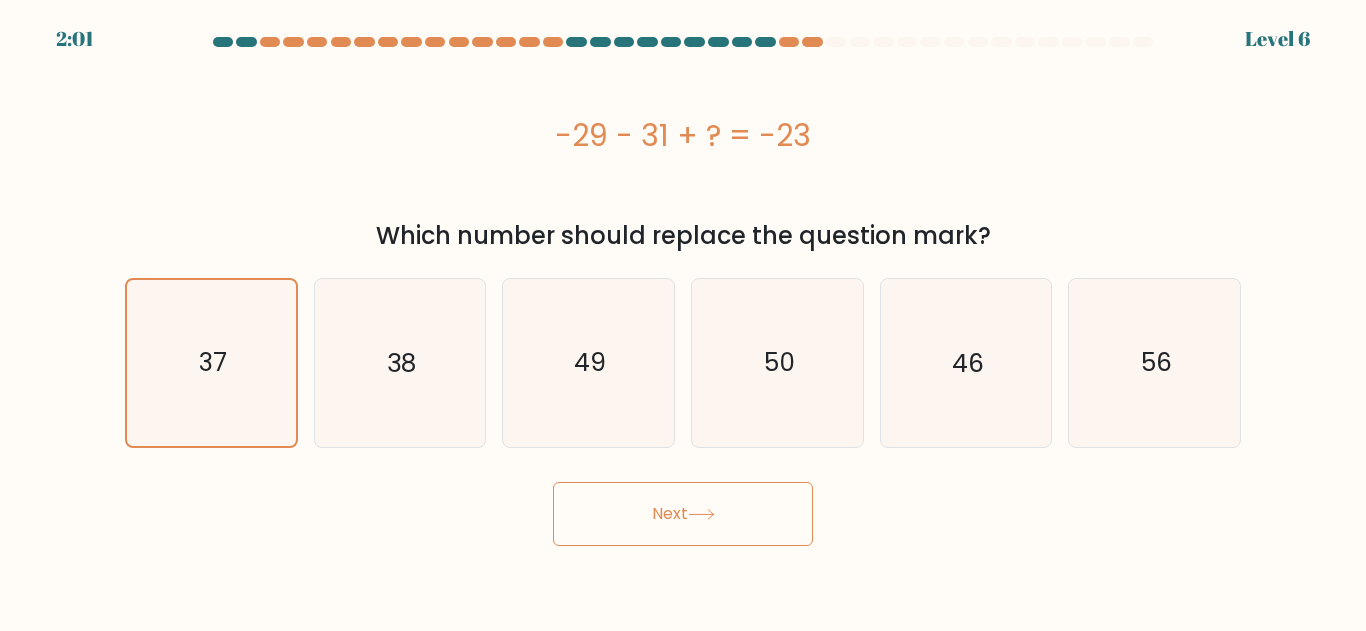 click on "Next" at bounding box center (683, 514) 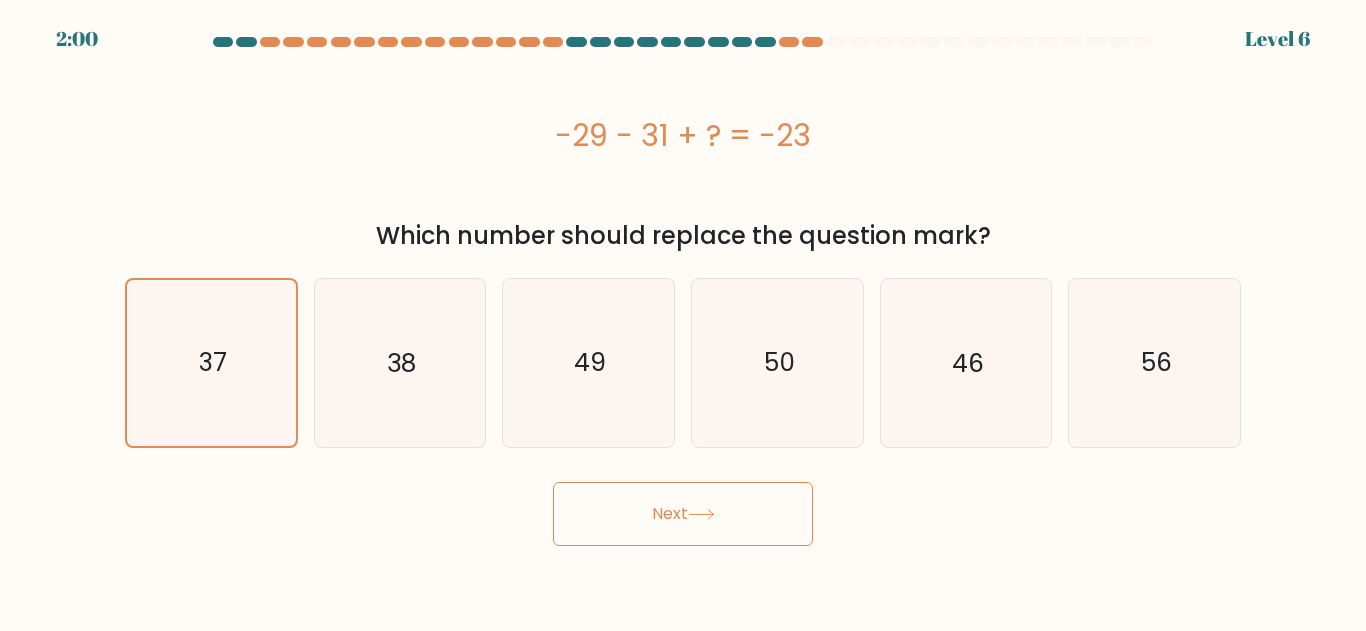 drag, startPoint x: 665, startPoint y: 513, endPoint x: 677, endPoint y: 518, distance: 13 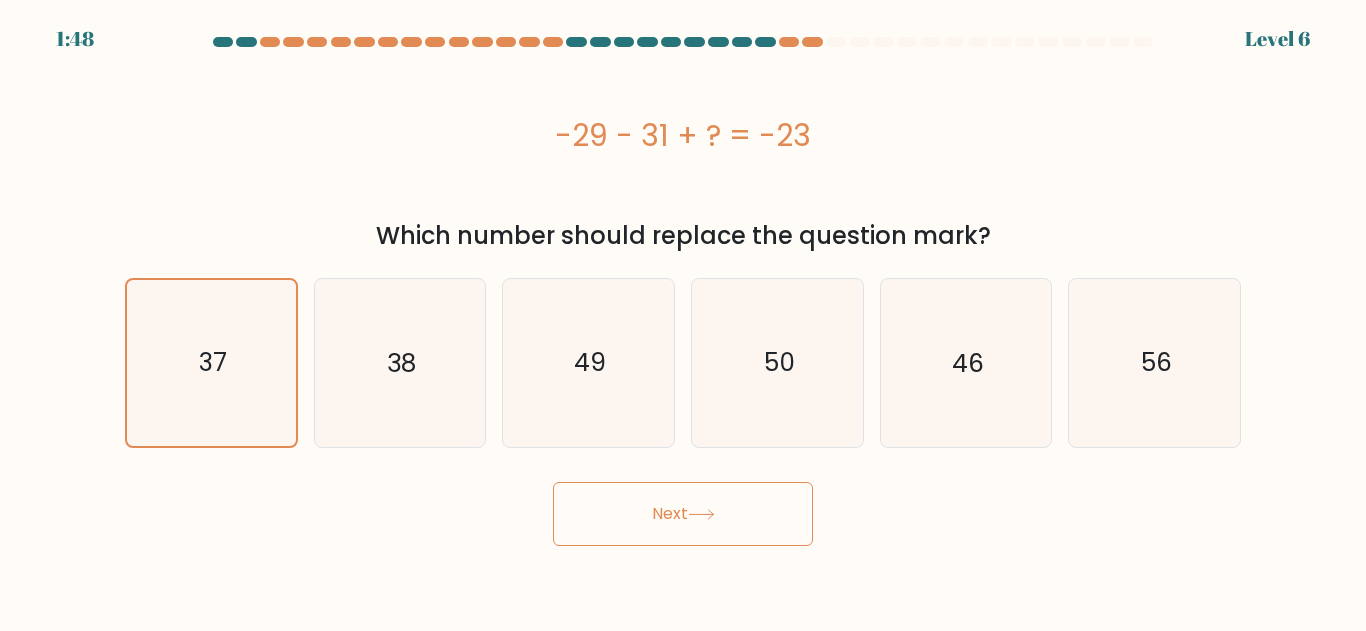 click on "Next" at bounding box center (683, 514) 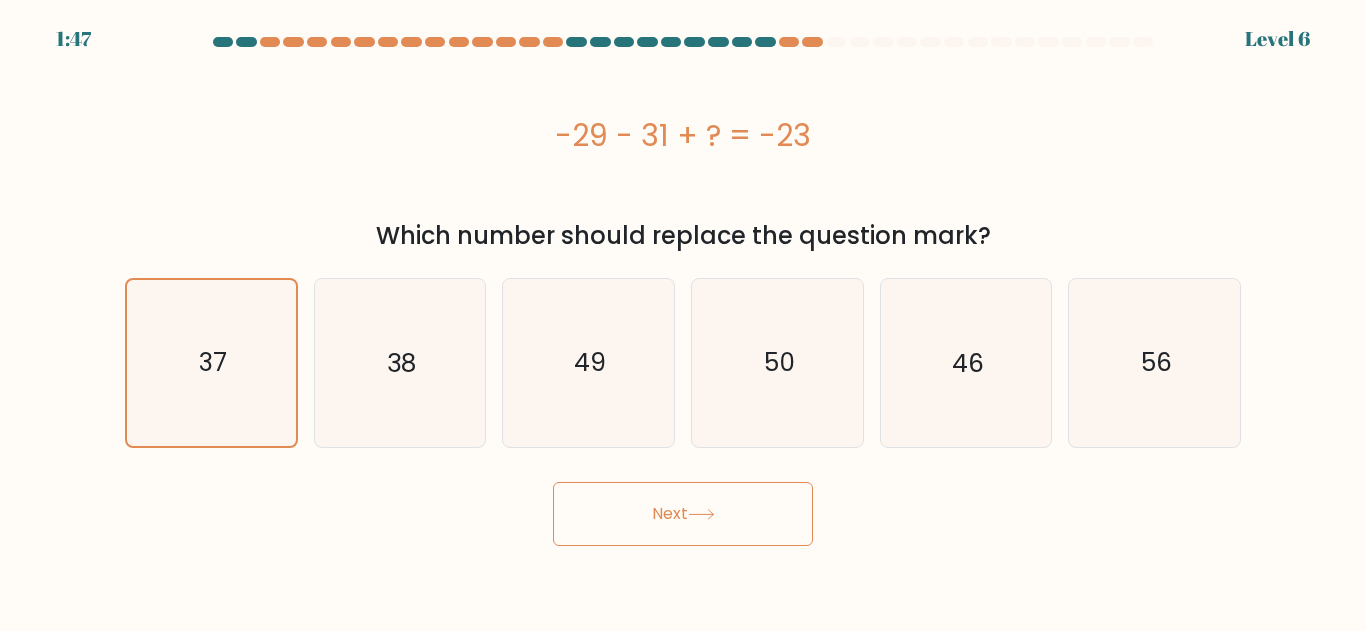 click on "Next" at bounding box center [683, 514] 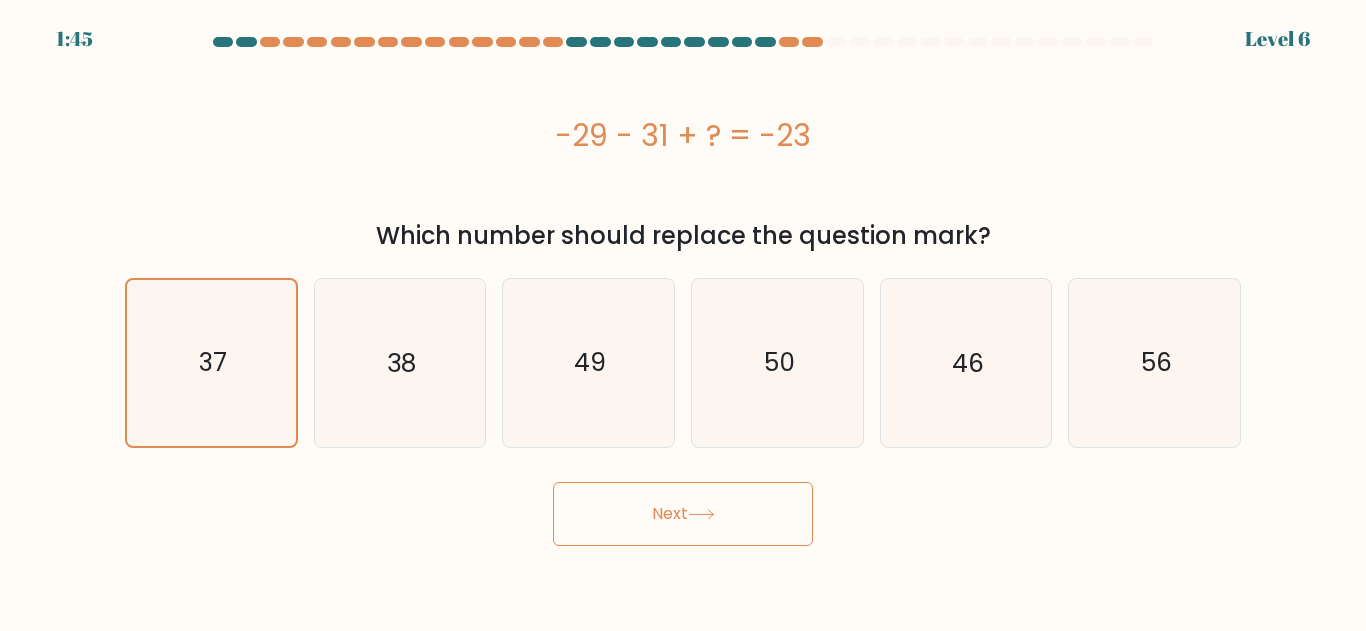click on "Next" at bounding box center [683, 514] 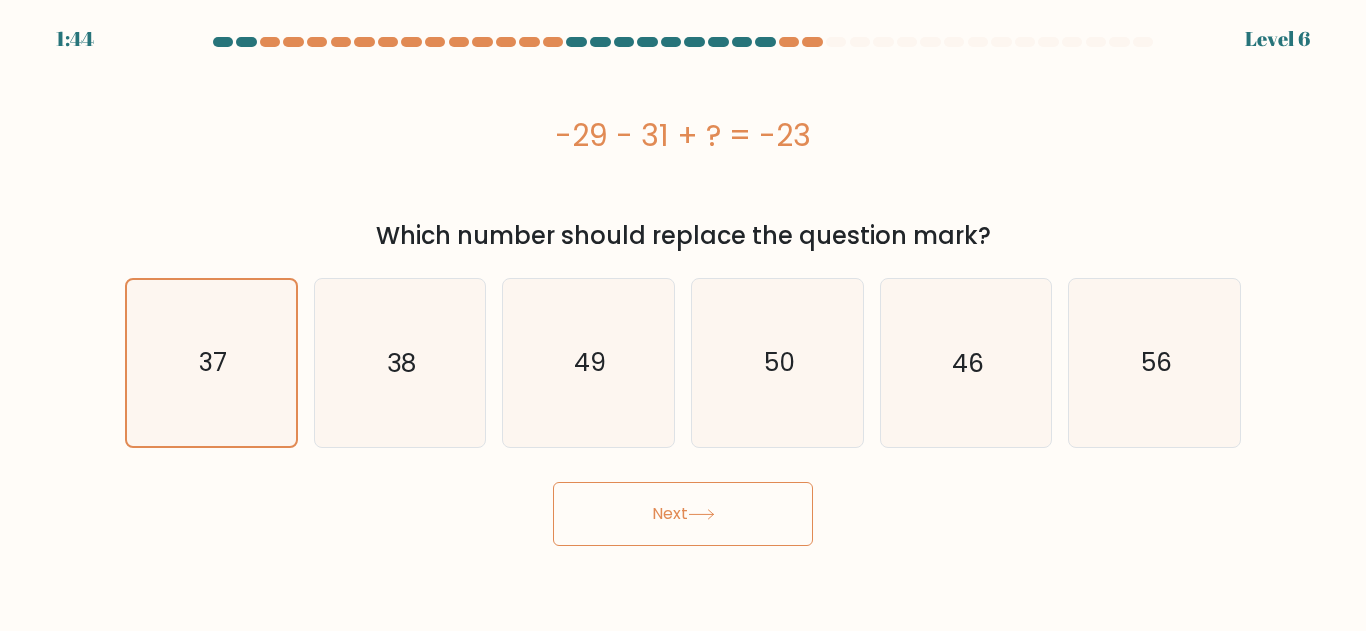 click on "Next" at bounding box center (683, 514) 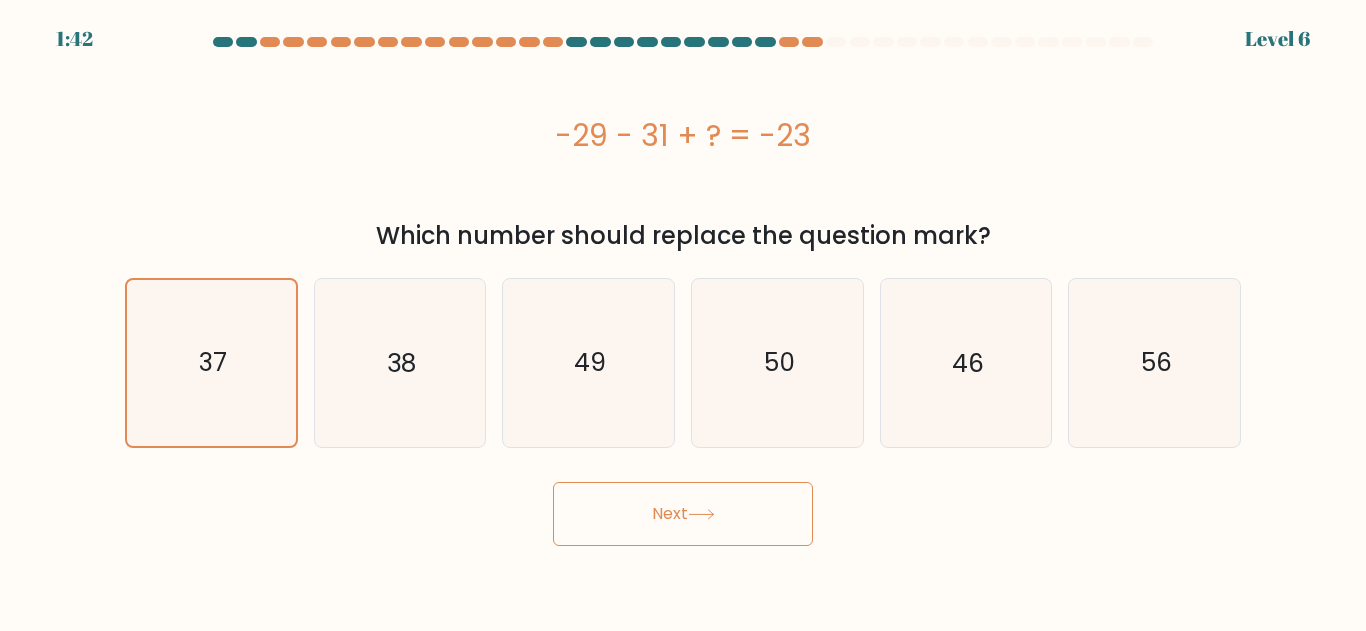 click on "Next" at bounding box center (683, 514) 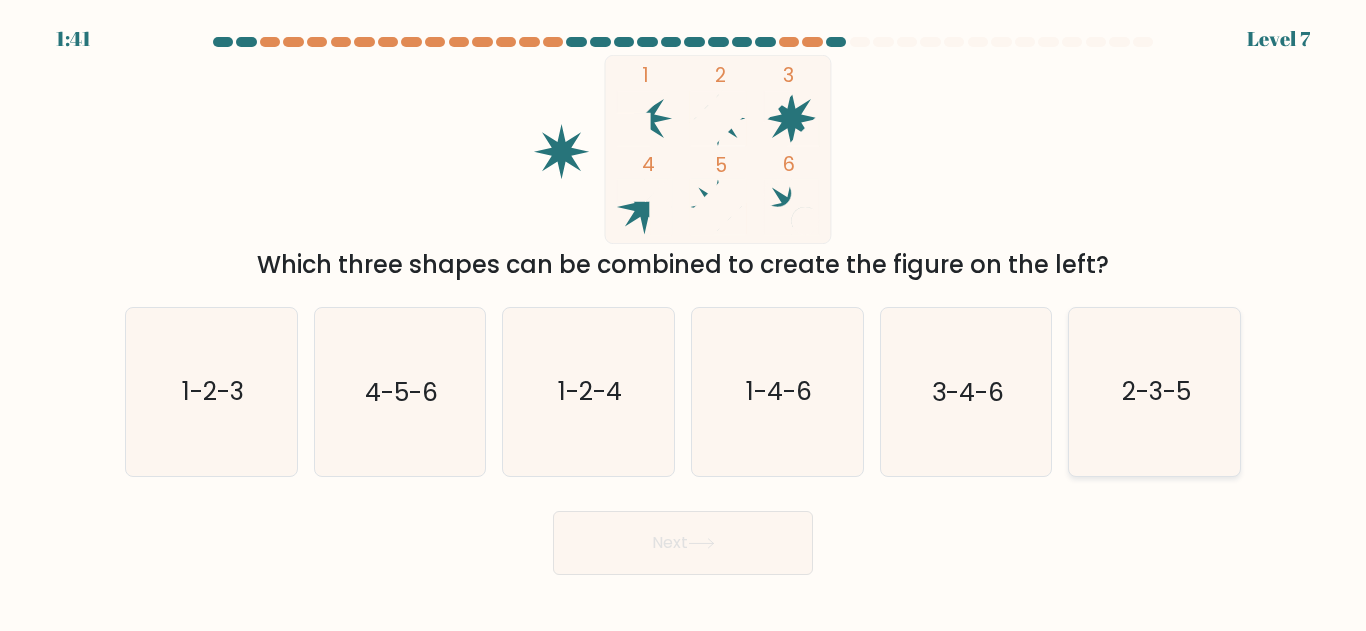 click on "2-3-5" 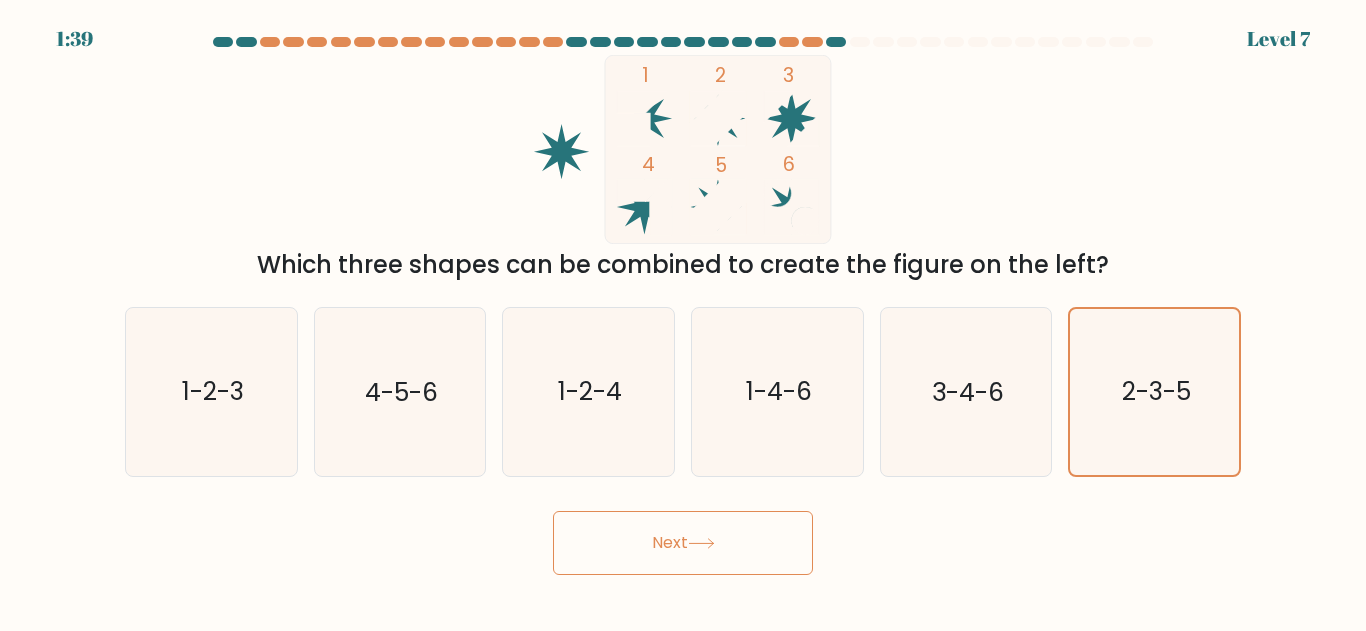 click on "Next" at bounding box center [683, 543] 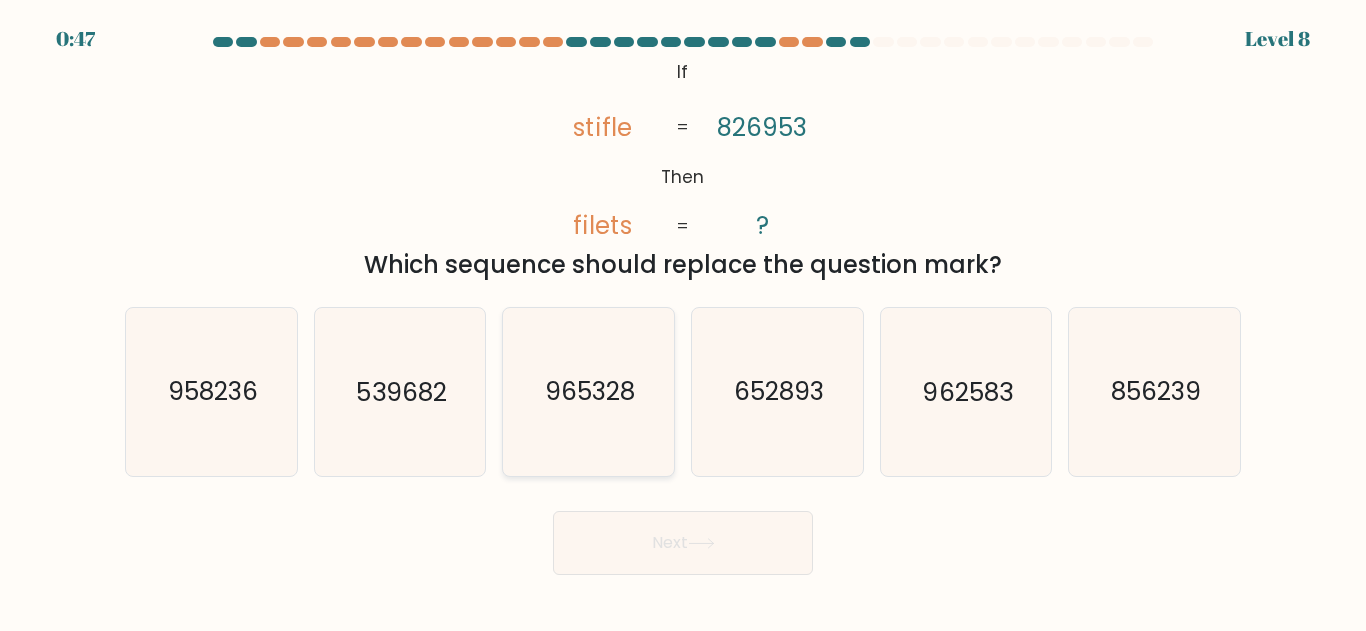 click on "965328" 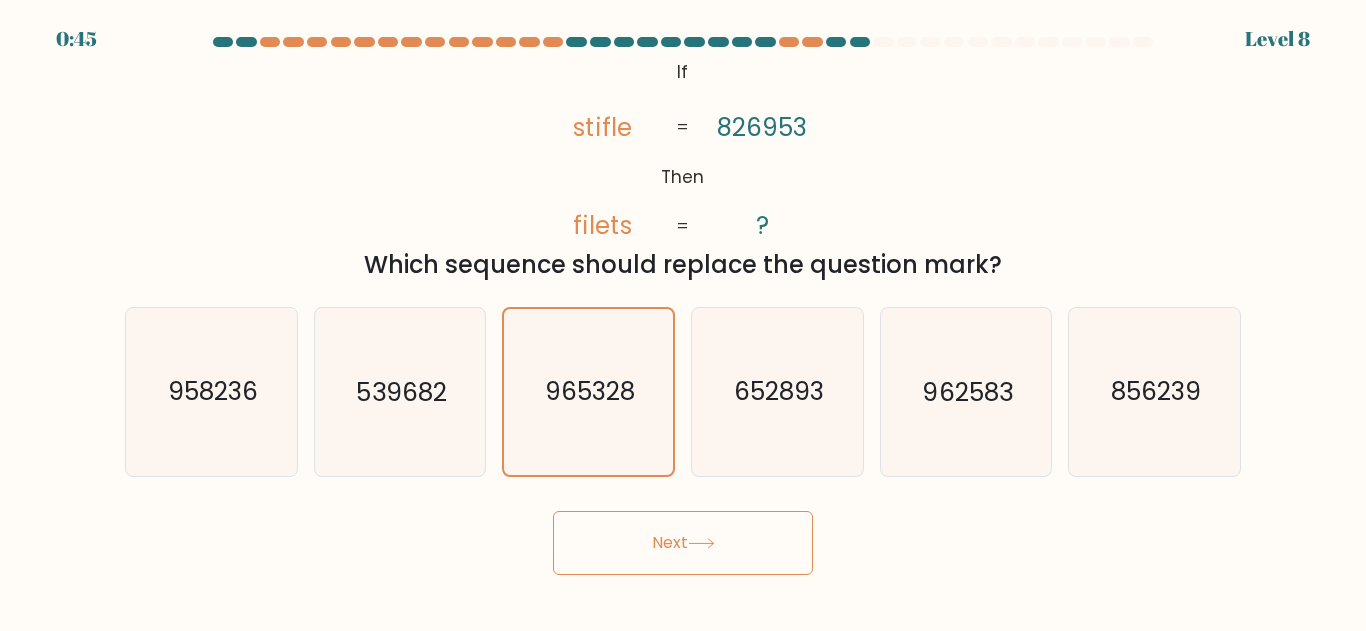 click on "Next" at bounding box center [683, 543] 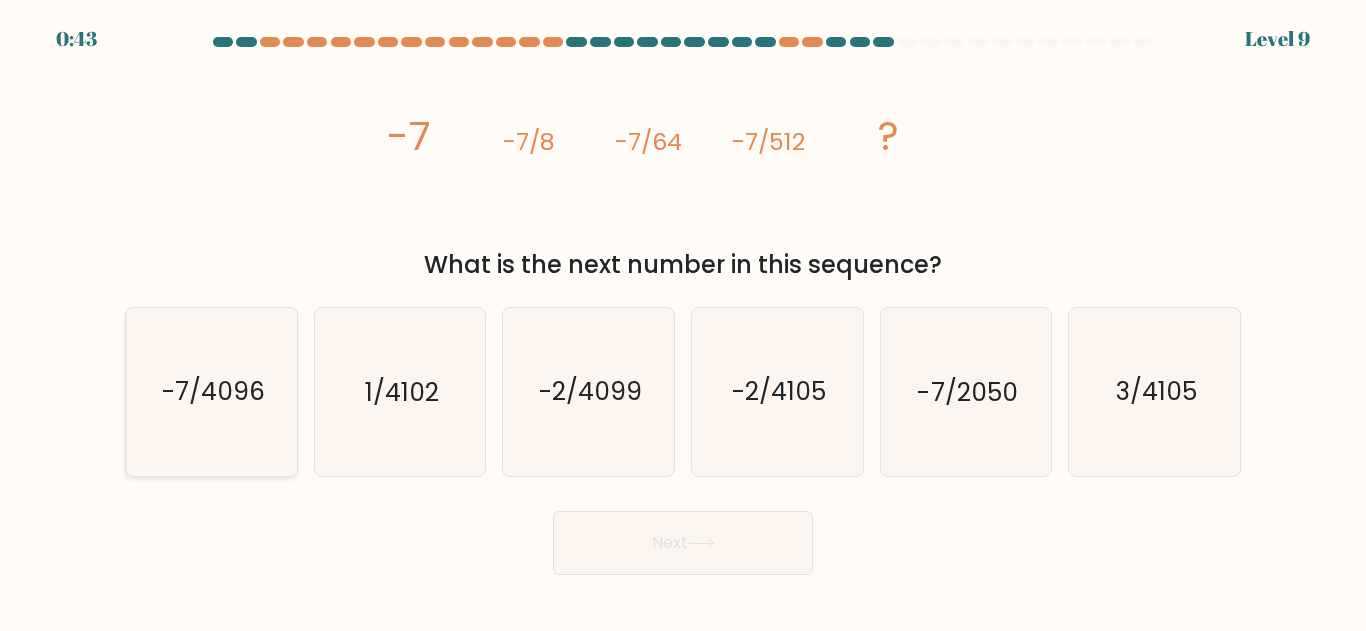 click on "-7/4096" 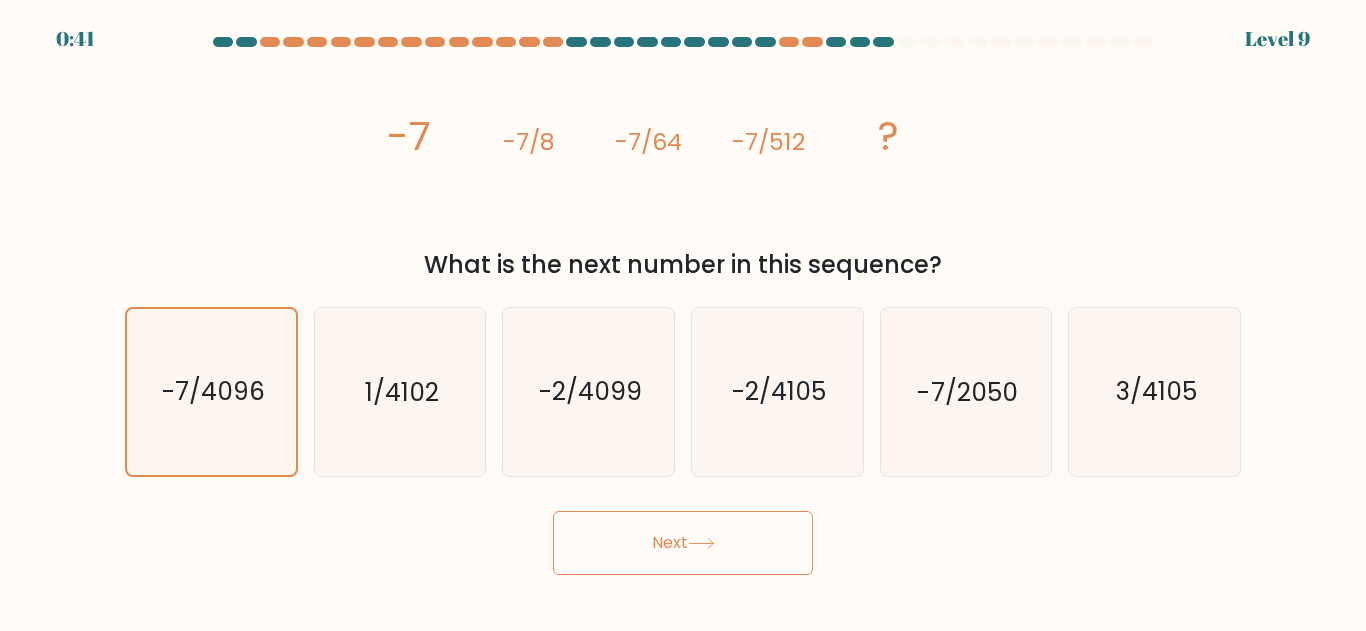 click on "Next" at bounding box center (683, 543) 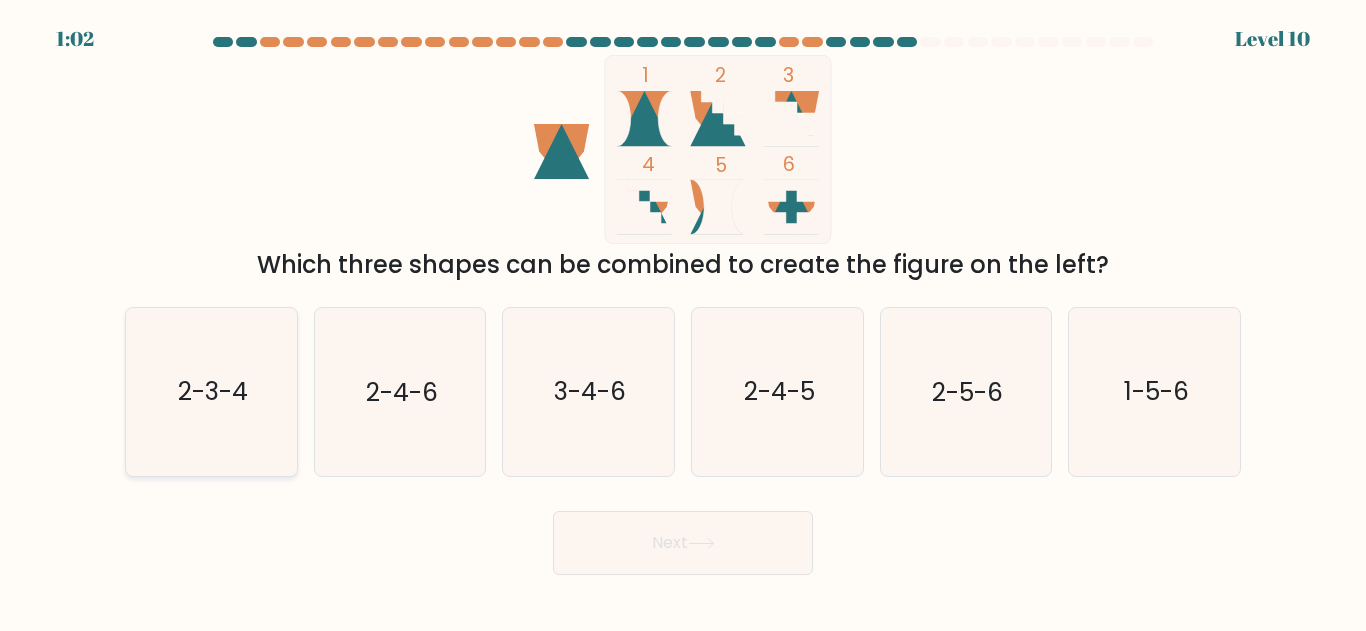 click on "2-3-4" 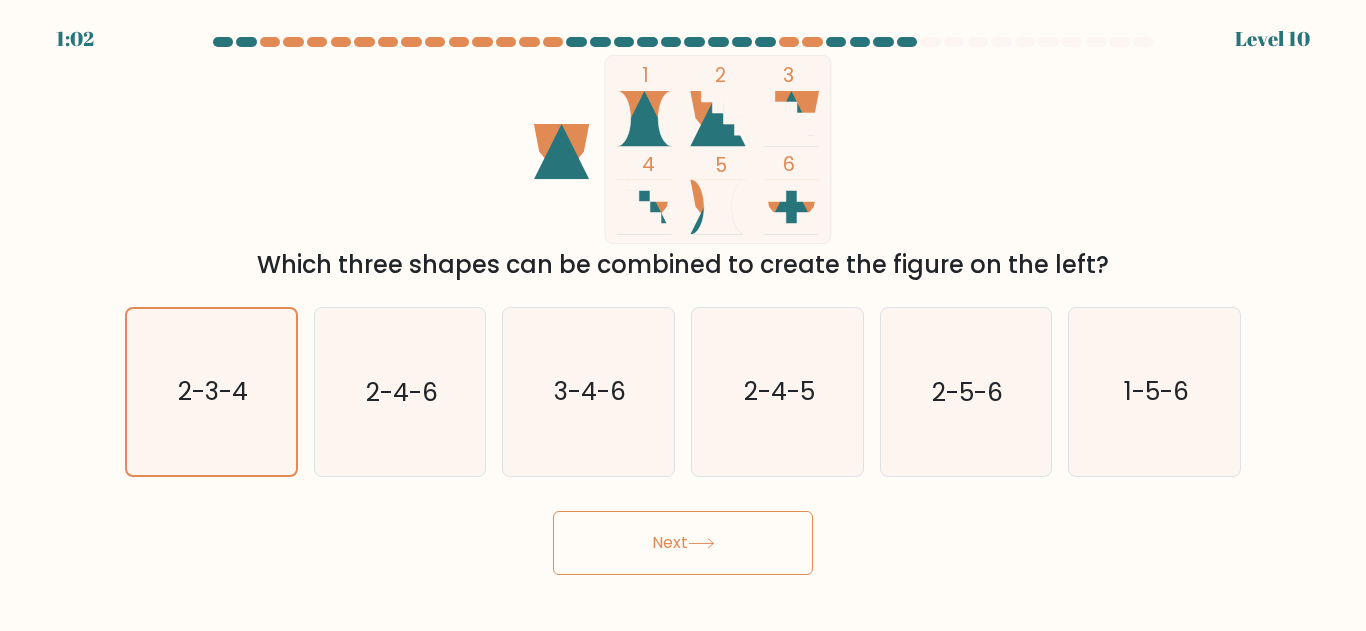 click on "Next" at bounding box center (683, 543) 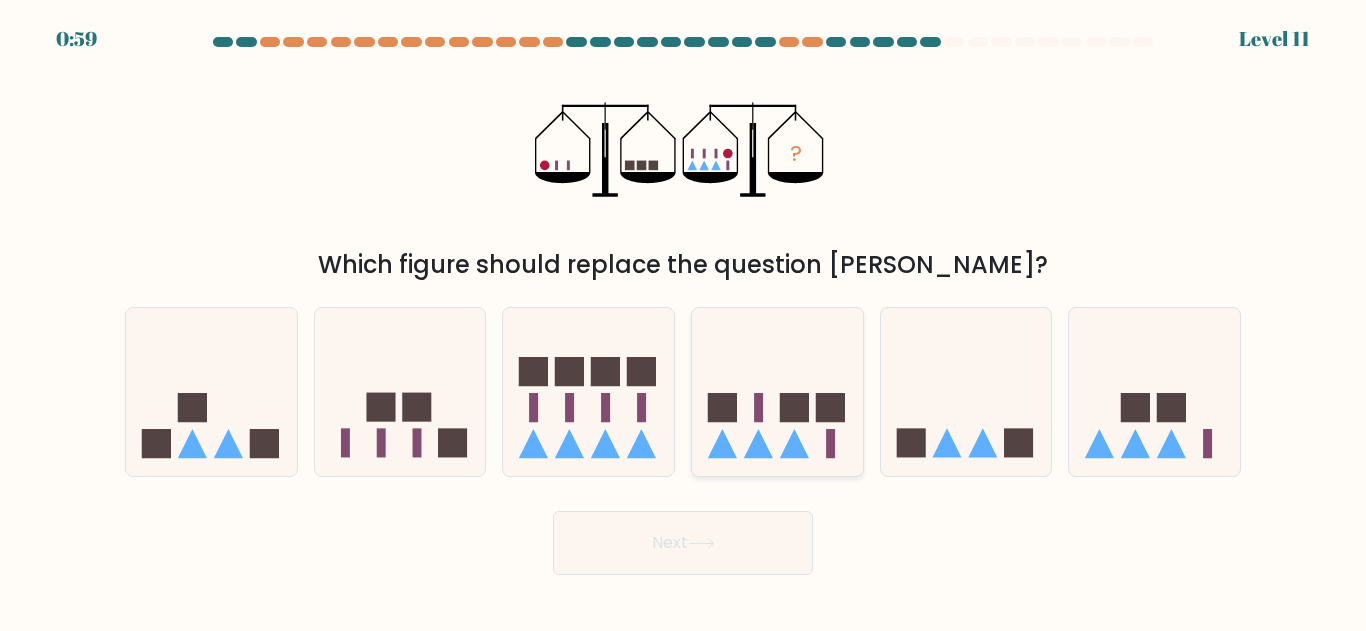 click 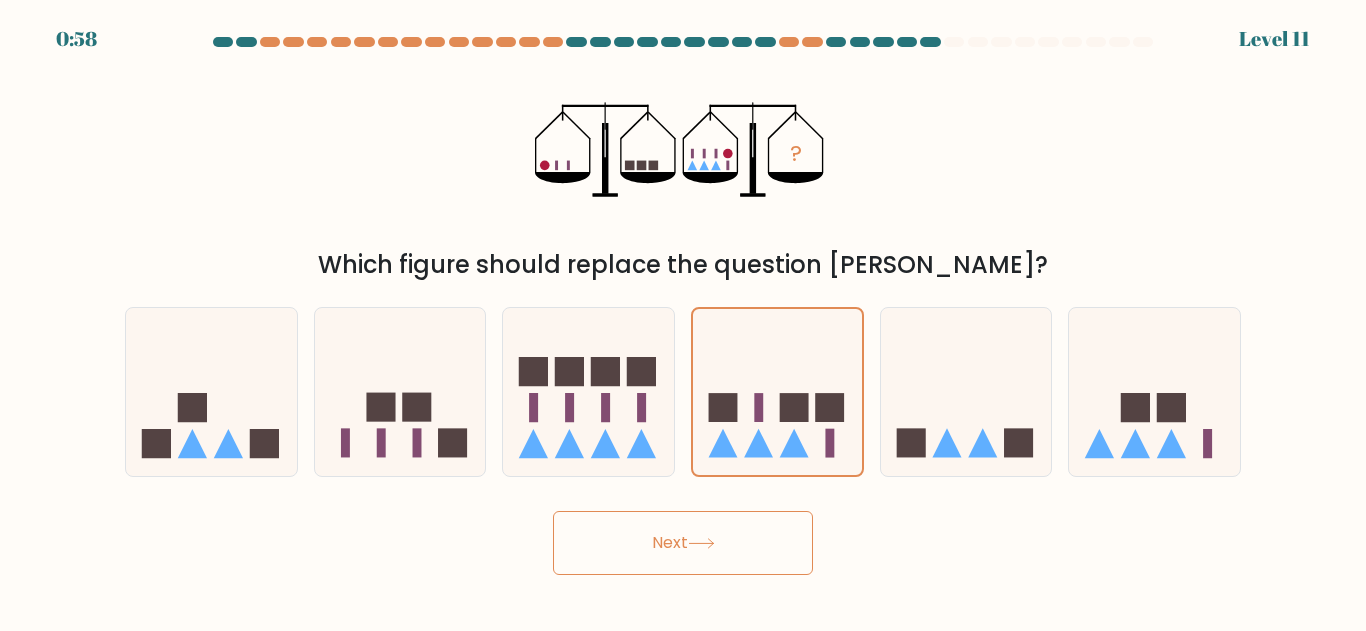 click on "Next" at bounding box center (683, 543) 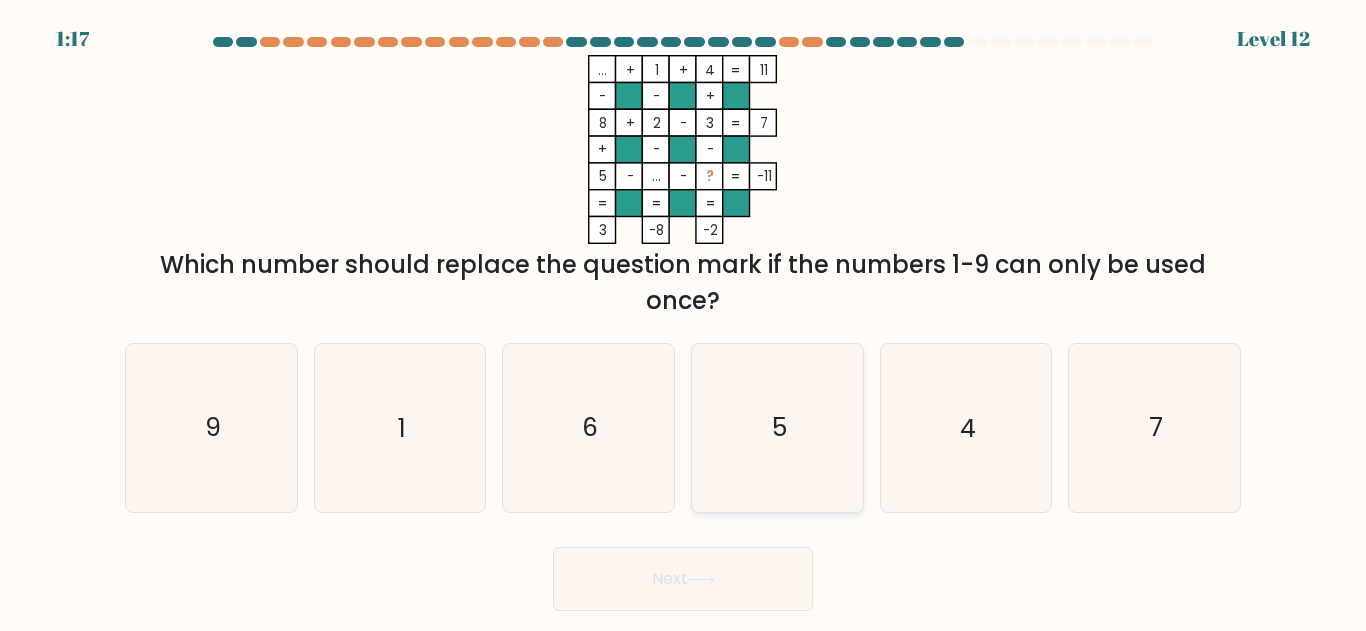 click on "5" 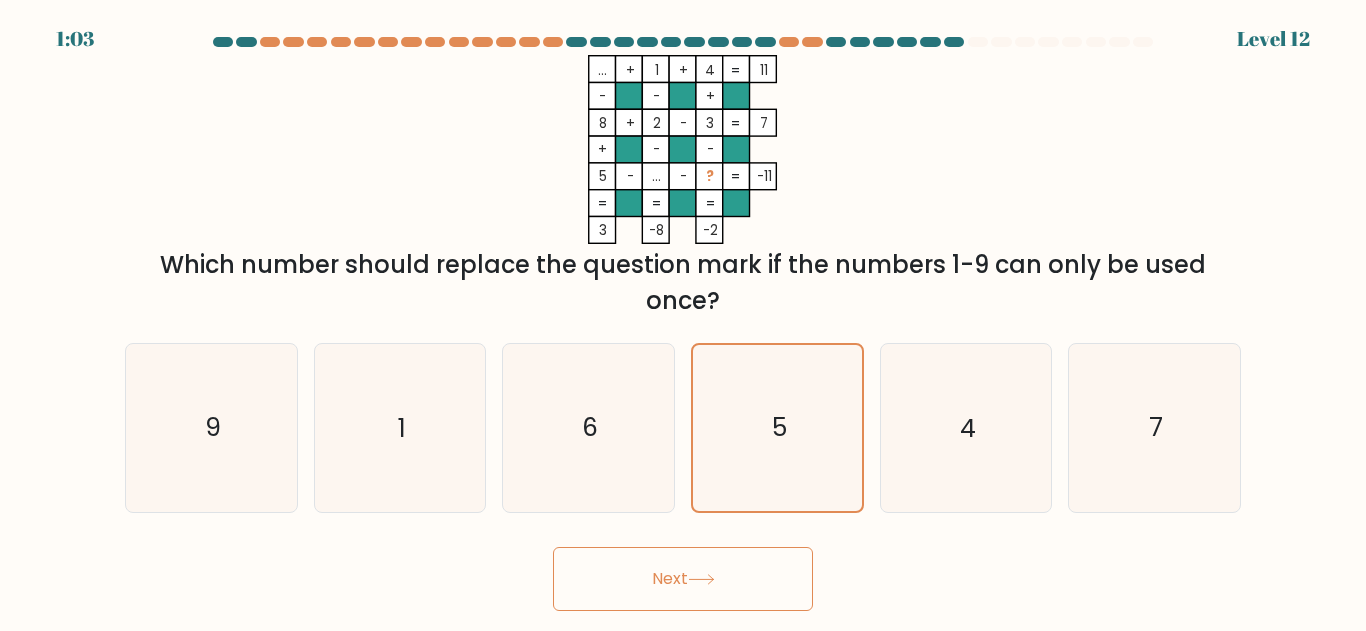 drag, startPoint x: 633, startPoint y: 576, endPoint x: 752, endPoint y: 563, distance: 119.70798 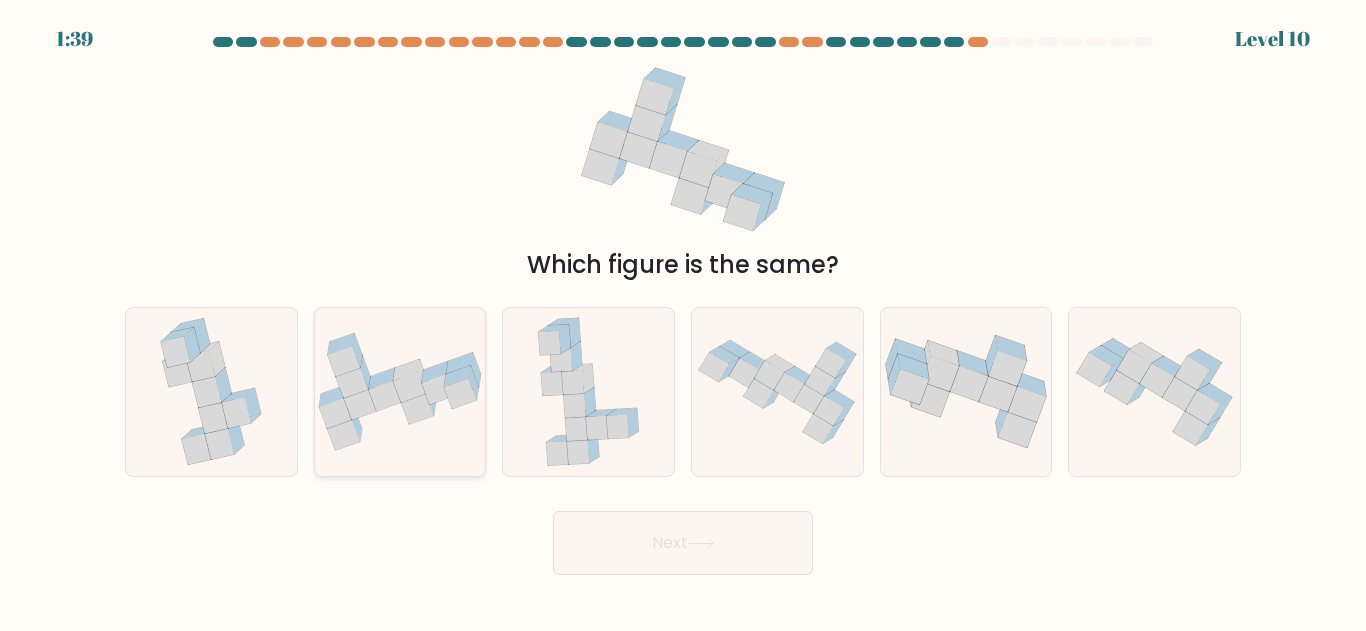 click 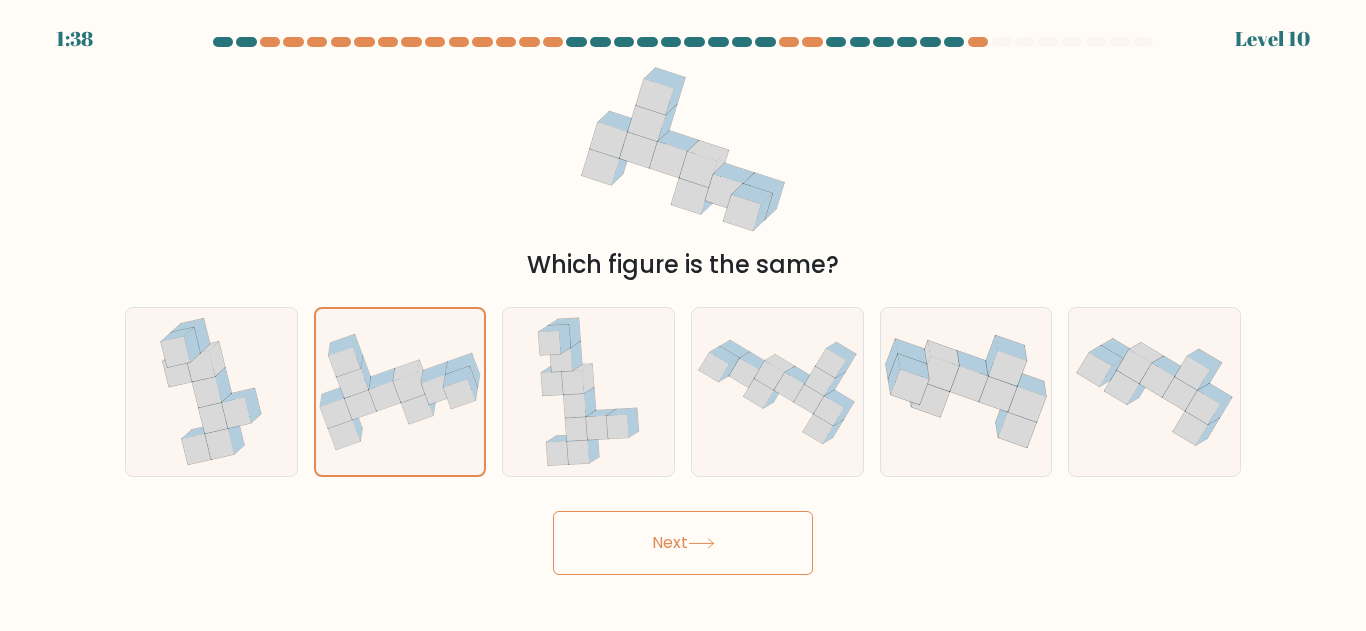 click on "Next" at bounding box center [683, 543] 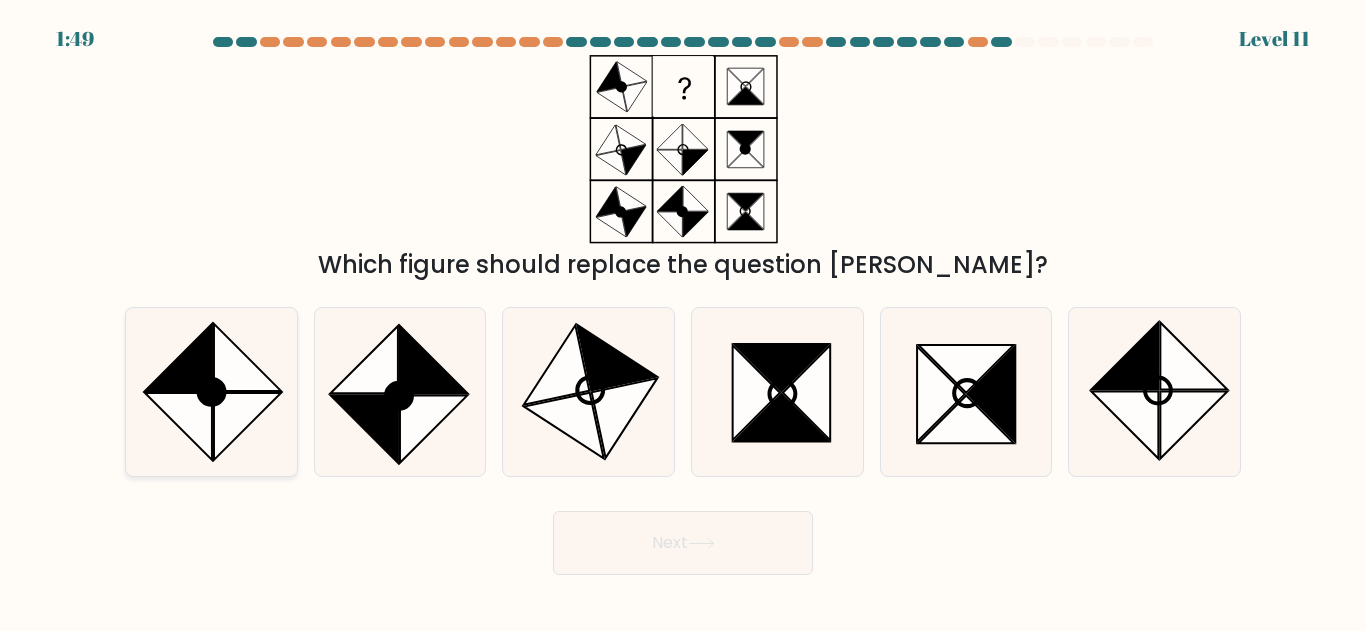click 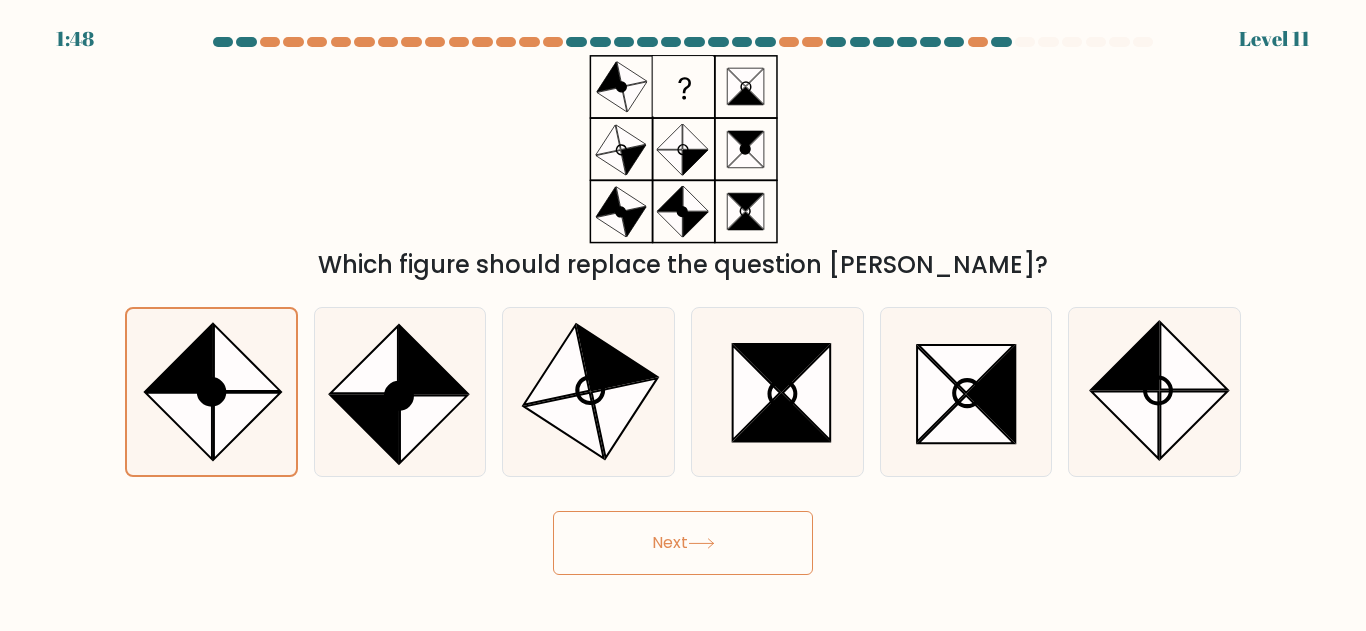 click on "Next" at bounding box center (683, 543) 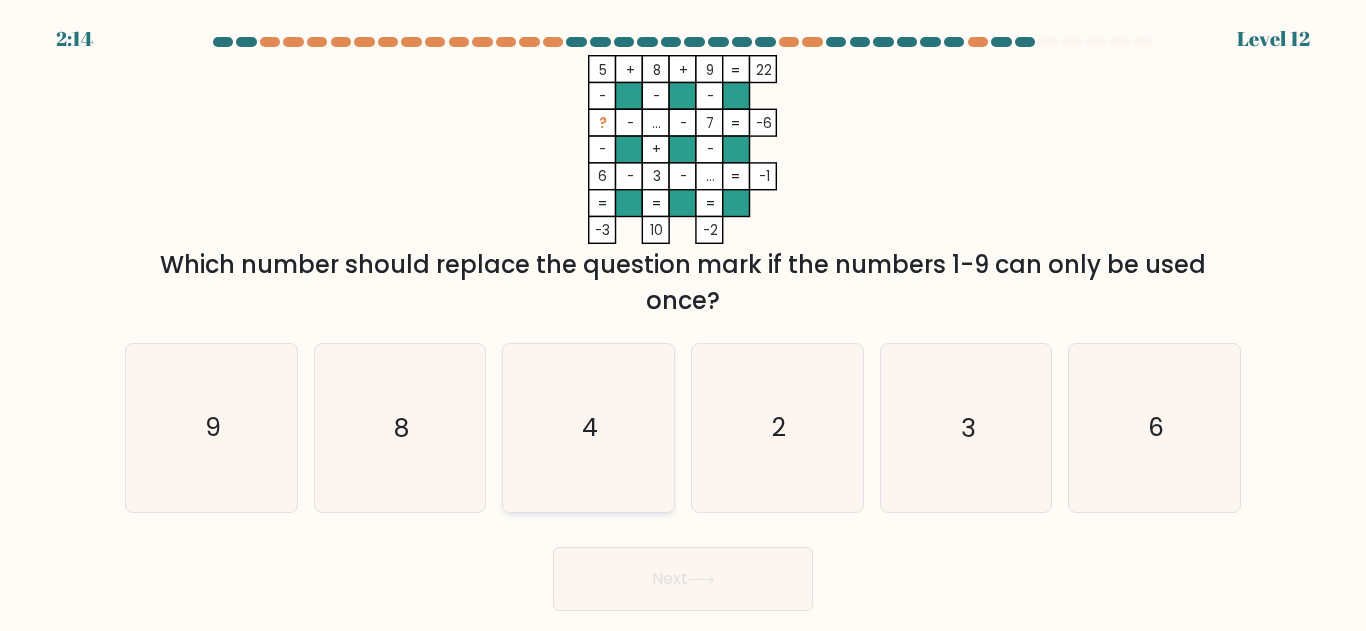 click on "4" 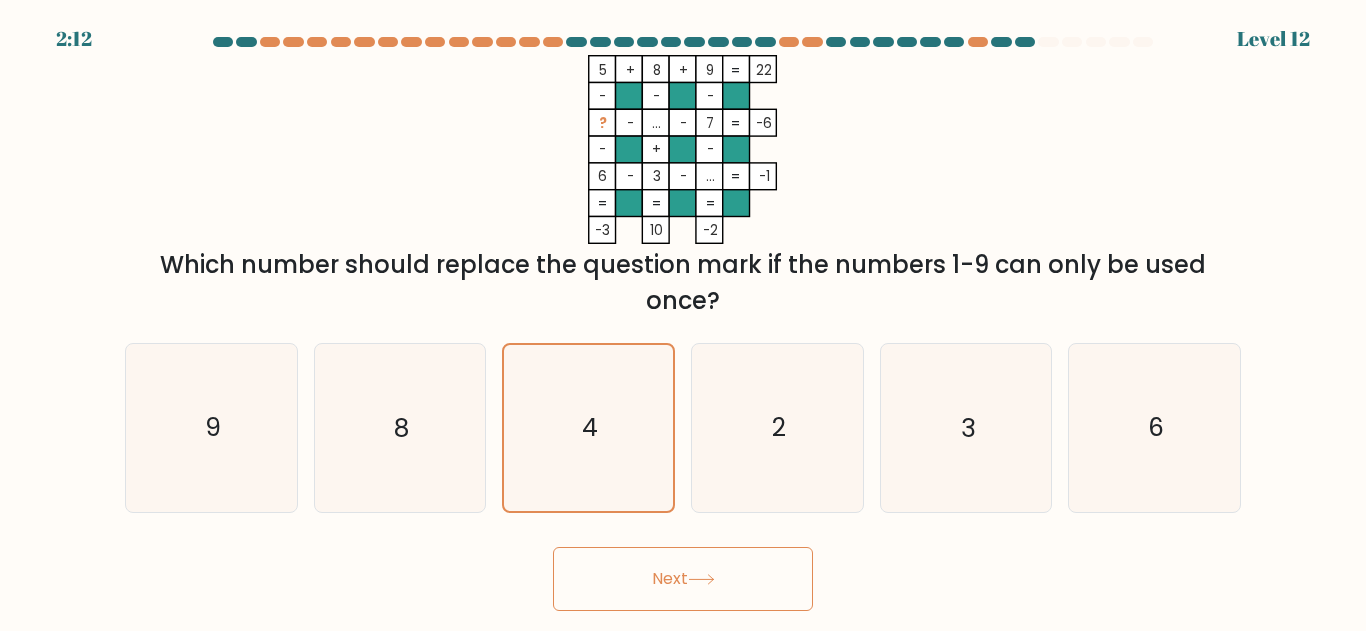 click on "Next" at bounding box center (683, 579) 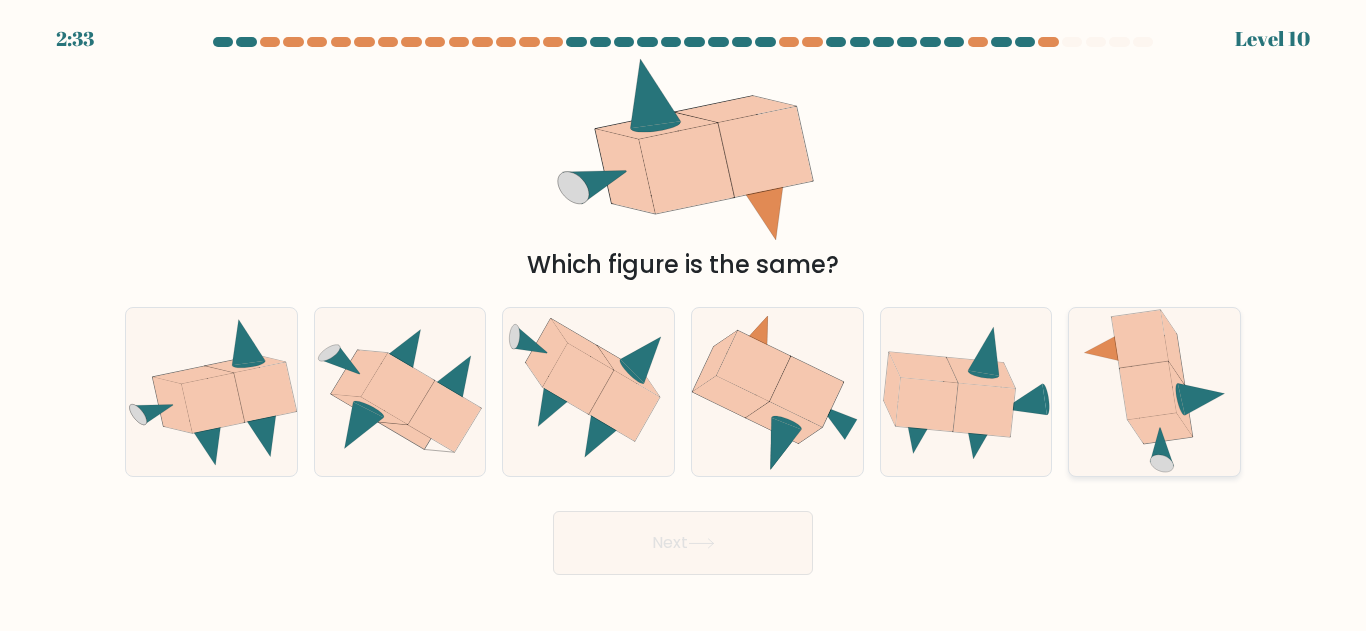 click 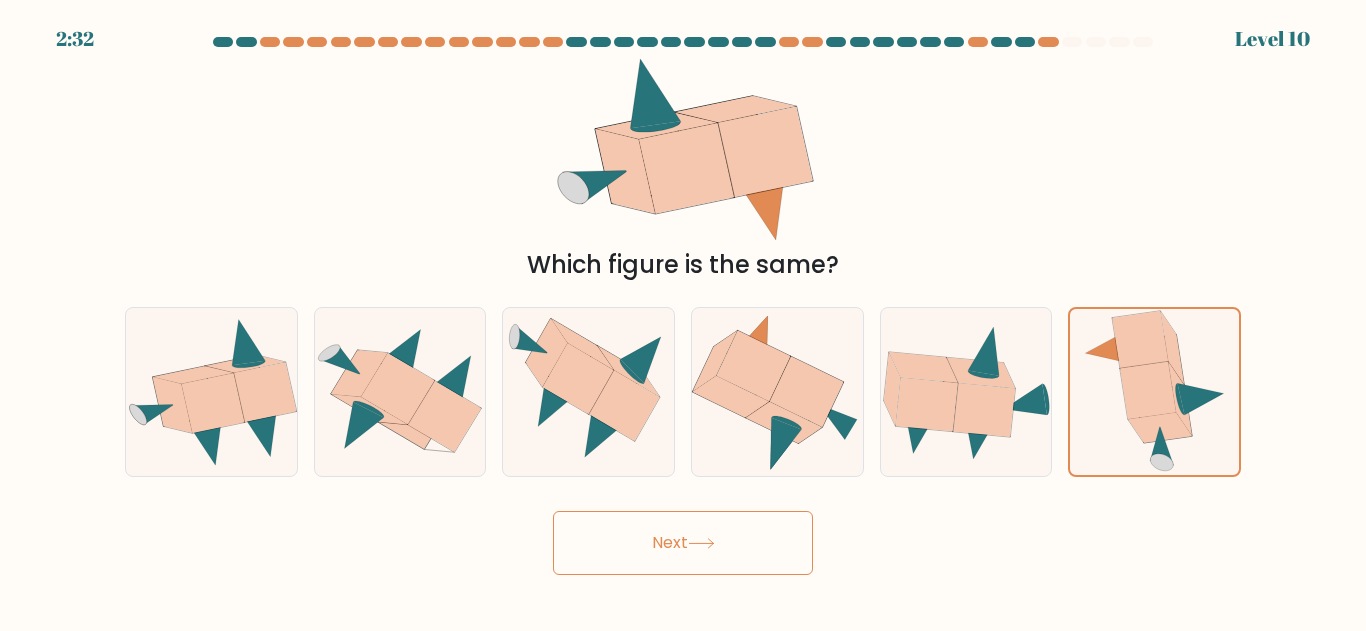 click on "Next" at bounding box center (683, 543) 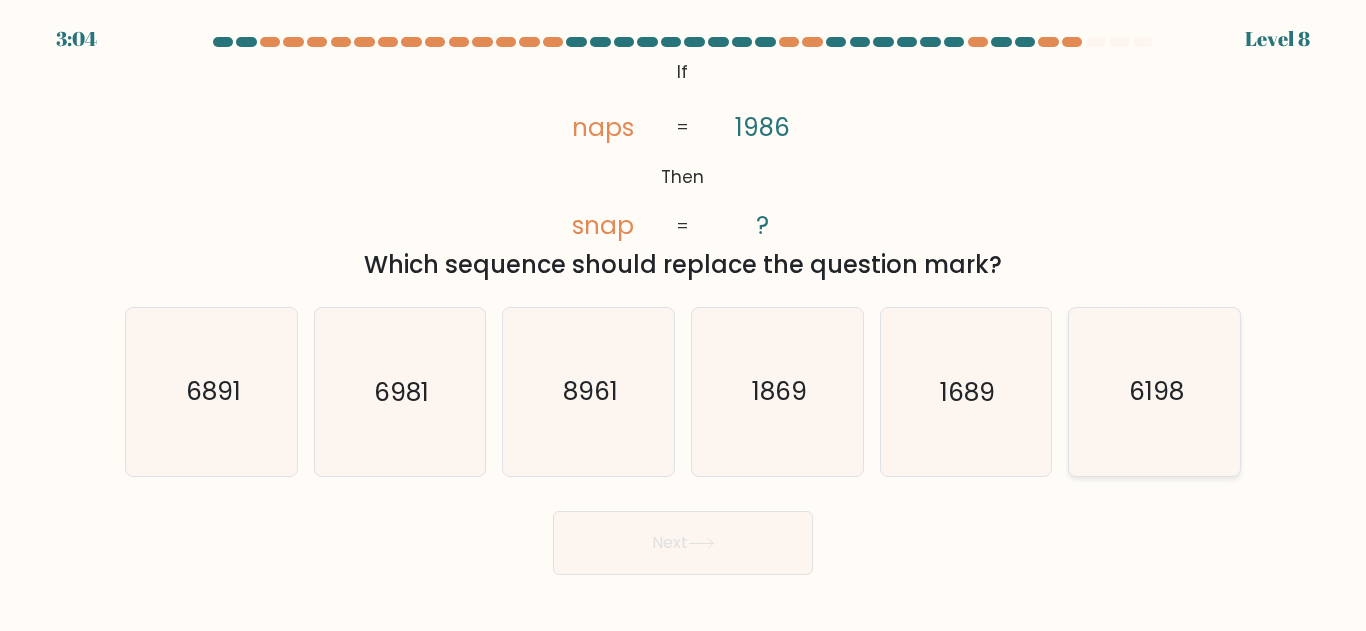 click on "6198" 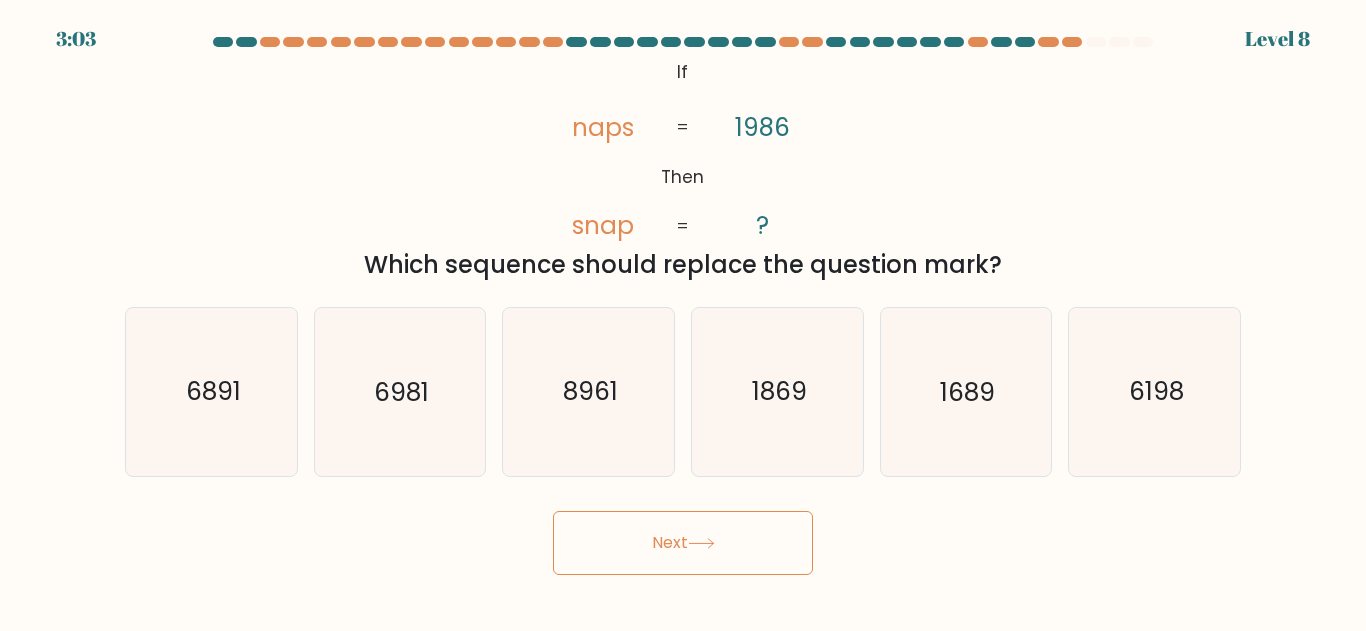 click 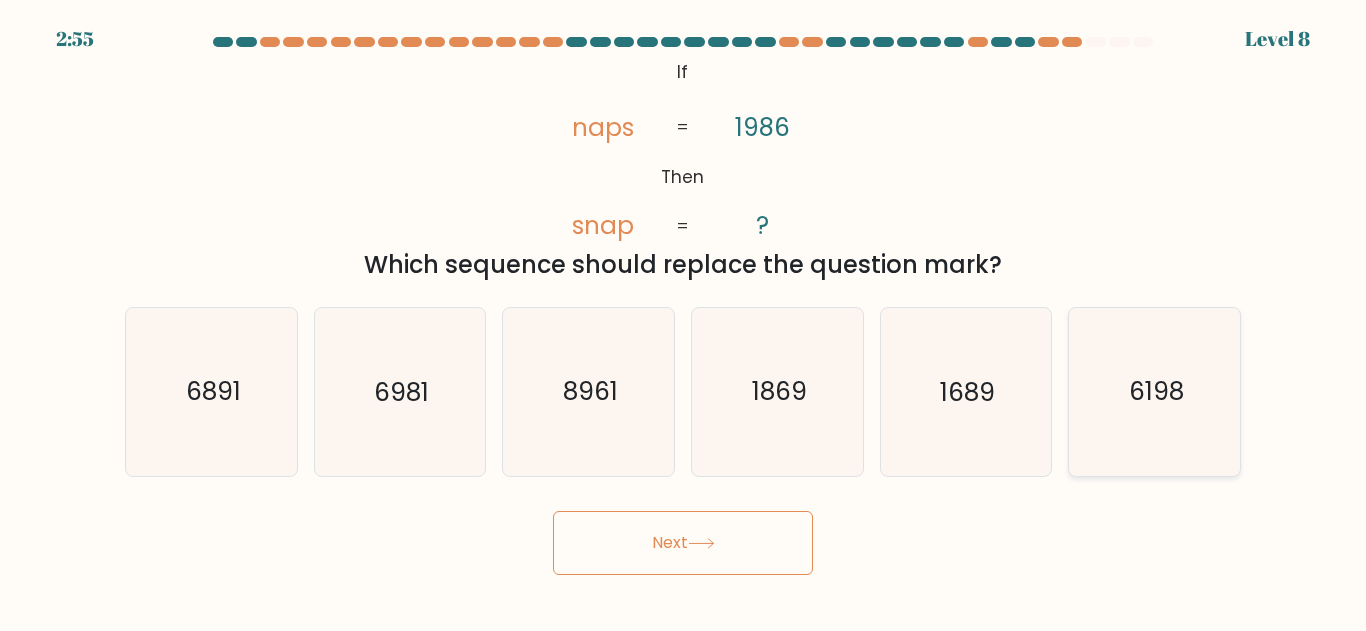 click on "6198" 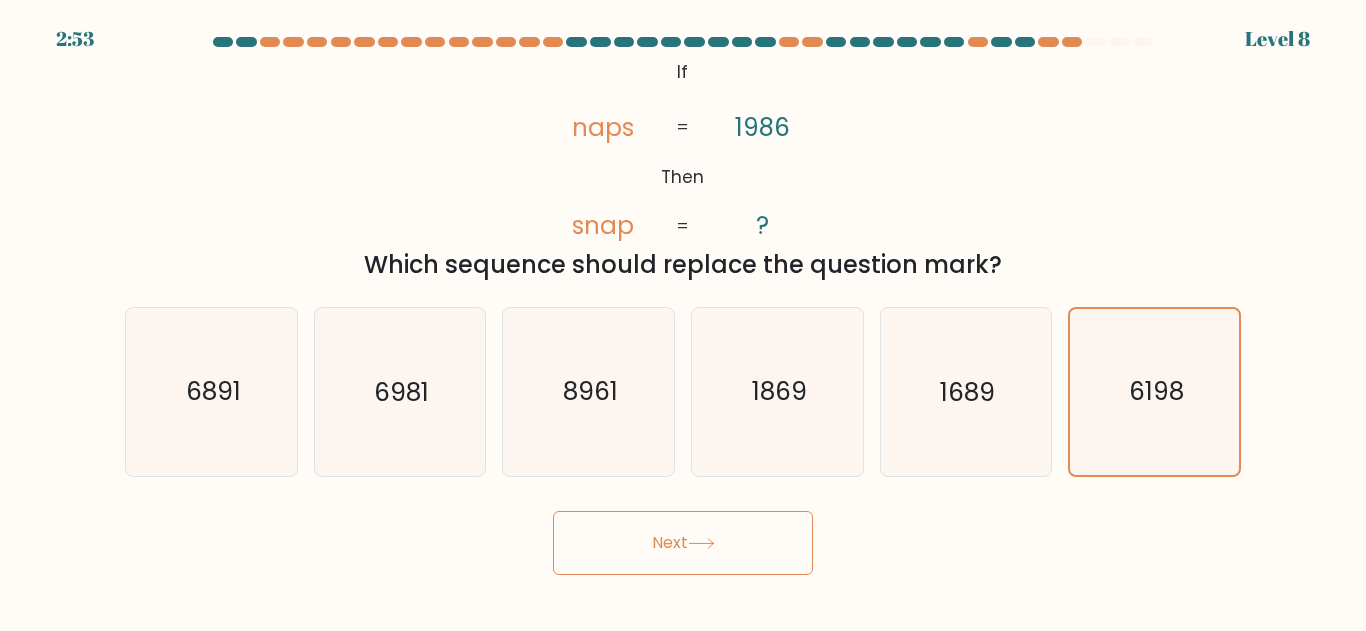 click on "Next" at bounding box center [683, 543] 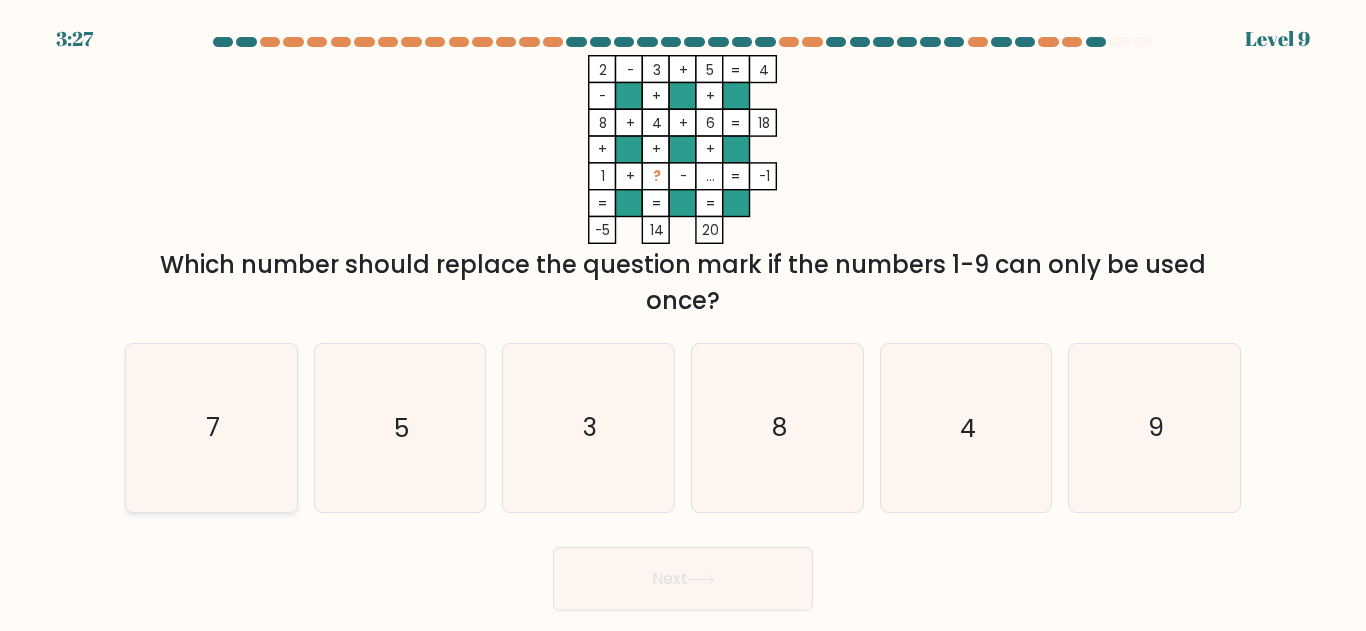 click on "7" 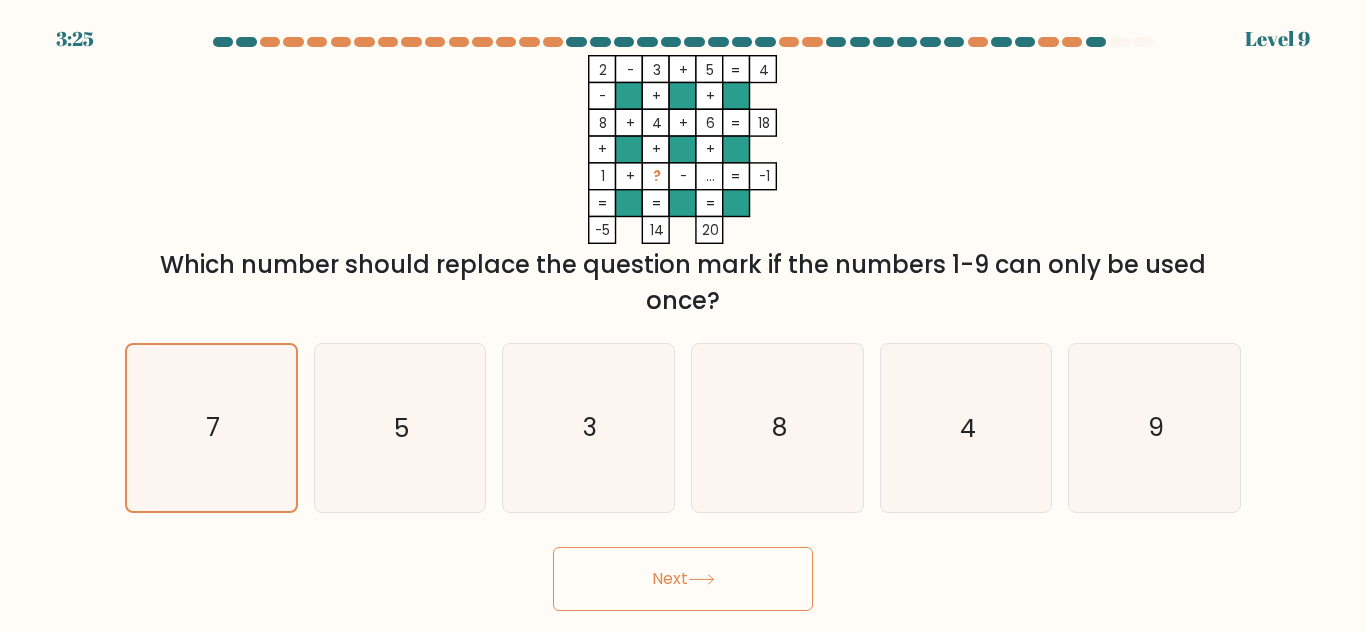 click on "Next" at bounding box center [683, 579] 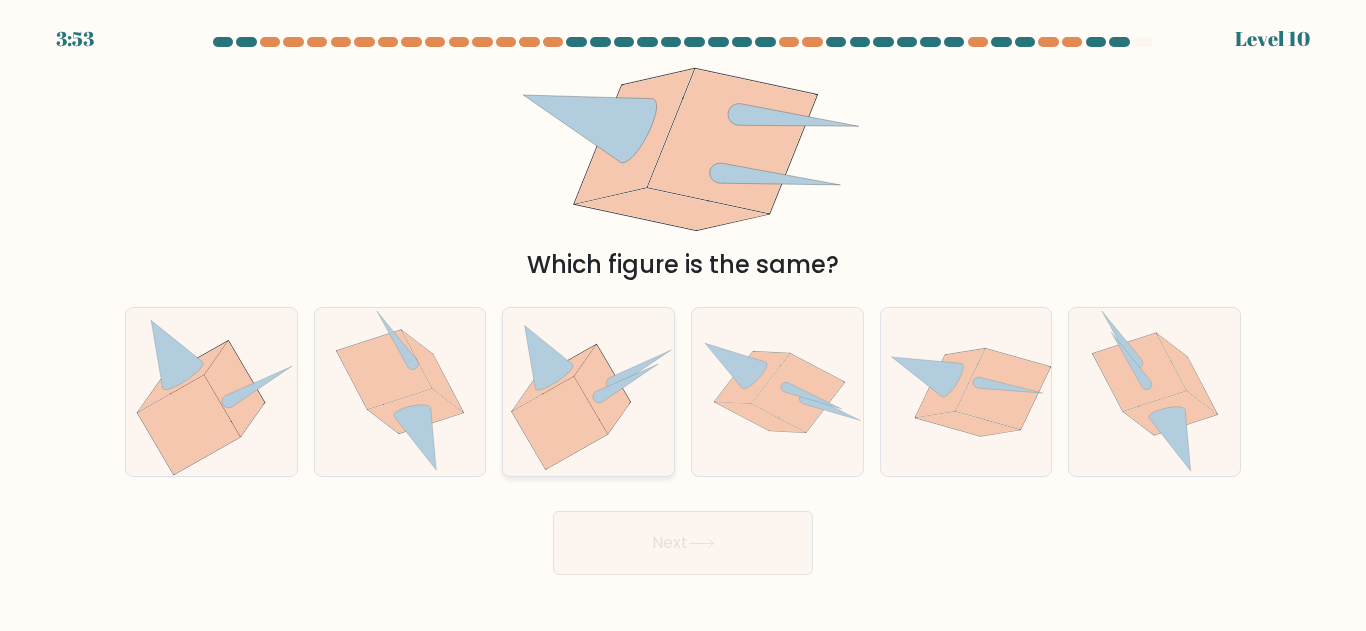 click 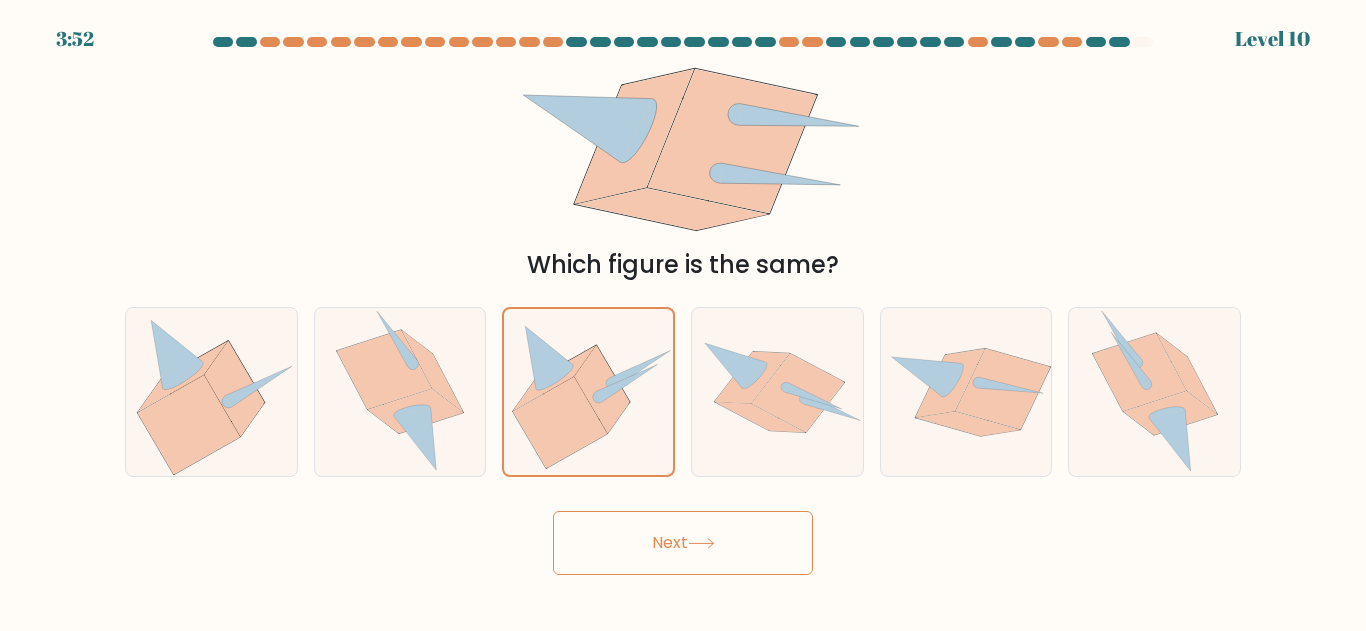 click on "Next" at bounding box center (683, 543) 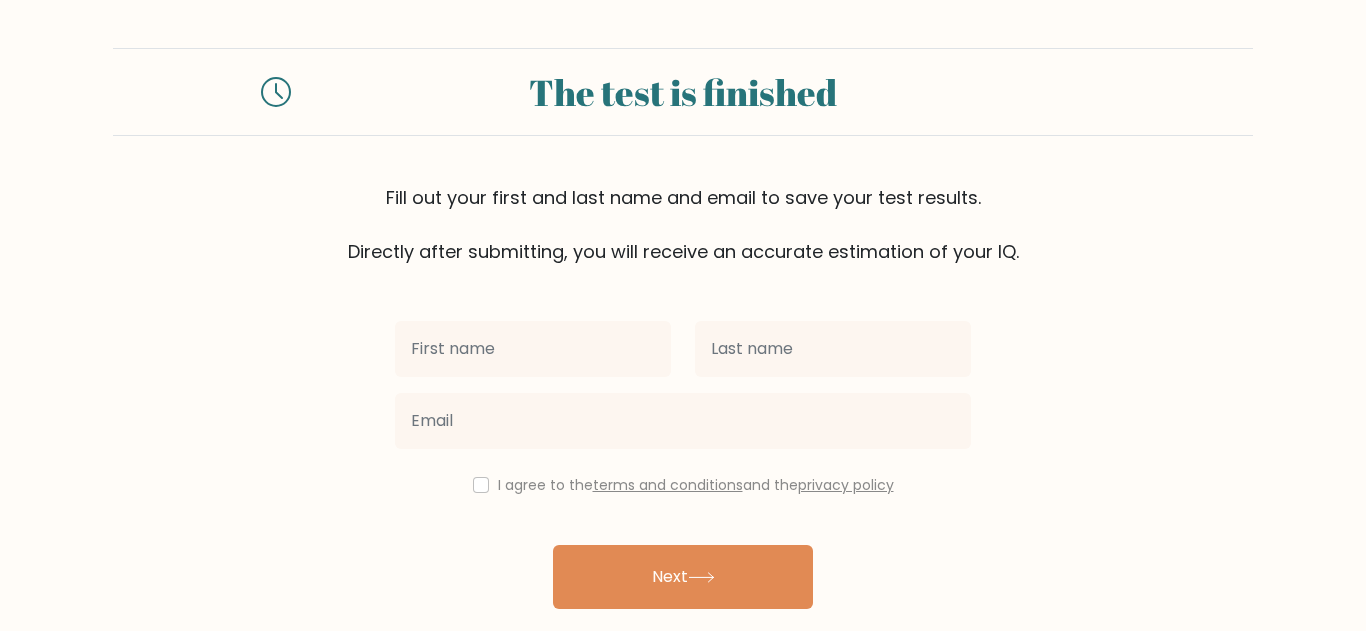 scroll, scrollTop: 0, scrollLeft: 0, axis: both 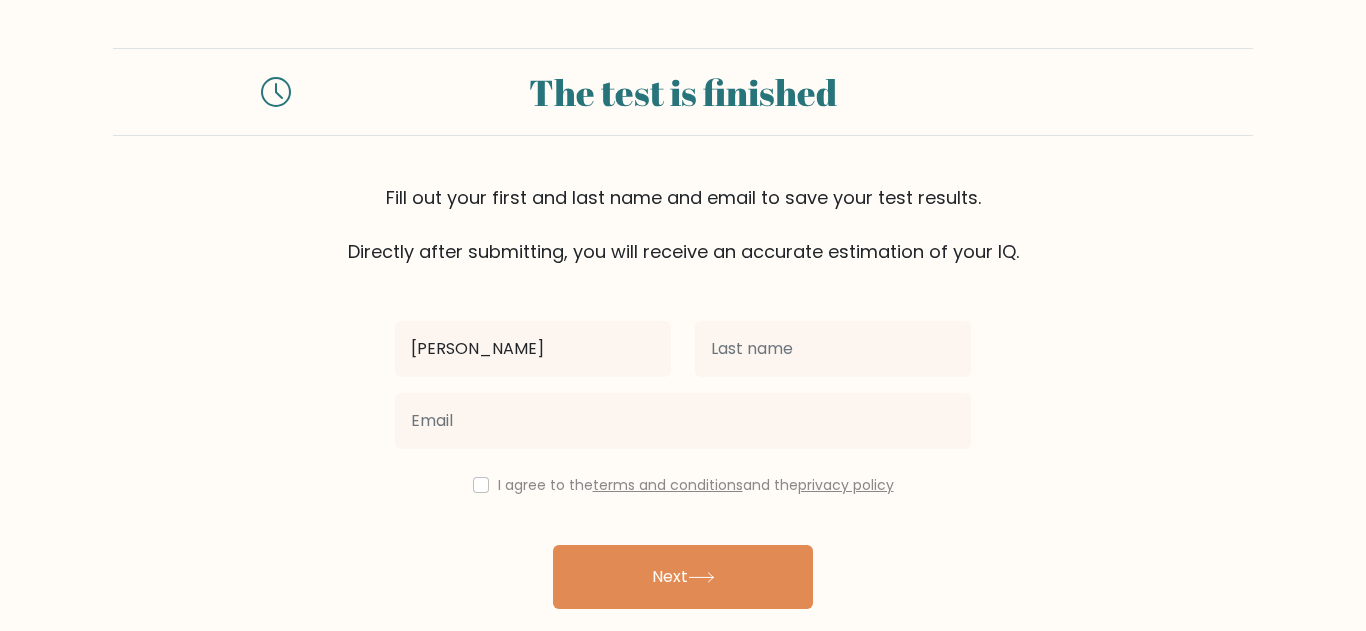 type on "[PERSON_NAME]" 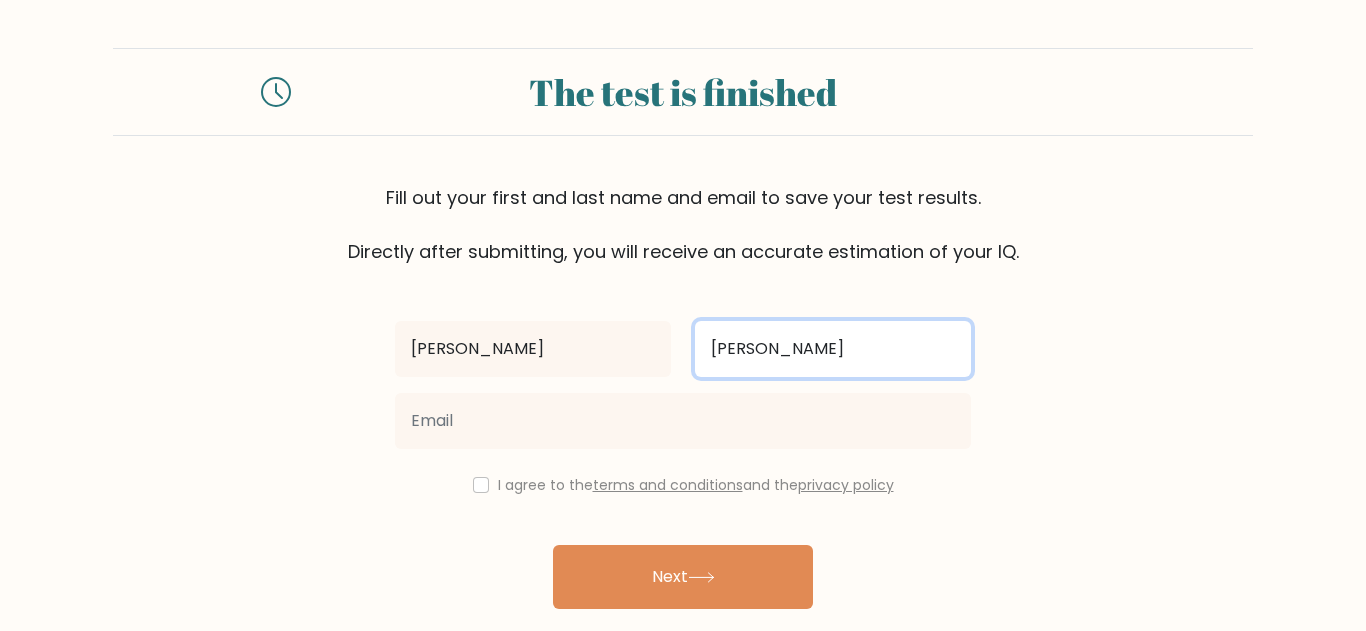 type on "[PERSON_NAME]" 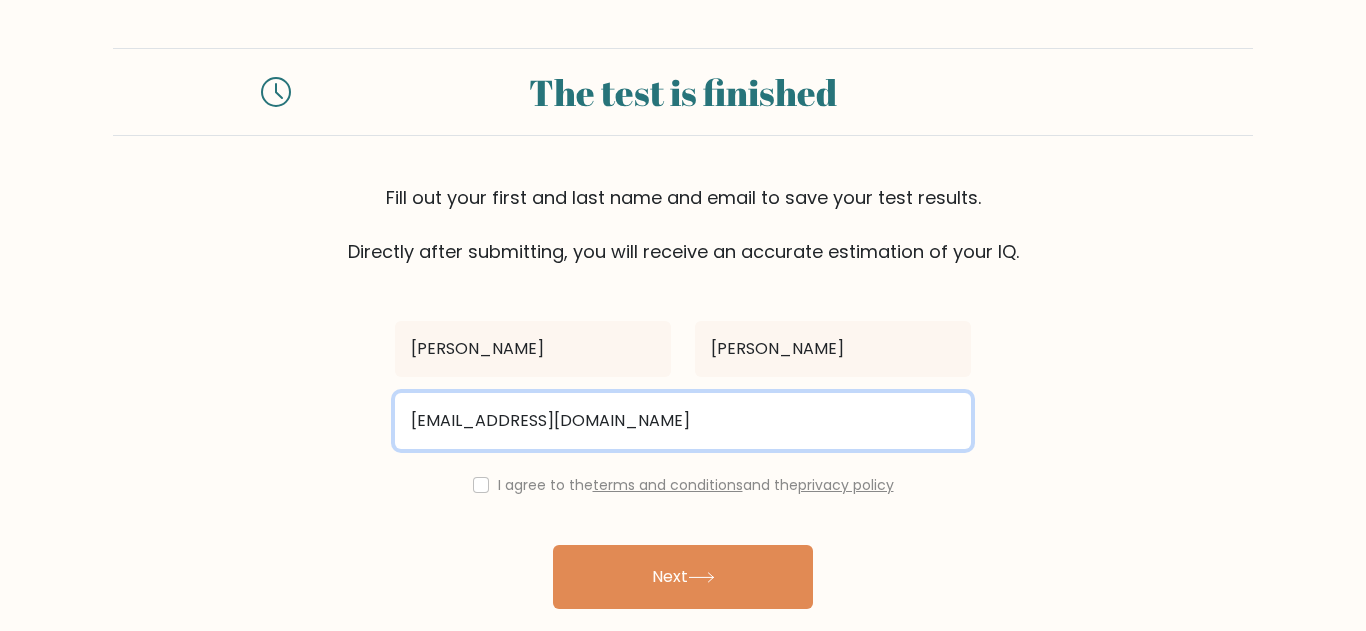 type on "sueroe205@yahoo.com" 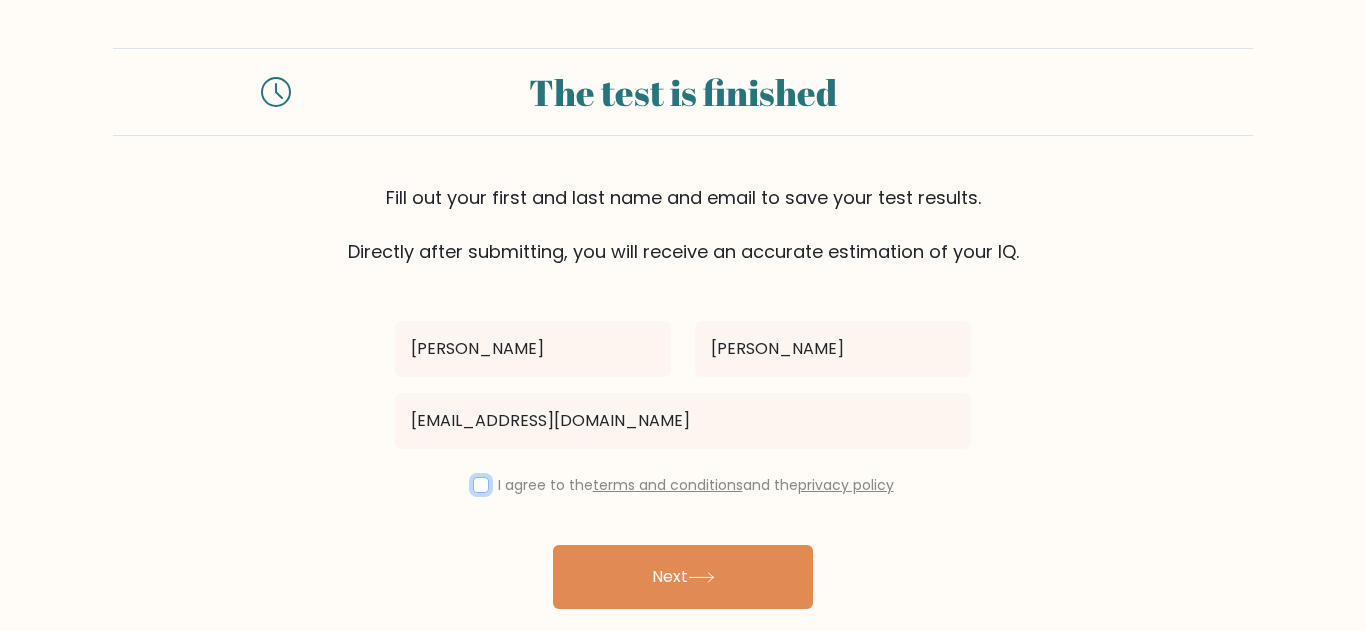 click at bounding box center [481, 485] 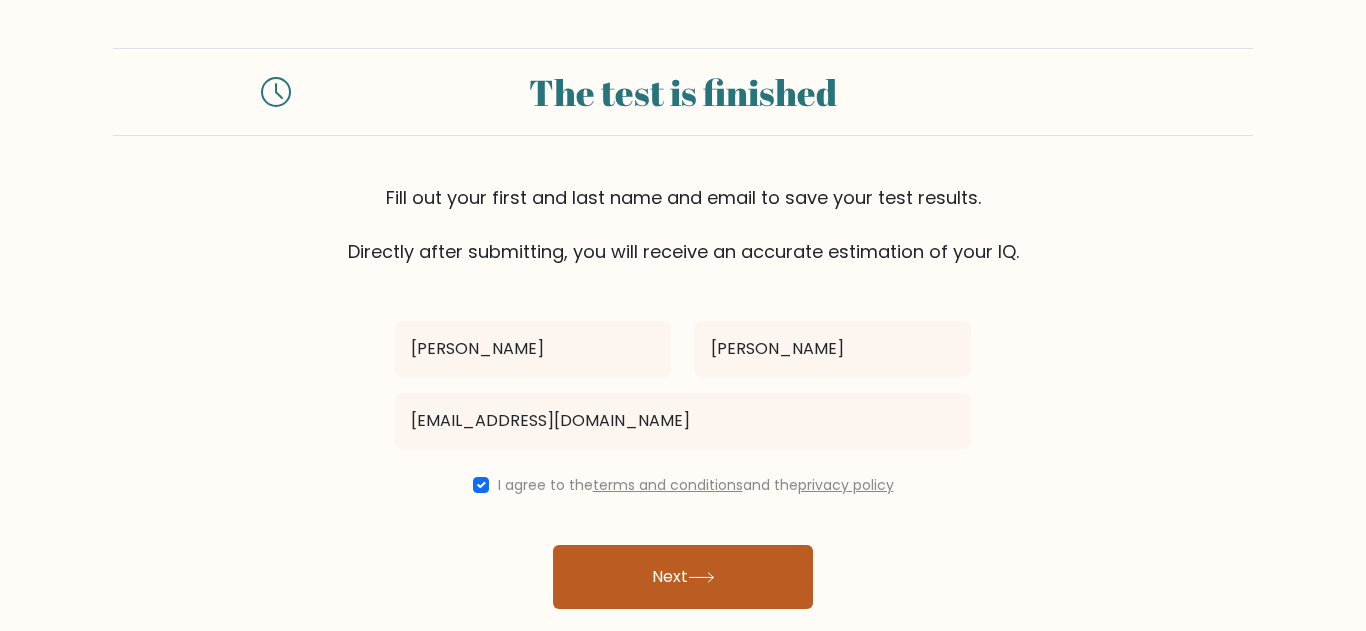 click on "Next" at bounding box center (683, 577) 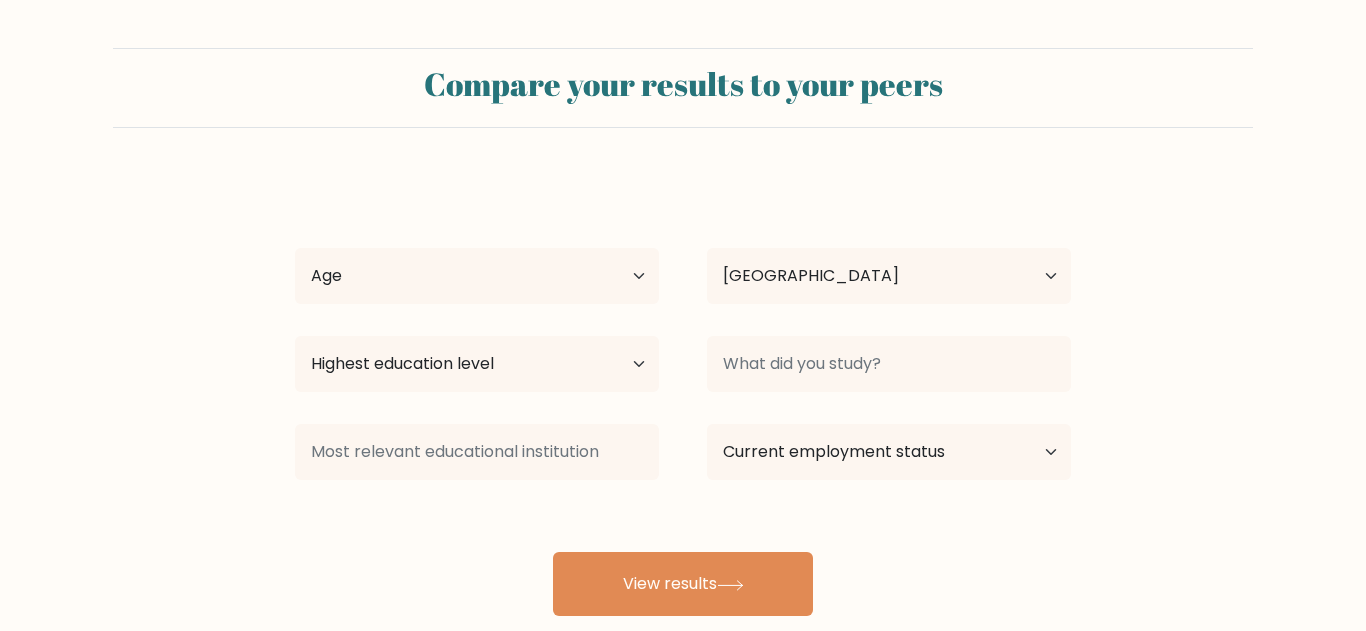 select on "US" 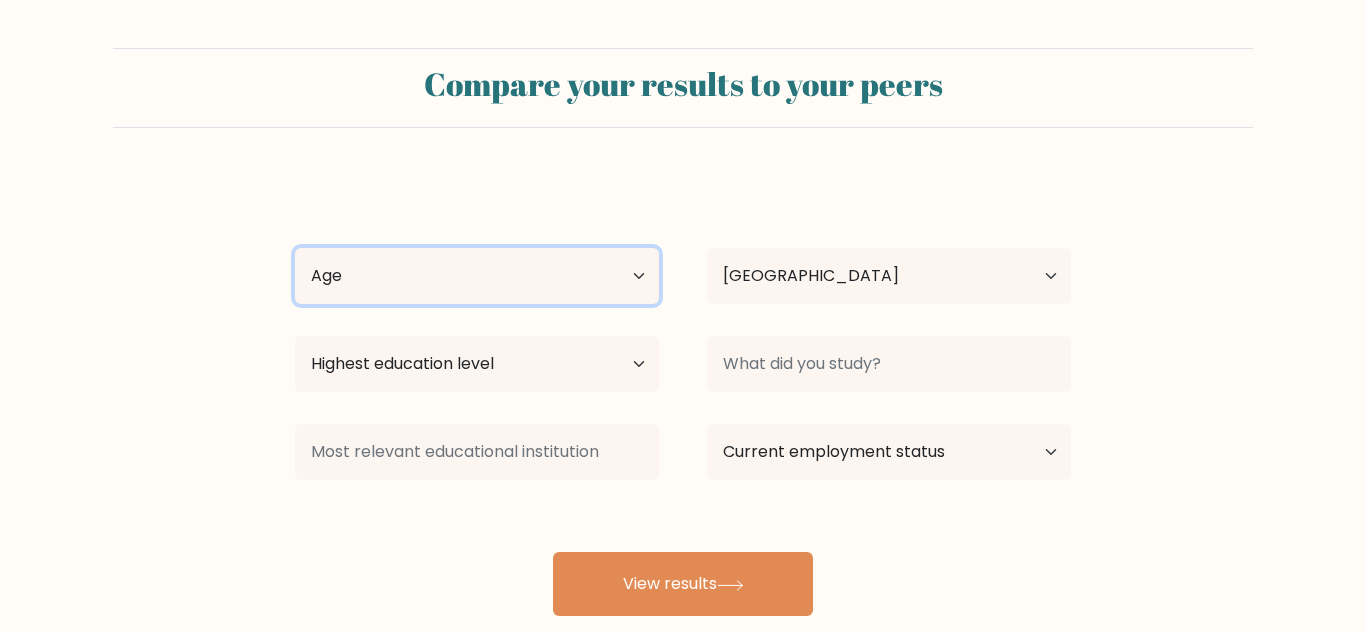 click on "Age
Under [DEMOGRAPHIC_DATA]
[DEMOGRAPHIC_DATA]
[DEMOGRAPHIC_DATA]
[DEMOGRAPHIC_DATA]
[DEMOGRAPHIC_DATA]
[DEMOGRAPHIC_DATA]
[DEMOGRAPHIC_DATA] and above" at bounding box center [477, 276] 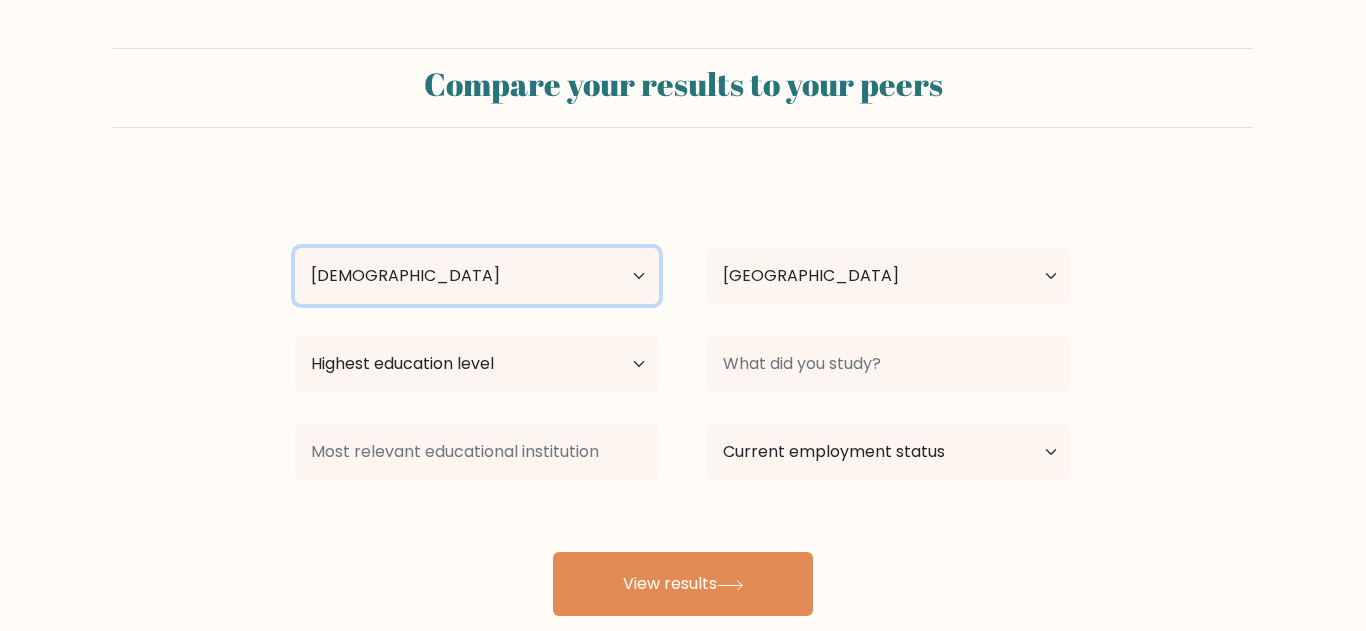 click on "55-64 years old" at bounding box center (0, 0) 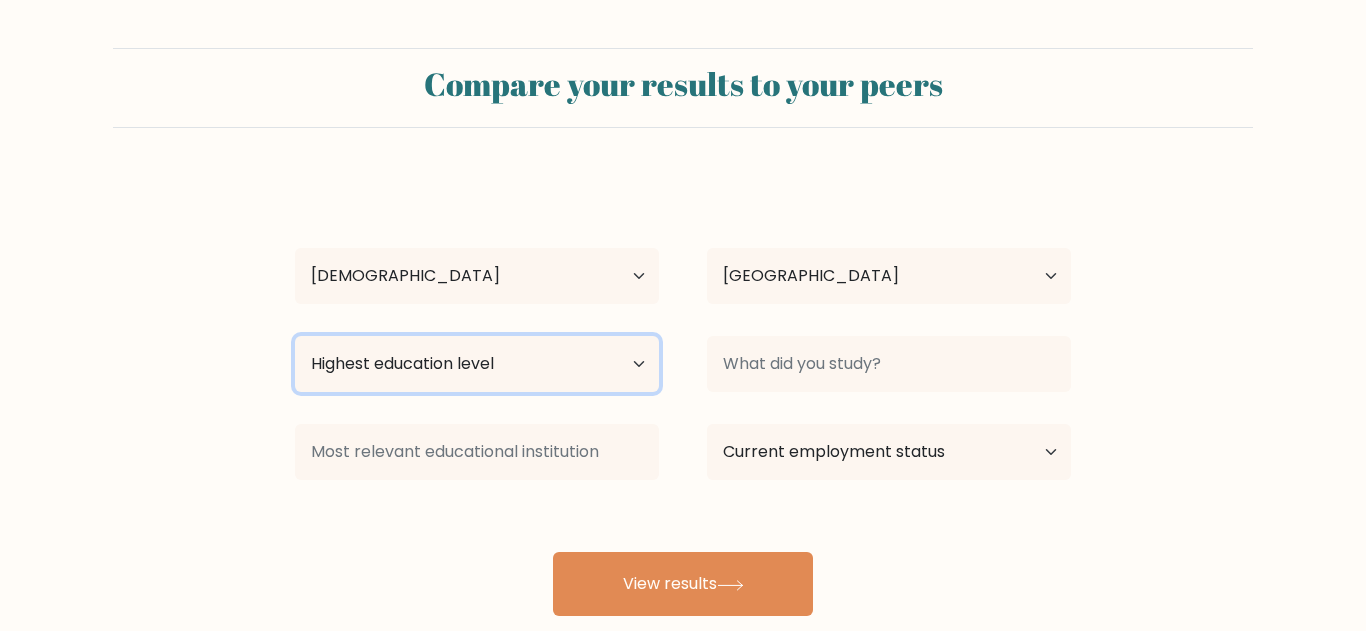 select on "bachelors_degree" 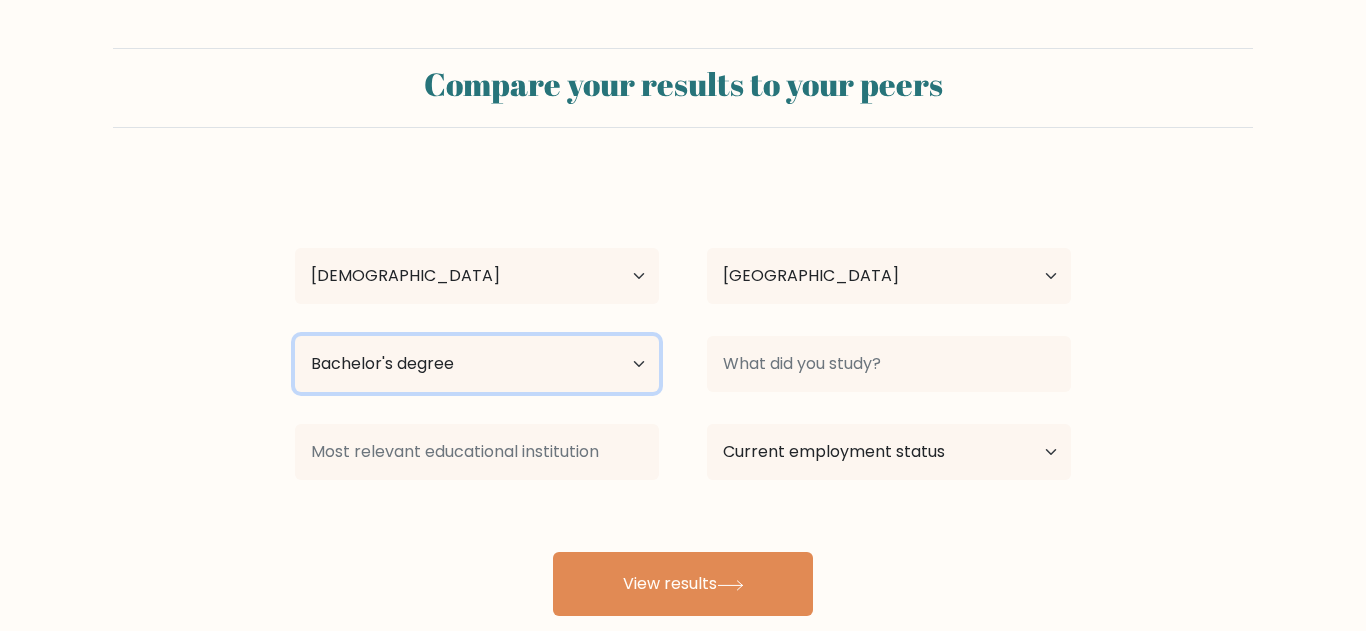 click on "Bachelor's degree" at bounding box center [0, 0] 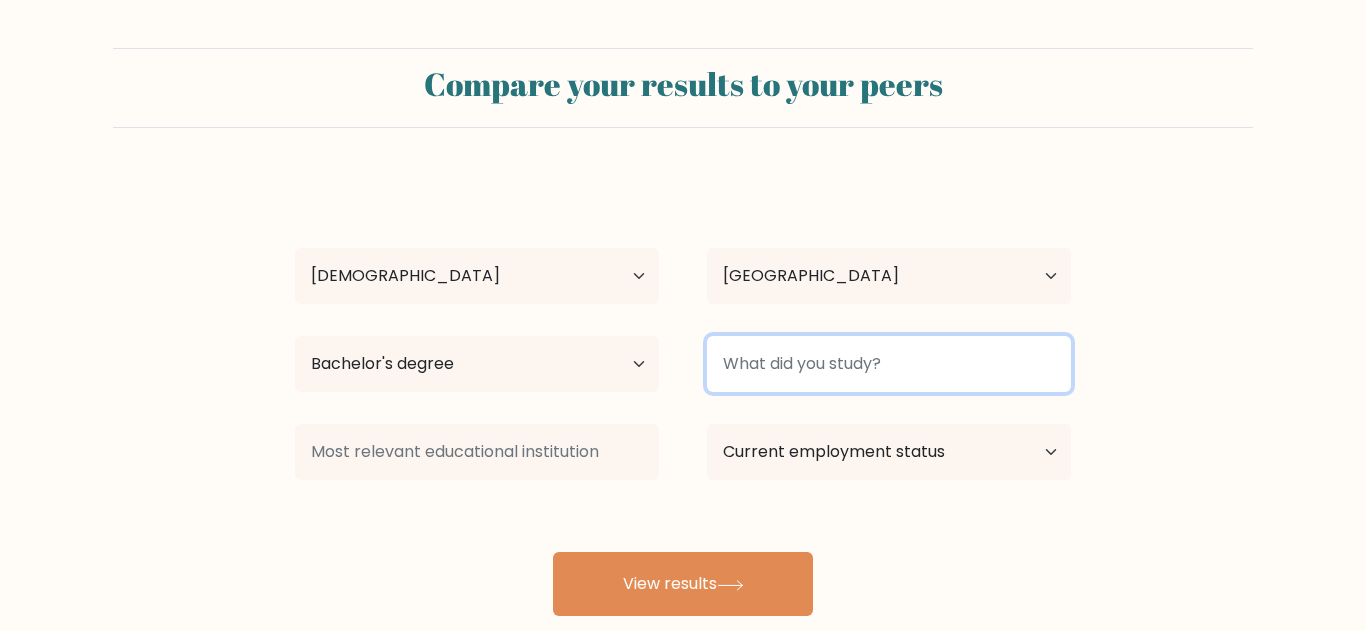 click at bounding box center [889, 364] 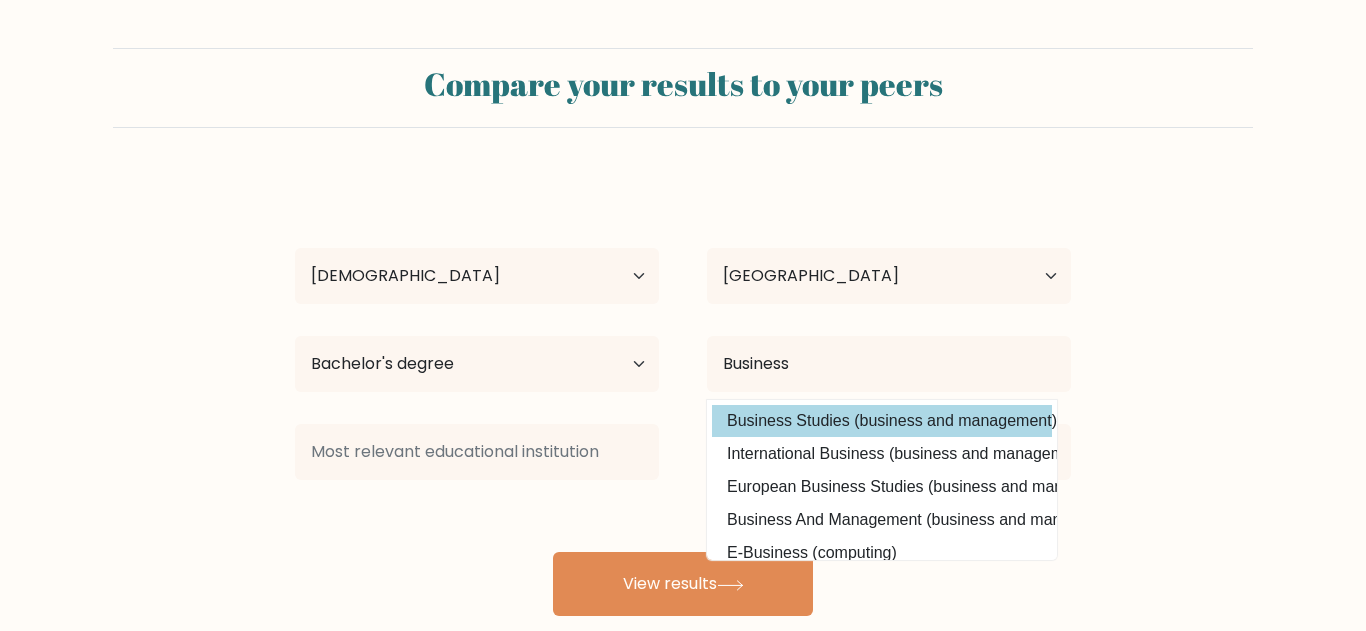 click on "Business Studies (business and management)" at bounding box center (882, 421) 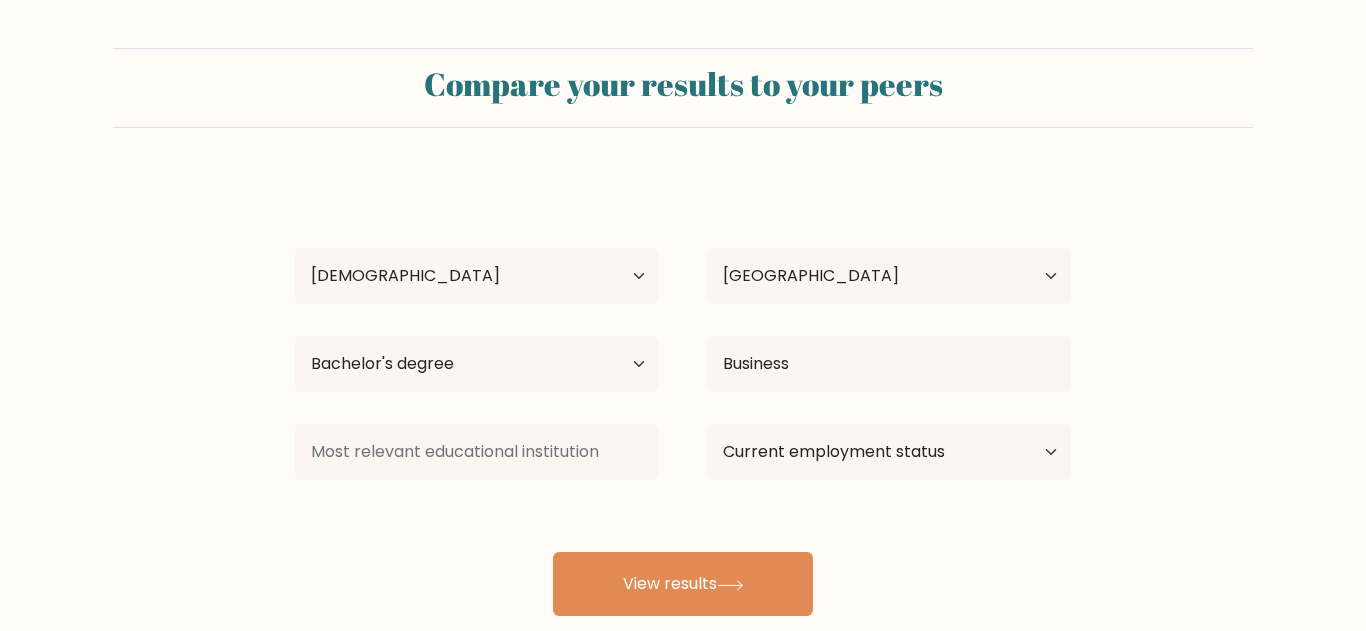 type on "Business Studies" 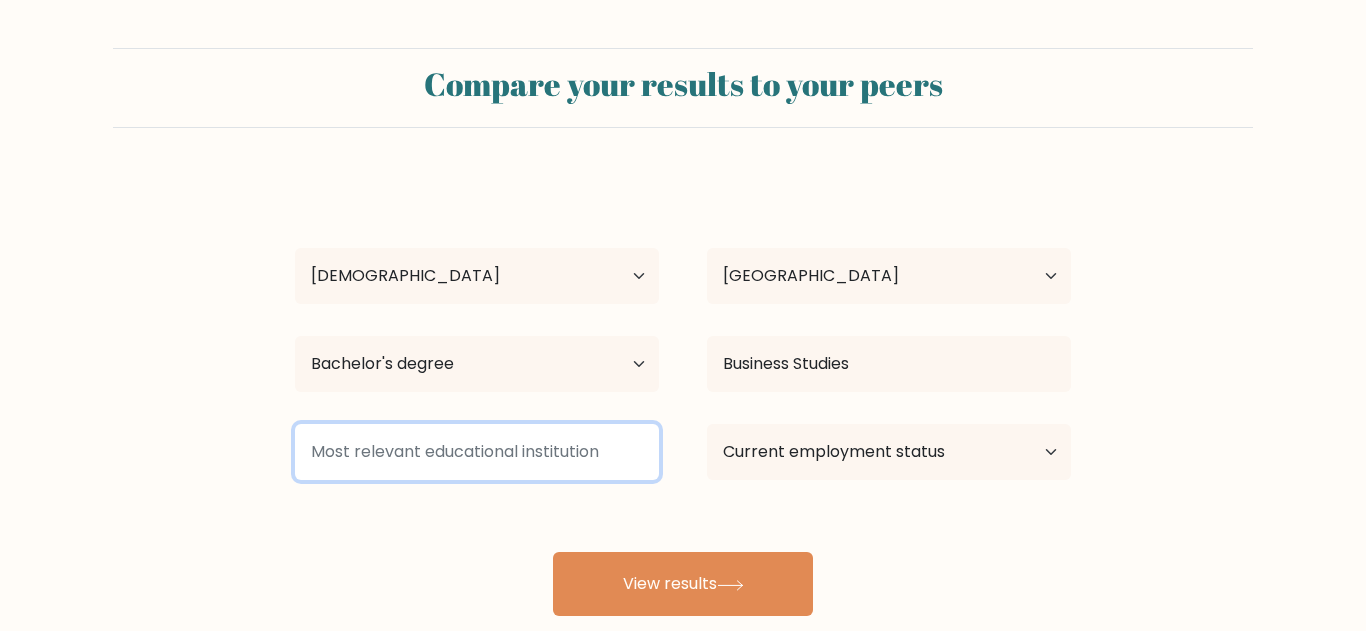 click at bounding box center (477, 452) 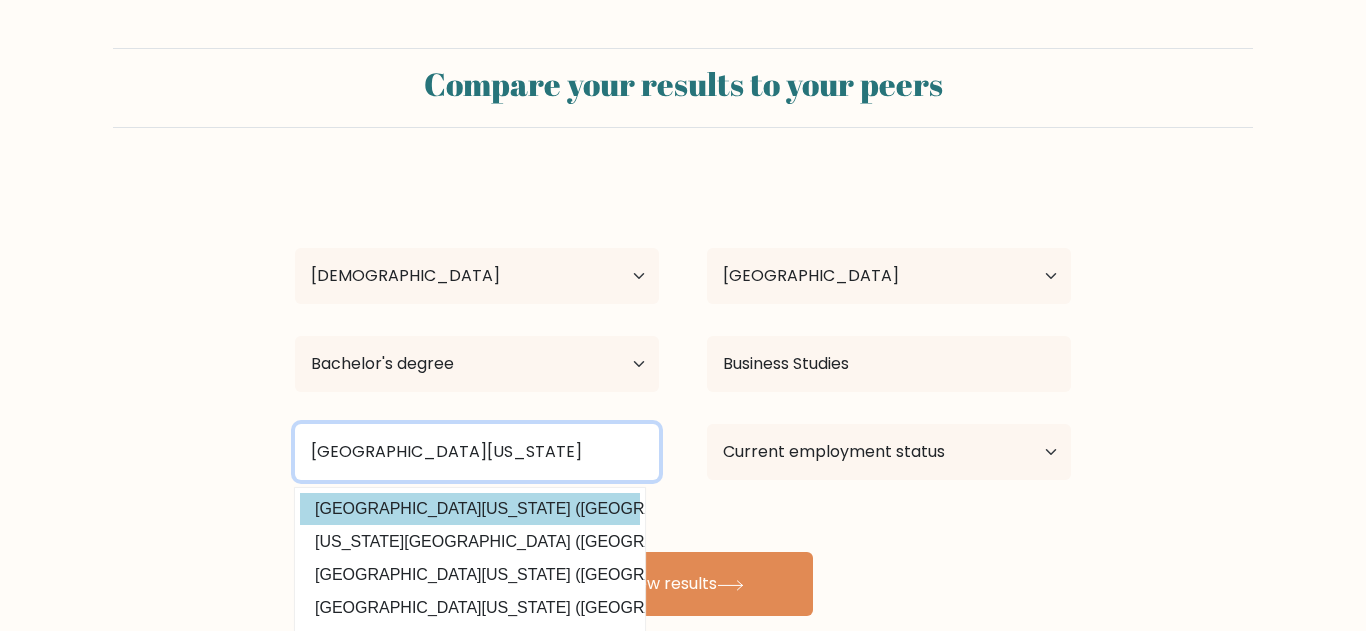 type on "Eastern Michigan Uni" 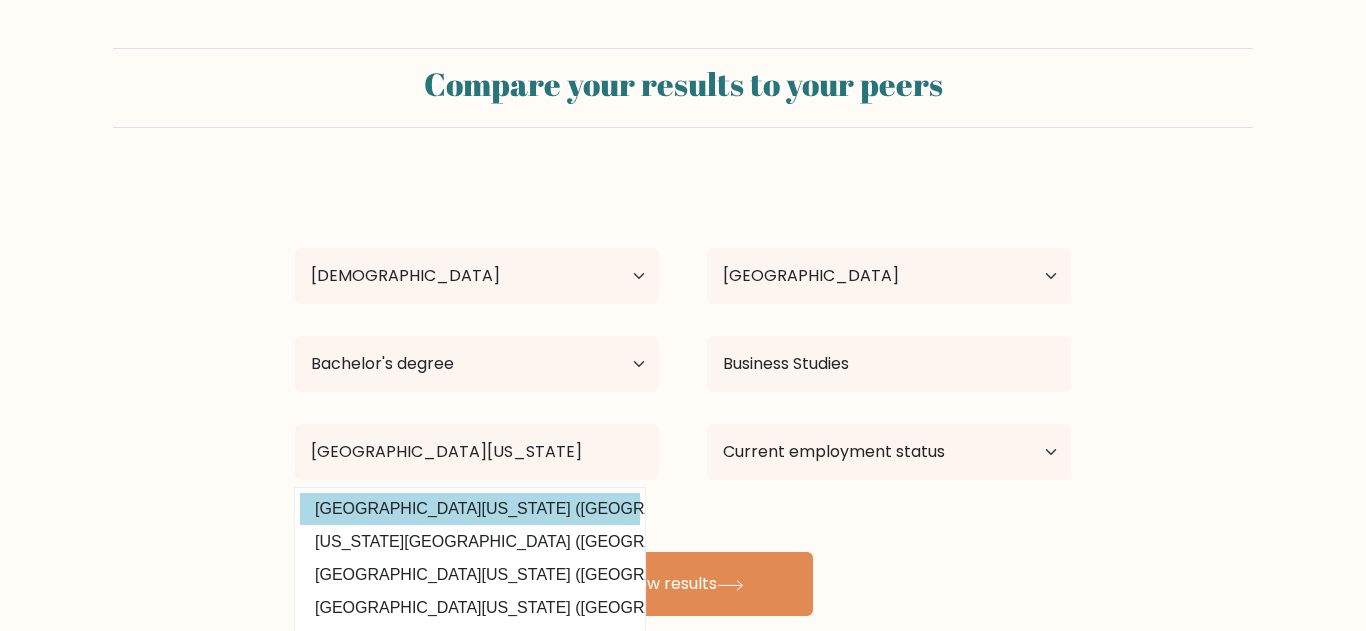 click on "Sue
Roe
Age
Under 18 years old
18-24 years old
25-34 years old
35-44 years old
45-54 years old
55-64 years old
65 years old and above
Country
Afghanistan
Albania
Algeria
American Samoa
Andorra
Angola
Anguilla
Antarctica
Antigua and Barbuda
Argentina
Armenia
Aruba
Australia
Austria
Azerbaijan
Bahamas
Bahrain
Bangladesh
Barbados
Belarus
Belgium
Belize
Benin
Bermuda
Bhutan
Bolivia
Bonaire, Sint Eustatius and Saba
Bosnia and Herzegovina
Botswana
Bouvet Island
Brazil
Brunei" at bounding box center (683, 396) 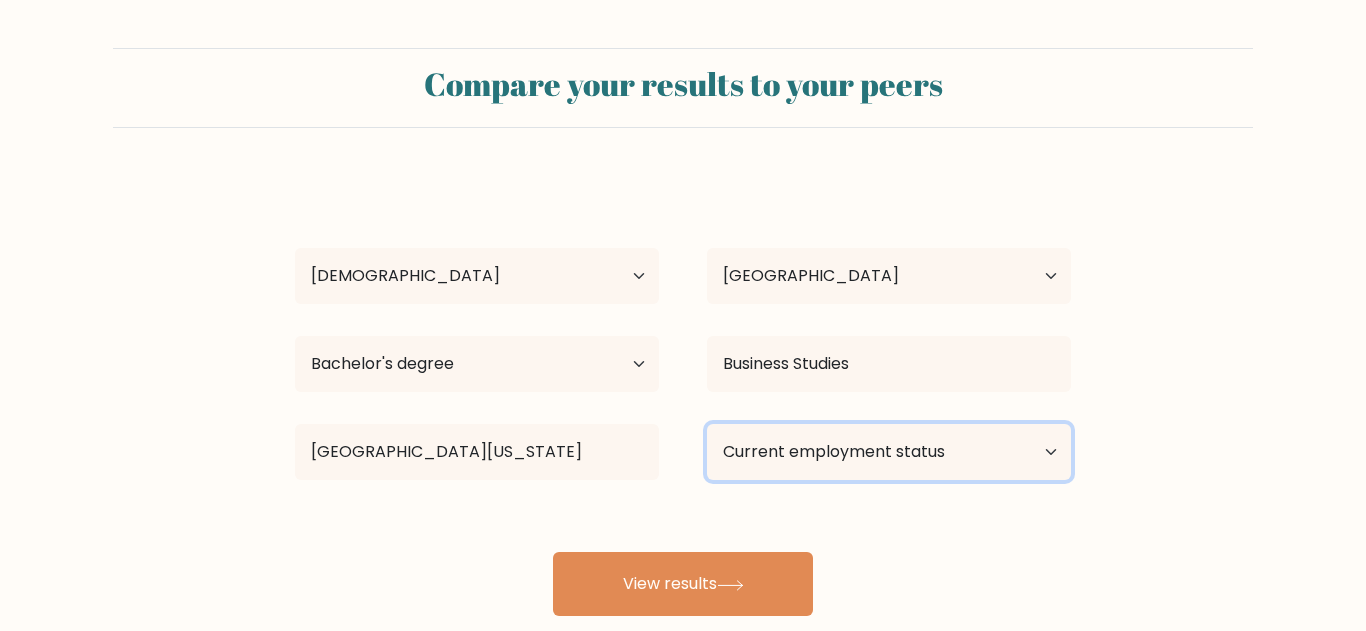 select on "retired" 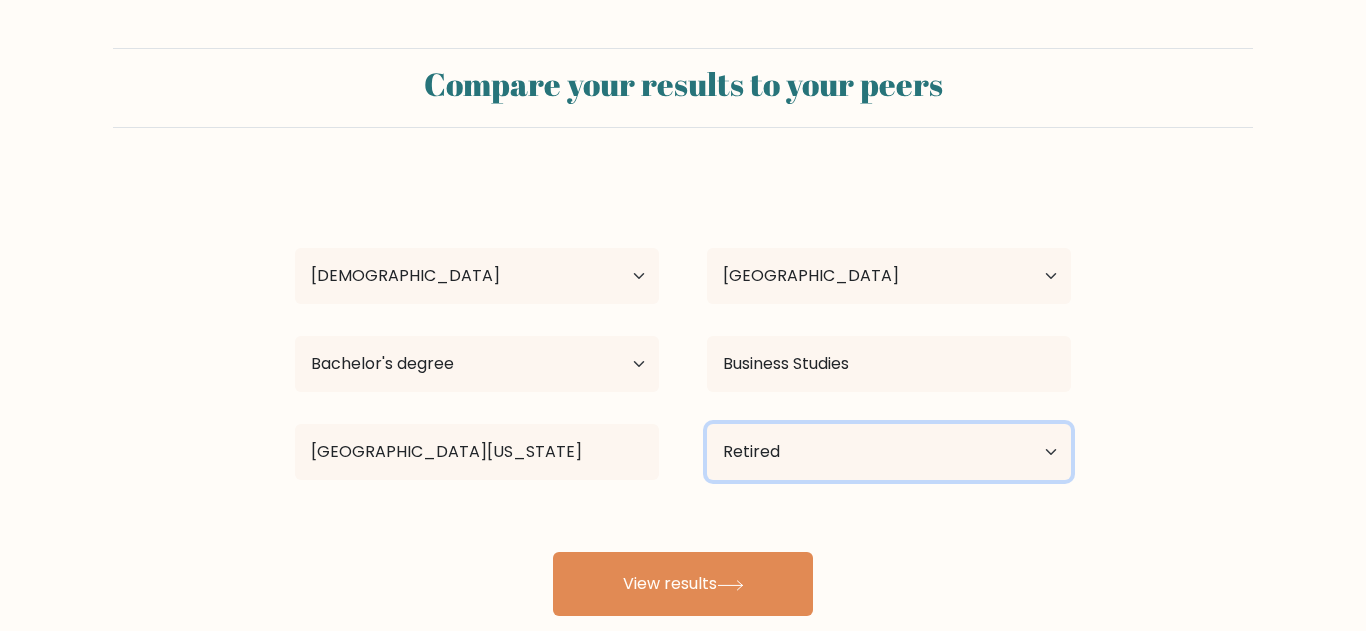 click on "Retired" at bounding box center [0, 0] 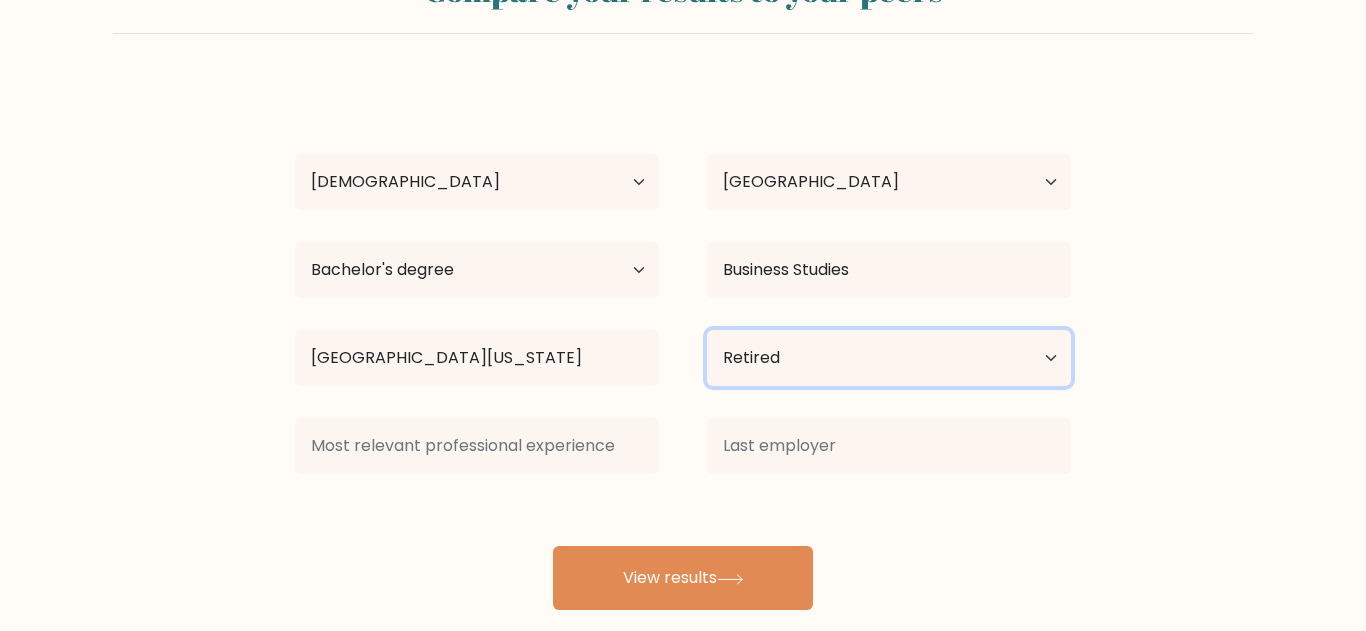 scroll, scrollTop: 127, scrollLeft: 0, axis: vertical 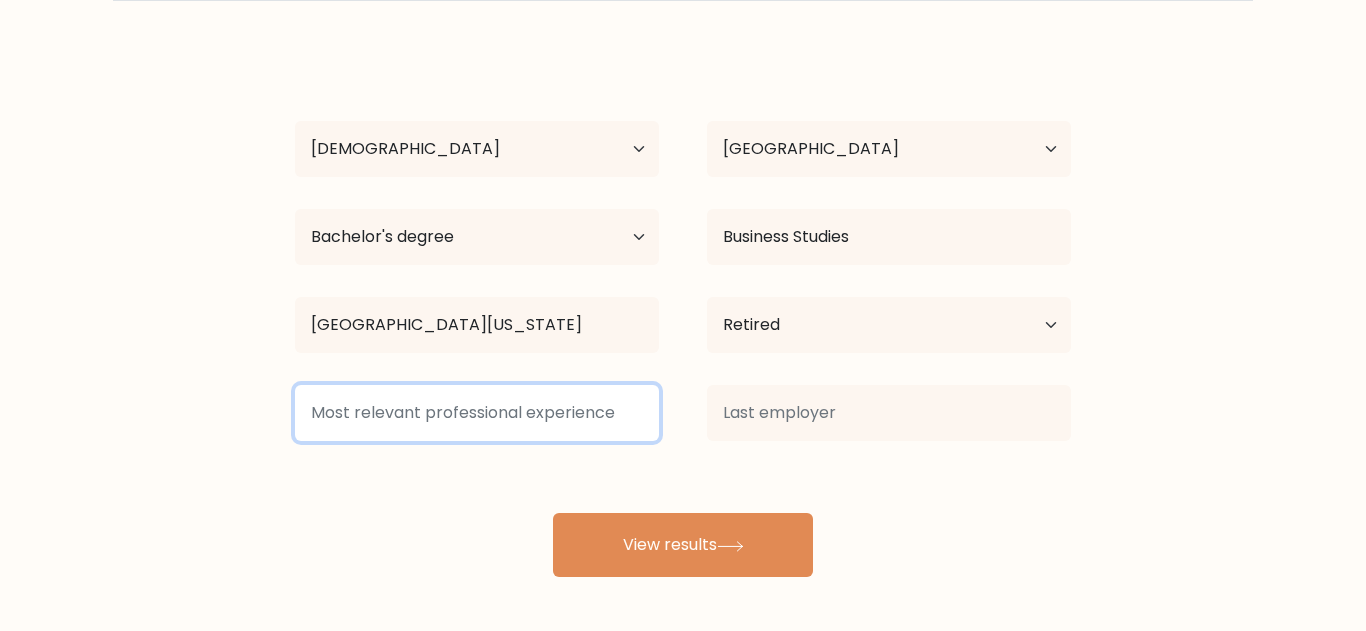 click at bounding box center [477, 413] 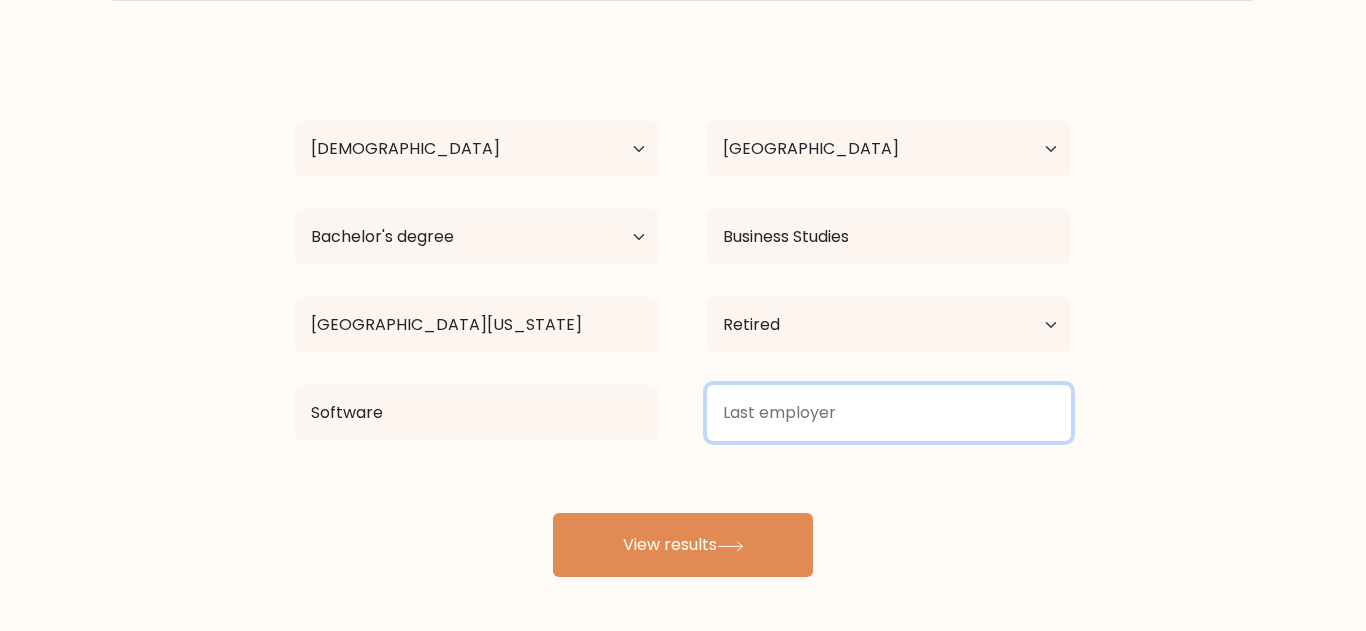 click at bounding box center [889, 413] 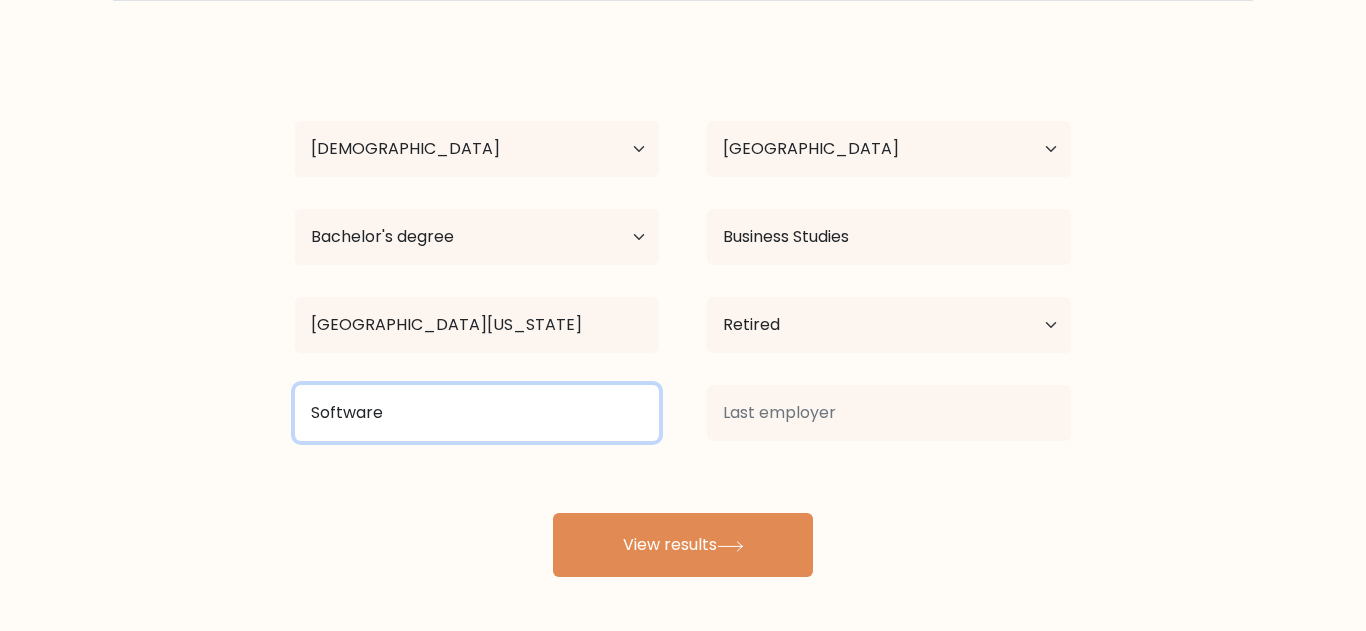 click on "Software" at bounding box center [477, 413] 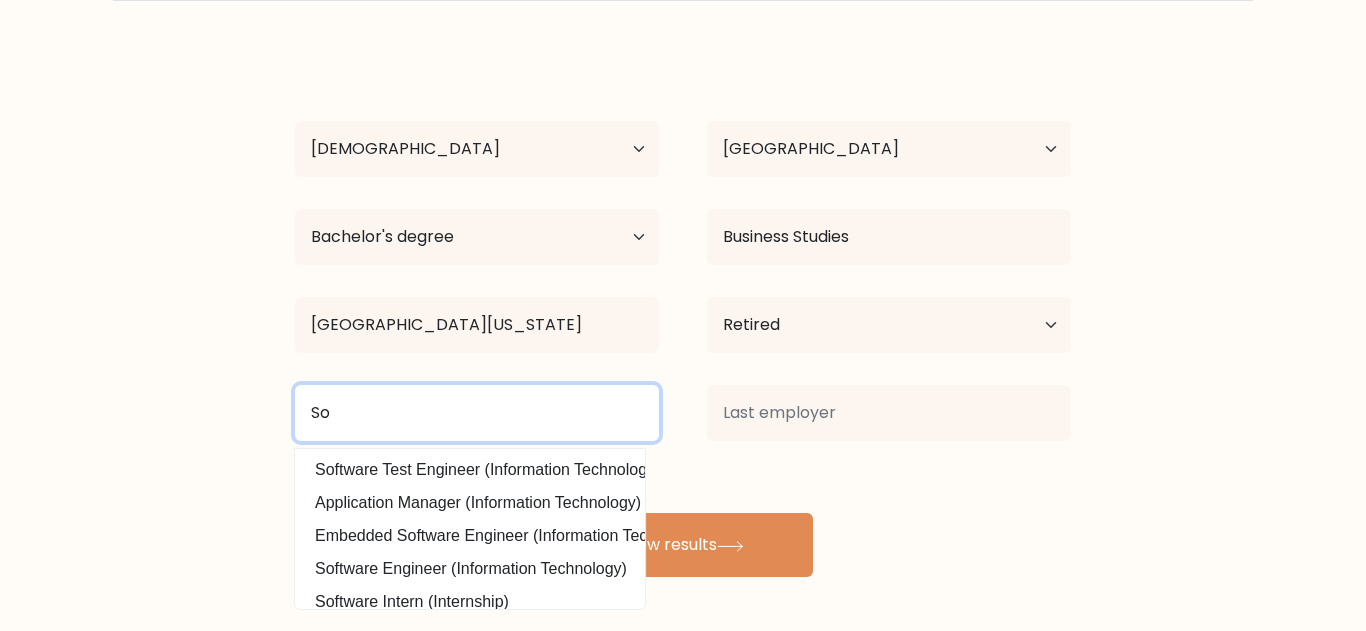 type on "S" 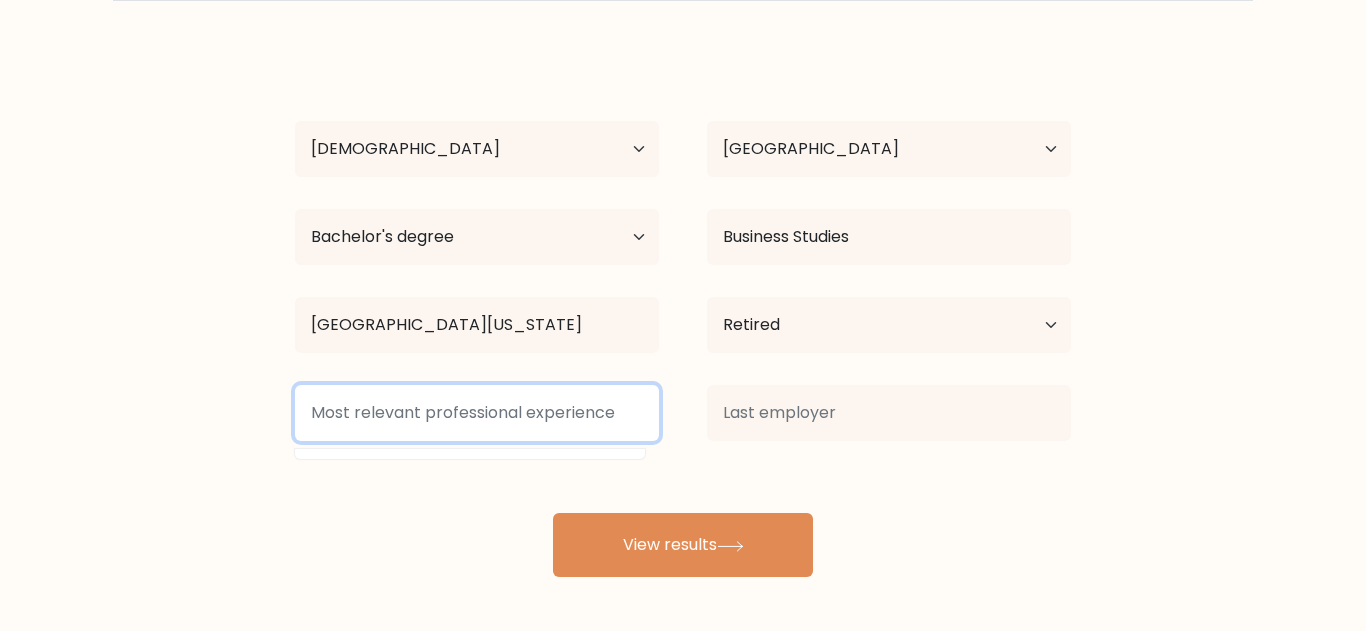 click at bounding box center (477, 413) 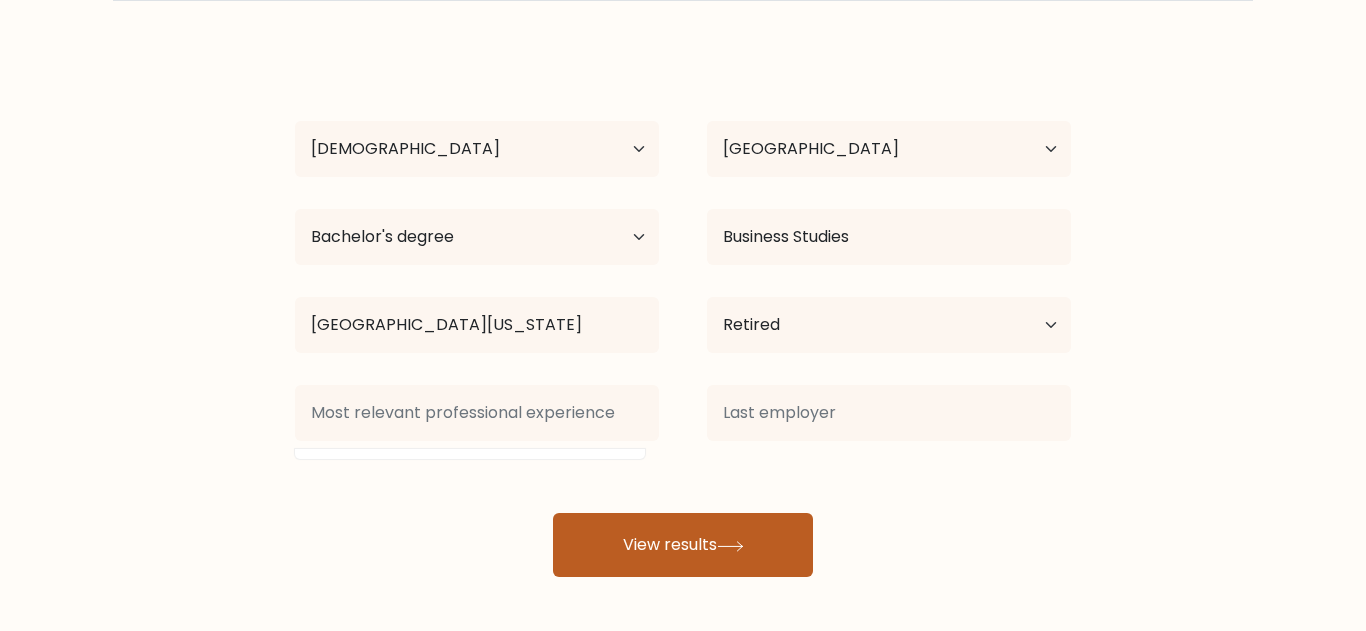 click on "View results" at bounding box center [683, 545] 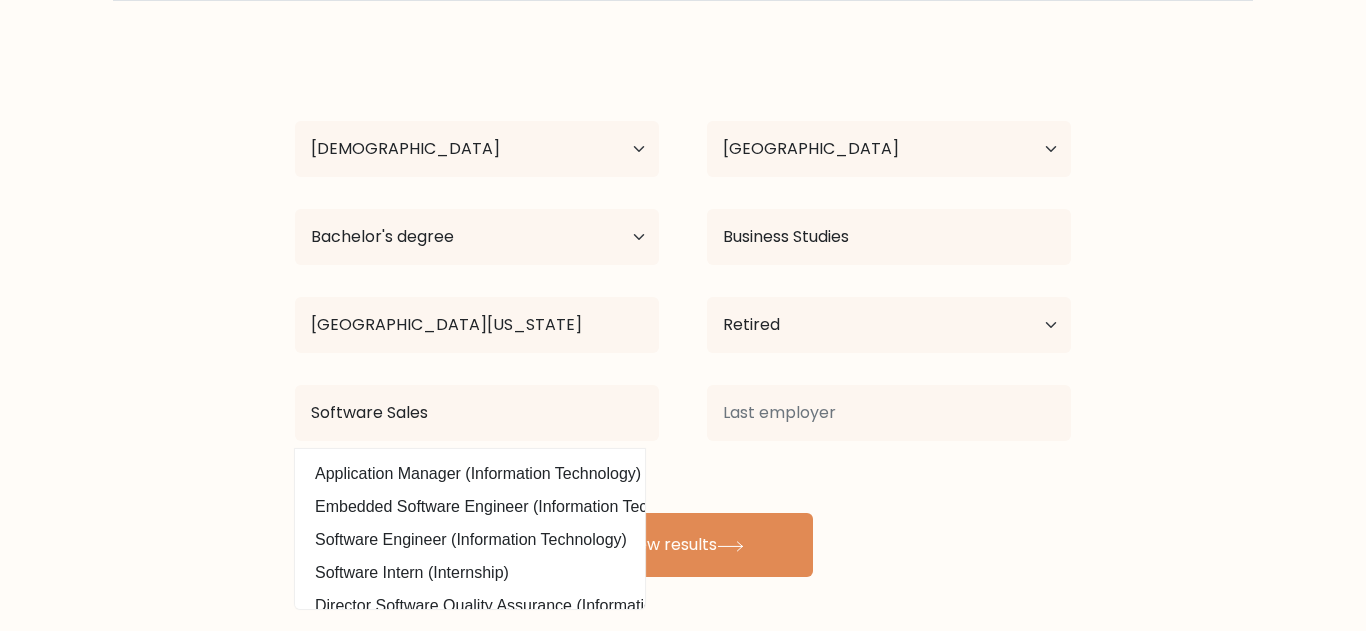 scroll, scrollTop: 0, scrollLeft: 0, axis: both 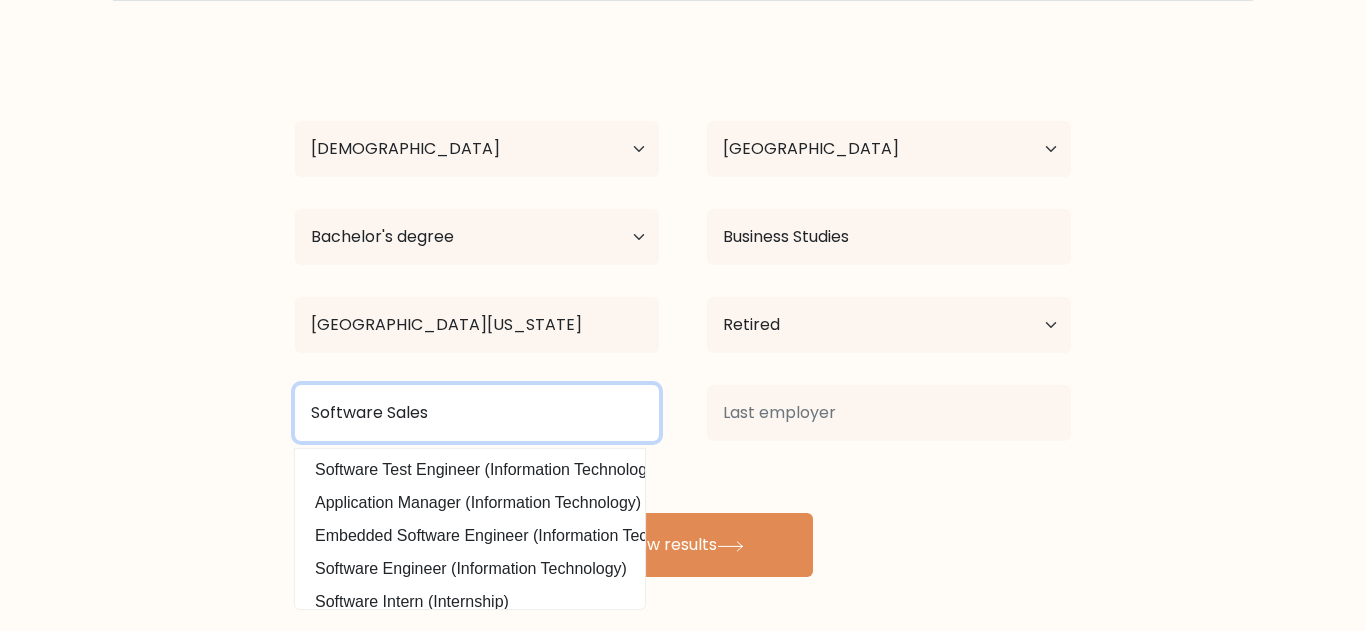 click on "Software Sales" at bounding box center (477, 413) 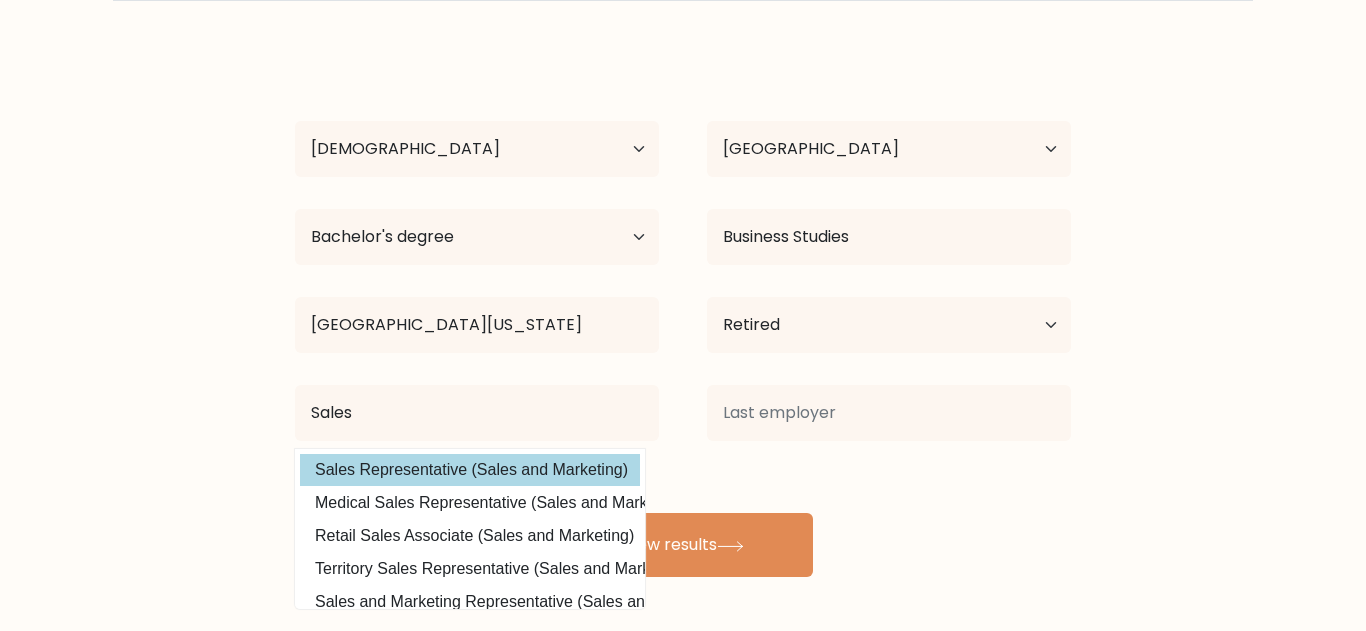 click on "Sales Representative (Sales and Marketing)" at bounding box center [470, 470] 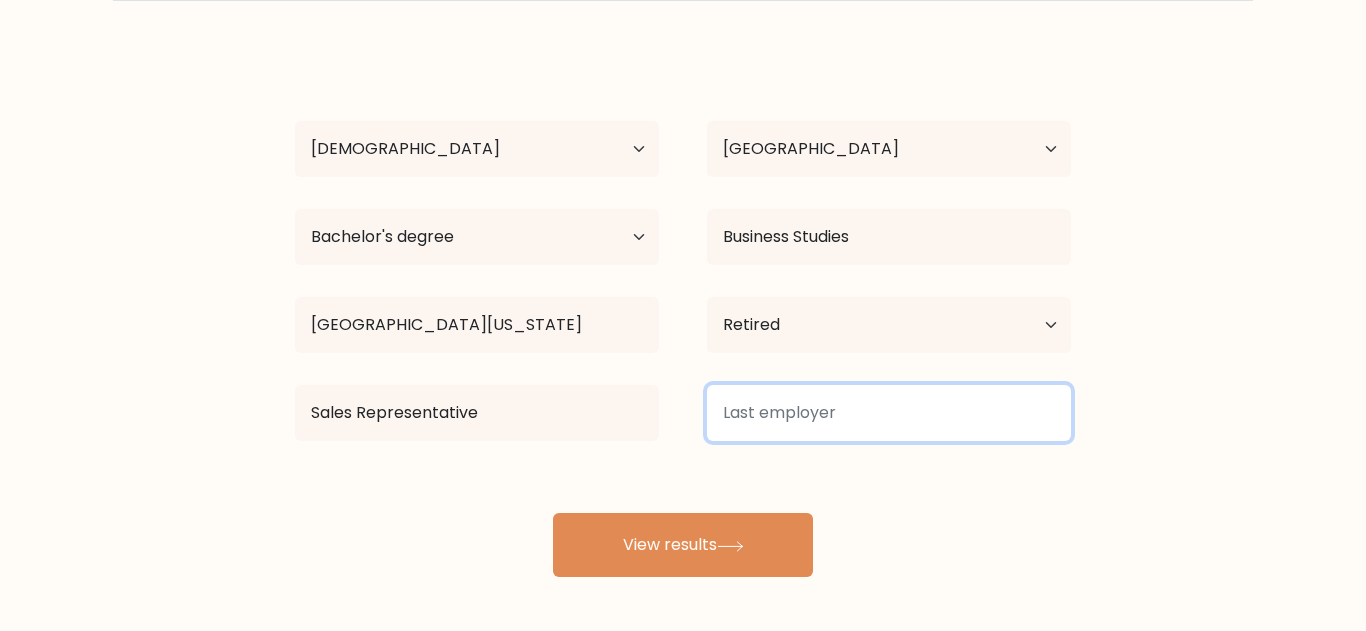 click at bounding box center [889, 413] 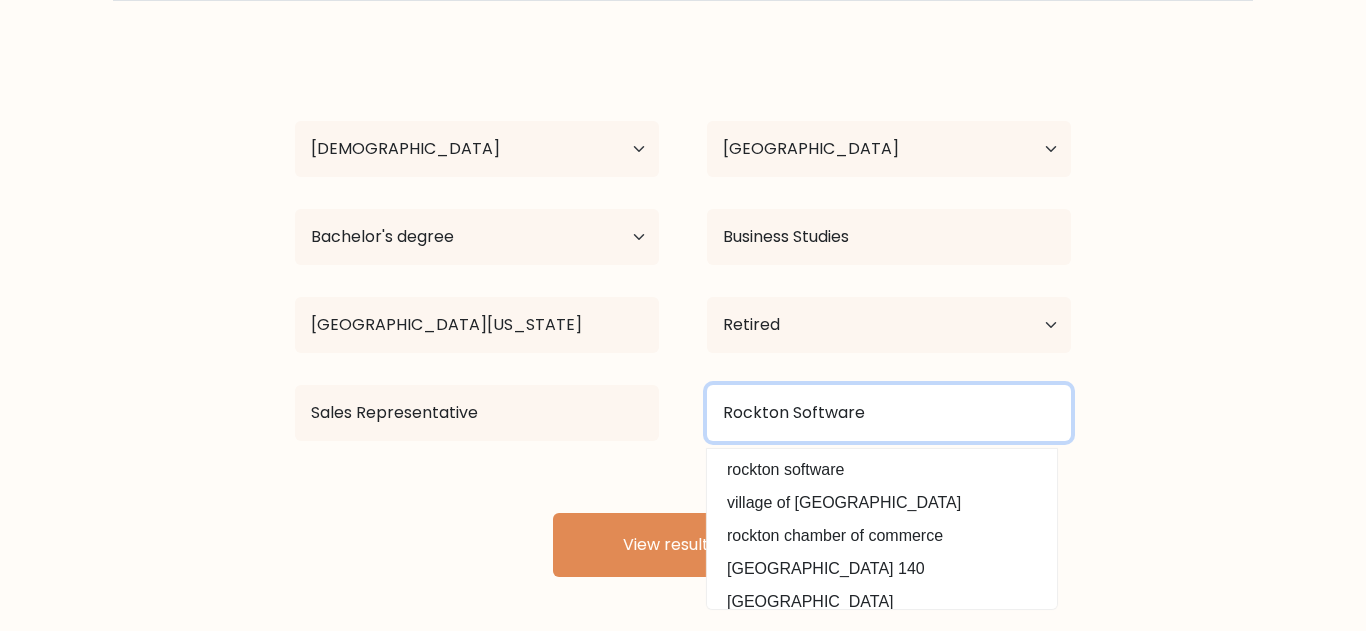 type on "Rockton Software" 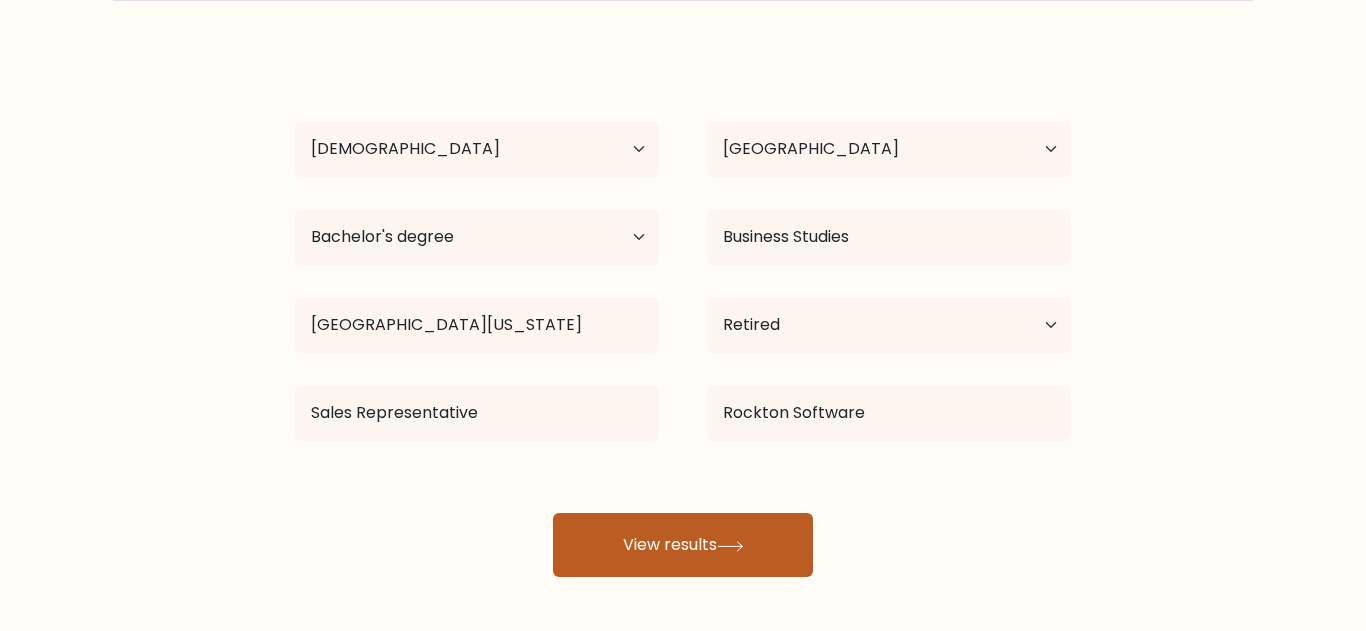 click on "View results" at bounding box center [683, 545] 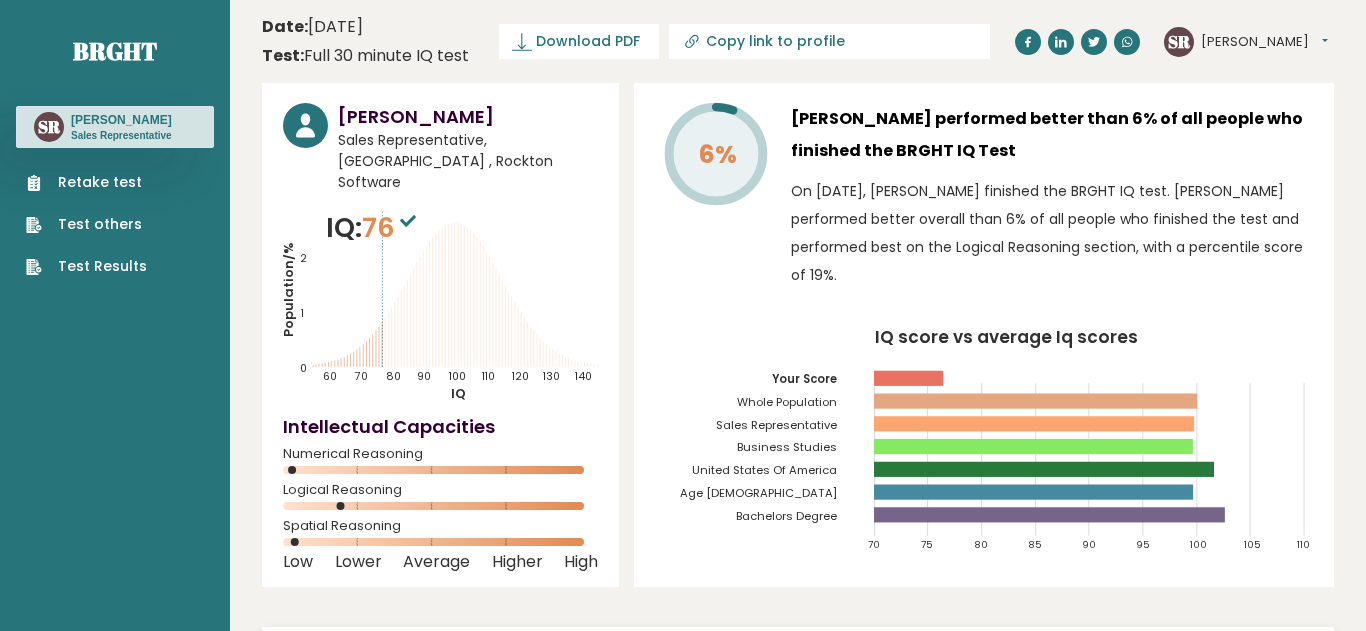scroll, scrollTop: 0, scrollLeft: 0, axis: both 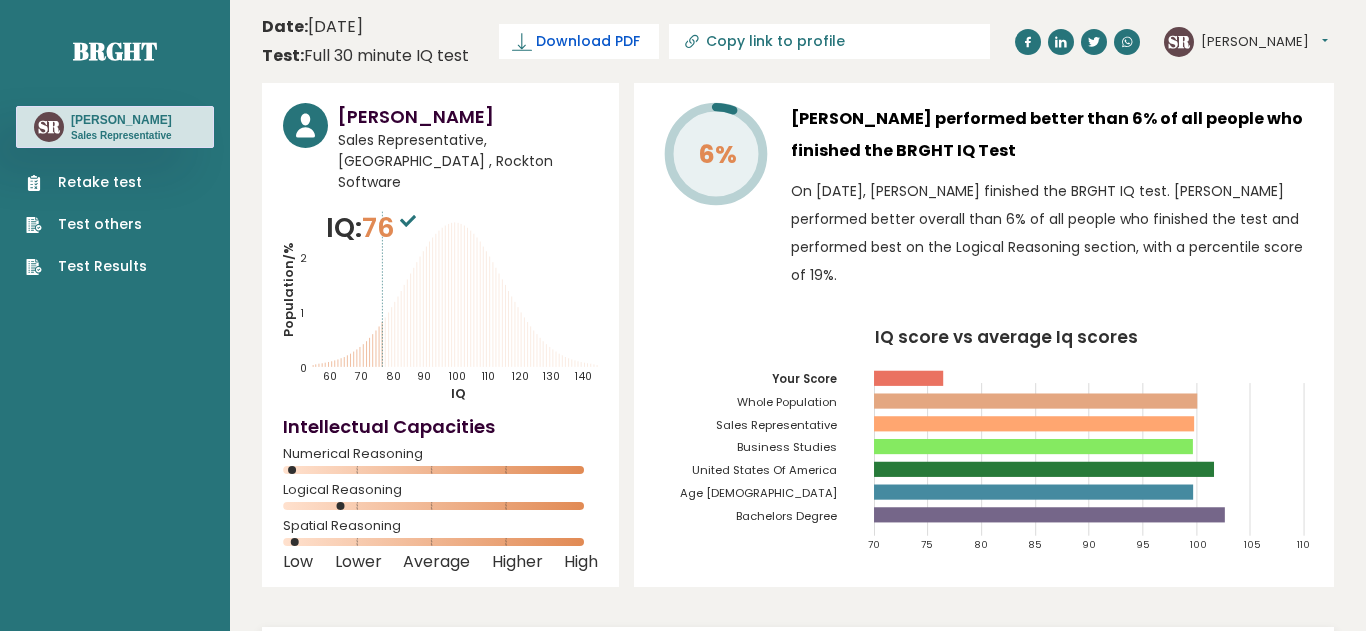 click on "Download PDF" at bounding box center [588, 41] 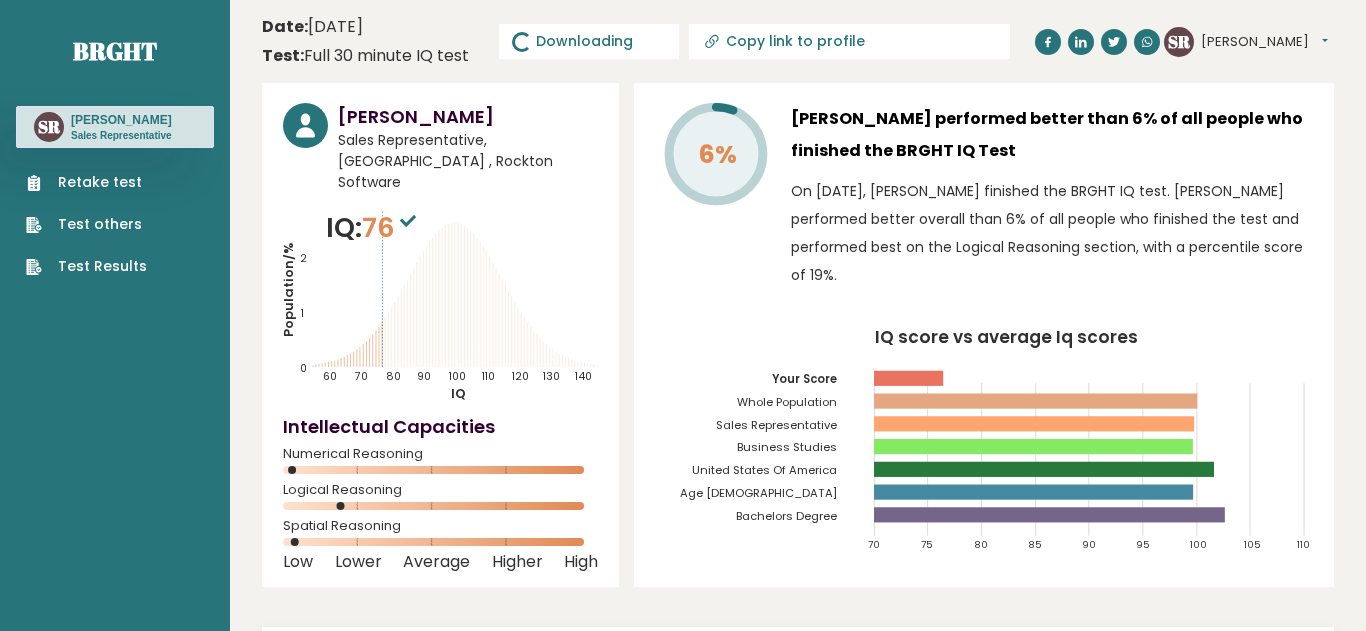 click on "Retake test" at bounding box center [86, 182] 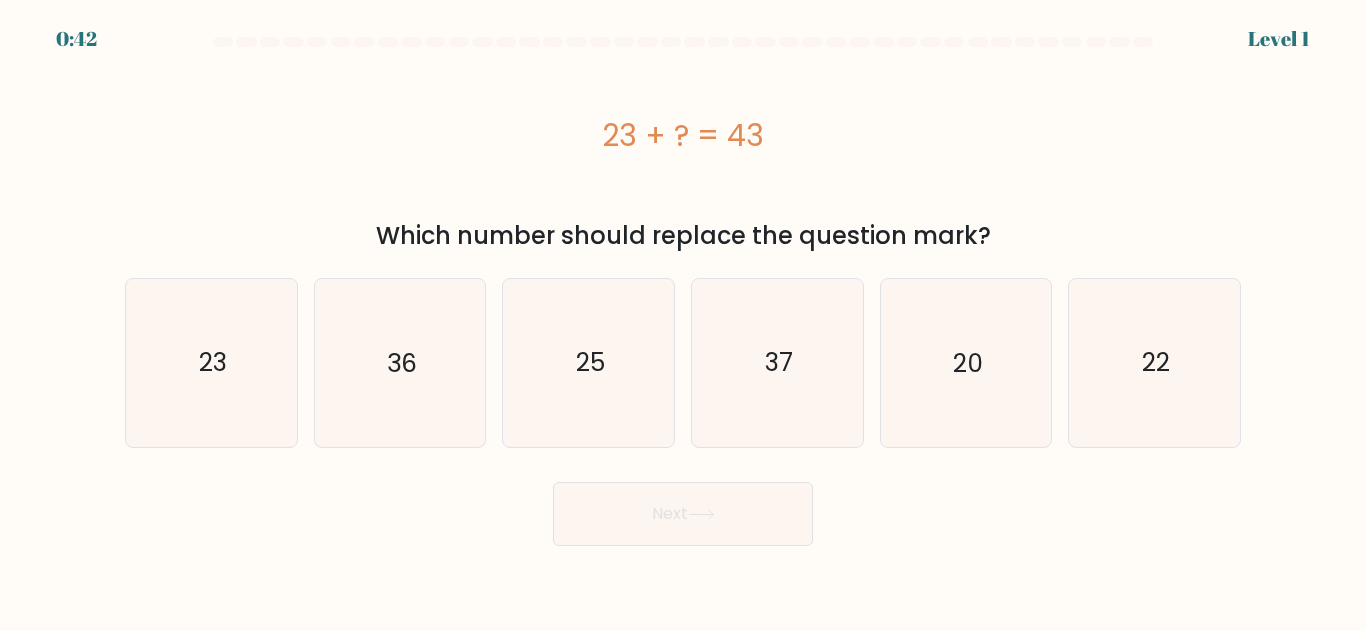 scroll, scrollTop: 0, scrollLeft: 0, axis: both 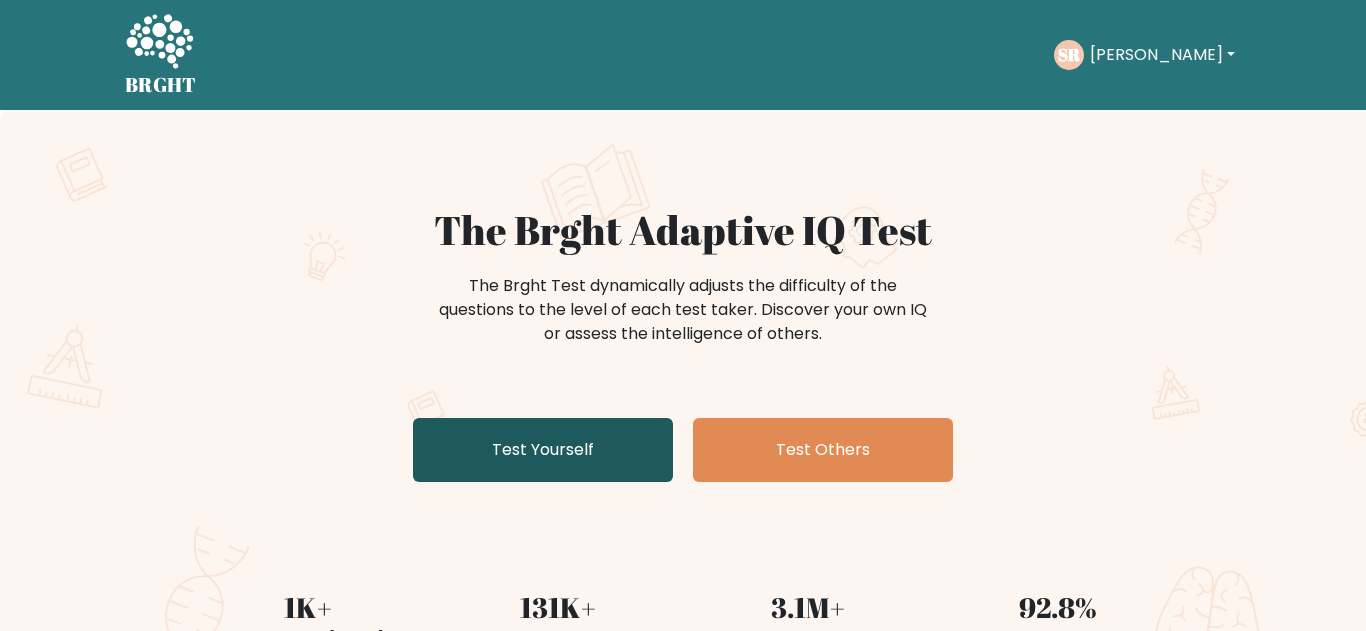 click on "Test Yourself" at bounding box center [543, 450] 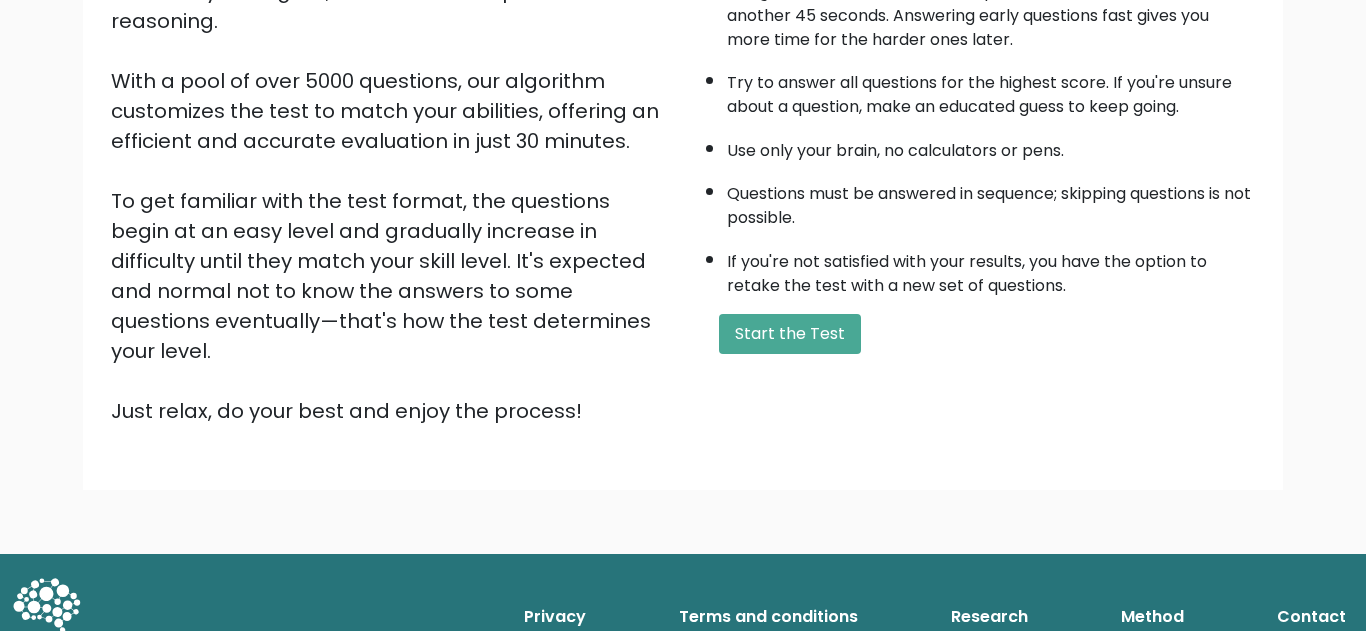 scroll, scrollTop: 303, scrollLeft: 0, axis: vertical 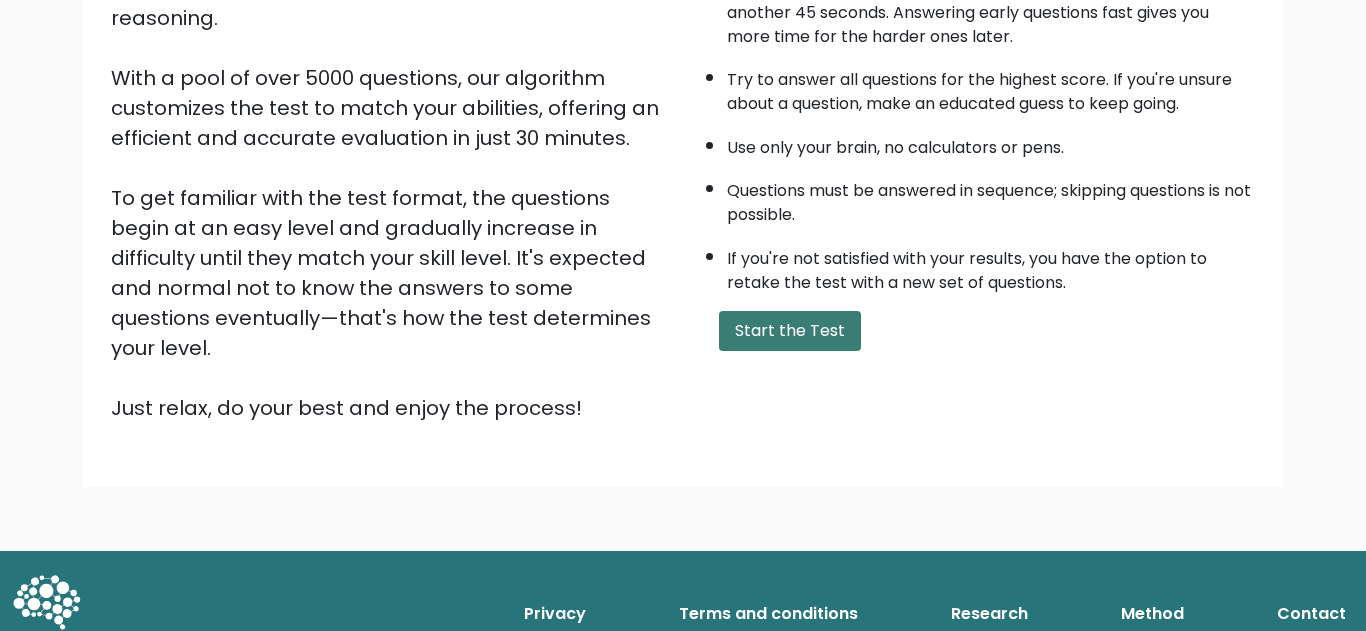 click on "Start the Test" at bounding box center [790, 331] 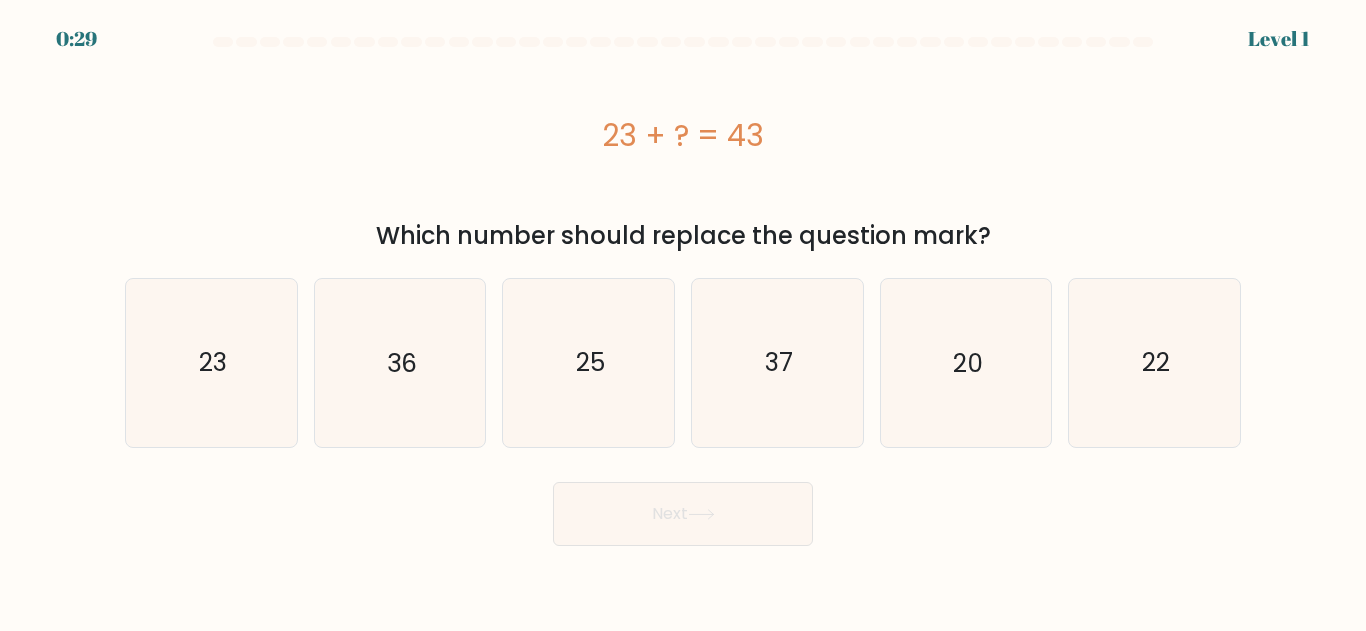 scroll, scrollTop: 0, scrollLeft: 0, axis: both 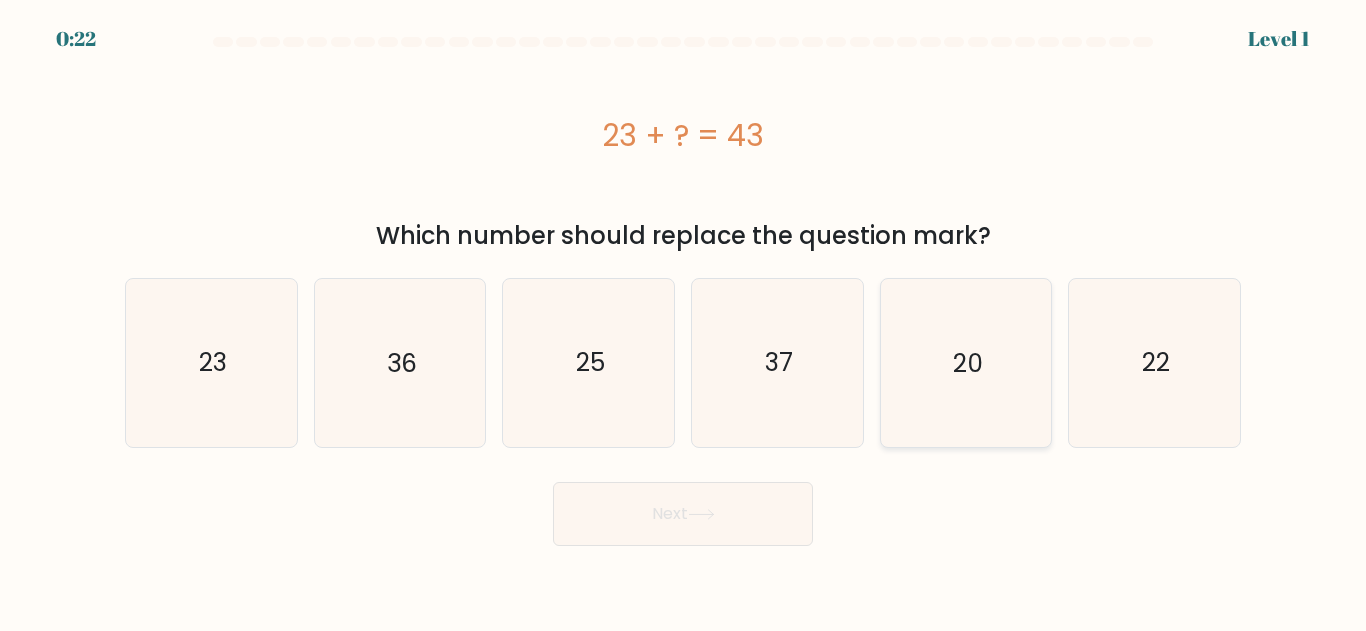 click on "20" 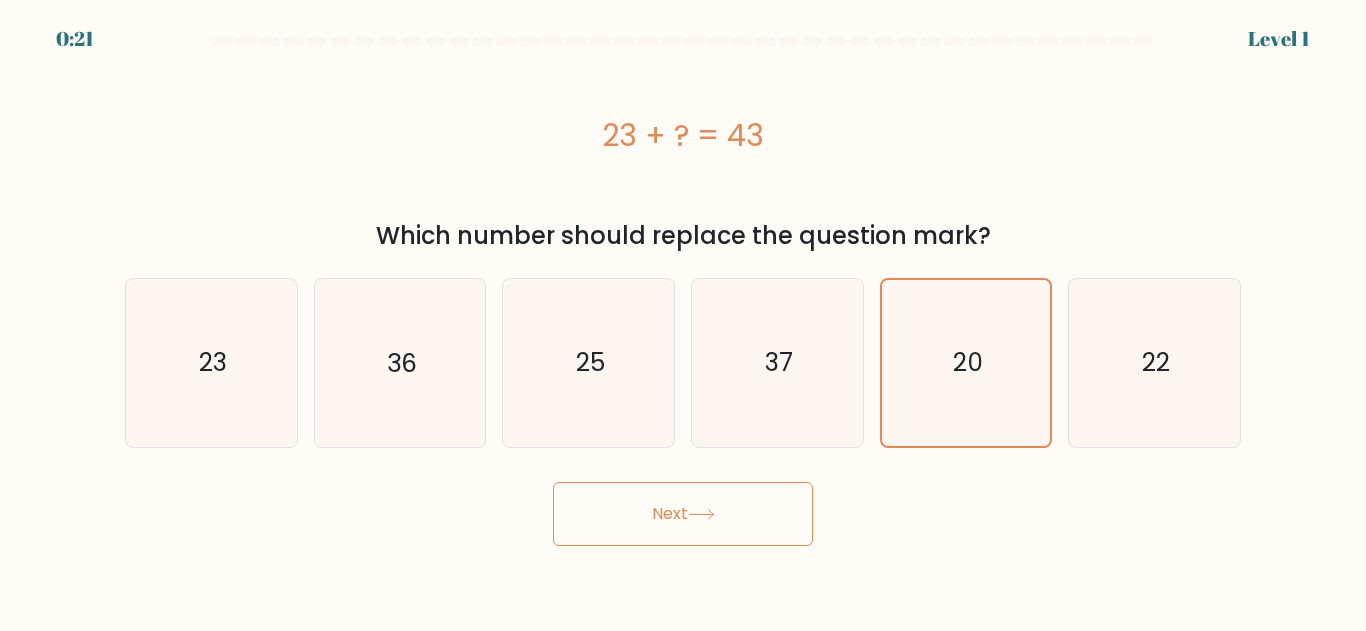 click on "Next" at bounding box center (683, 514) 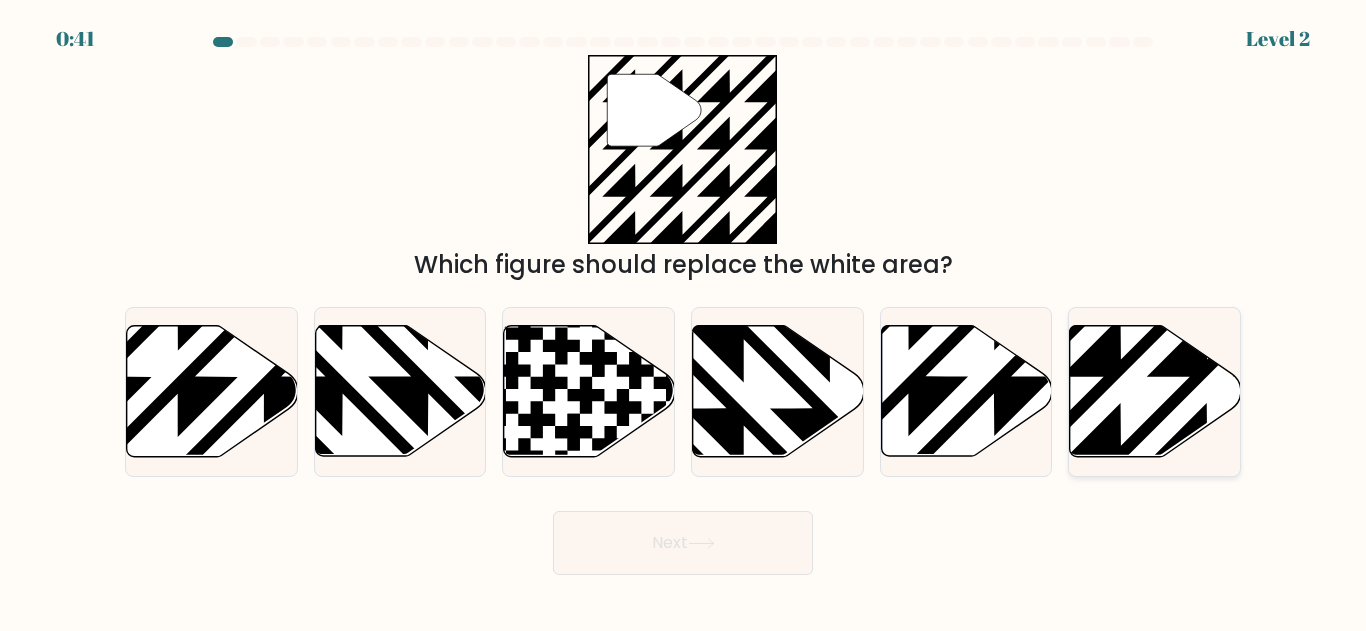 click 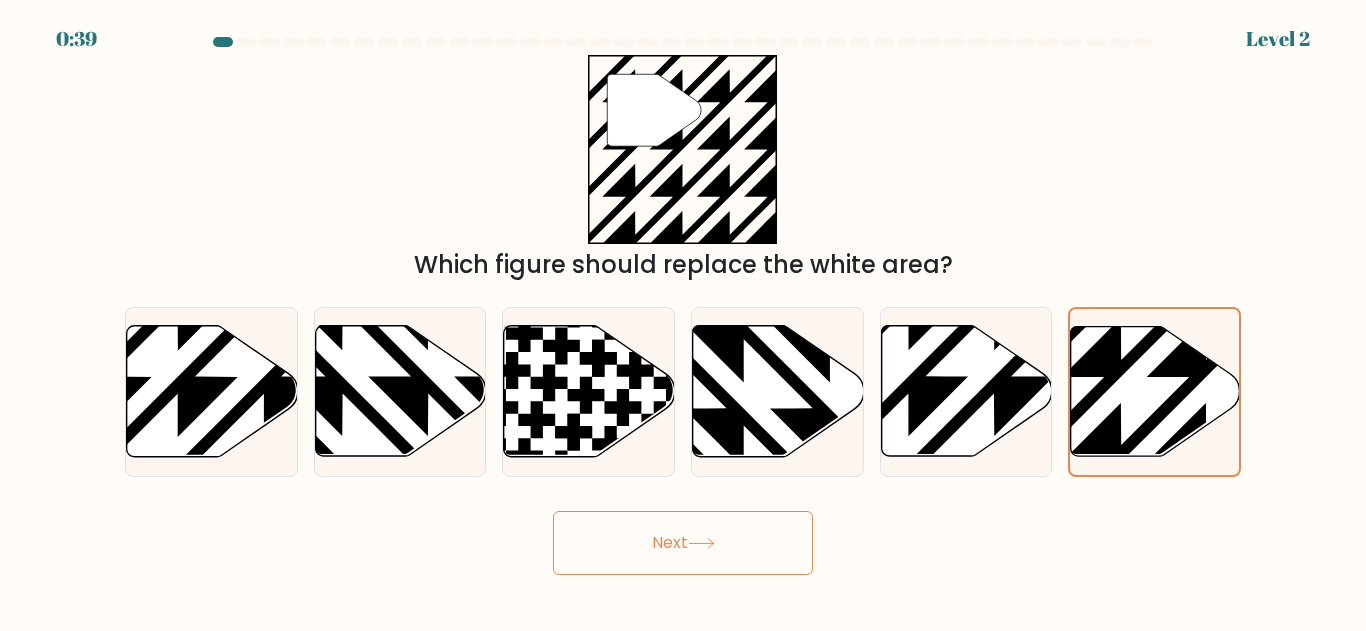 click 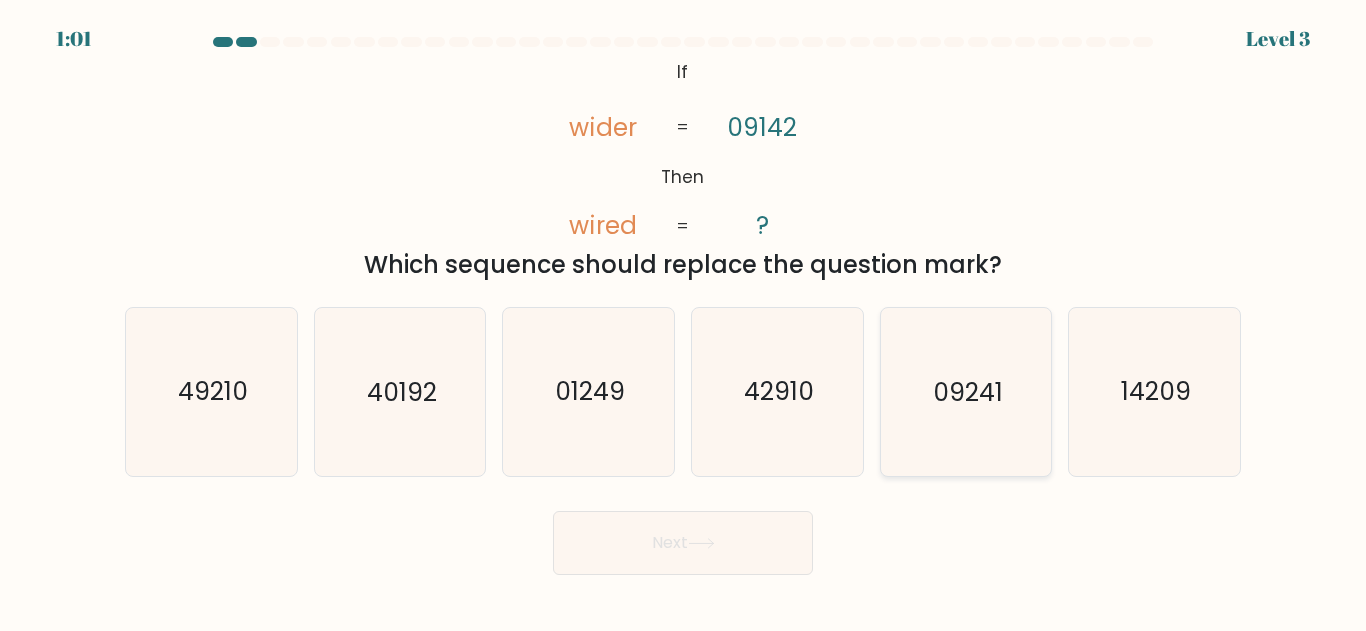 click on "09241" 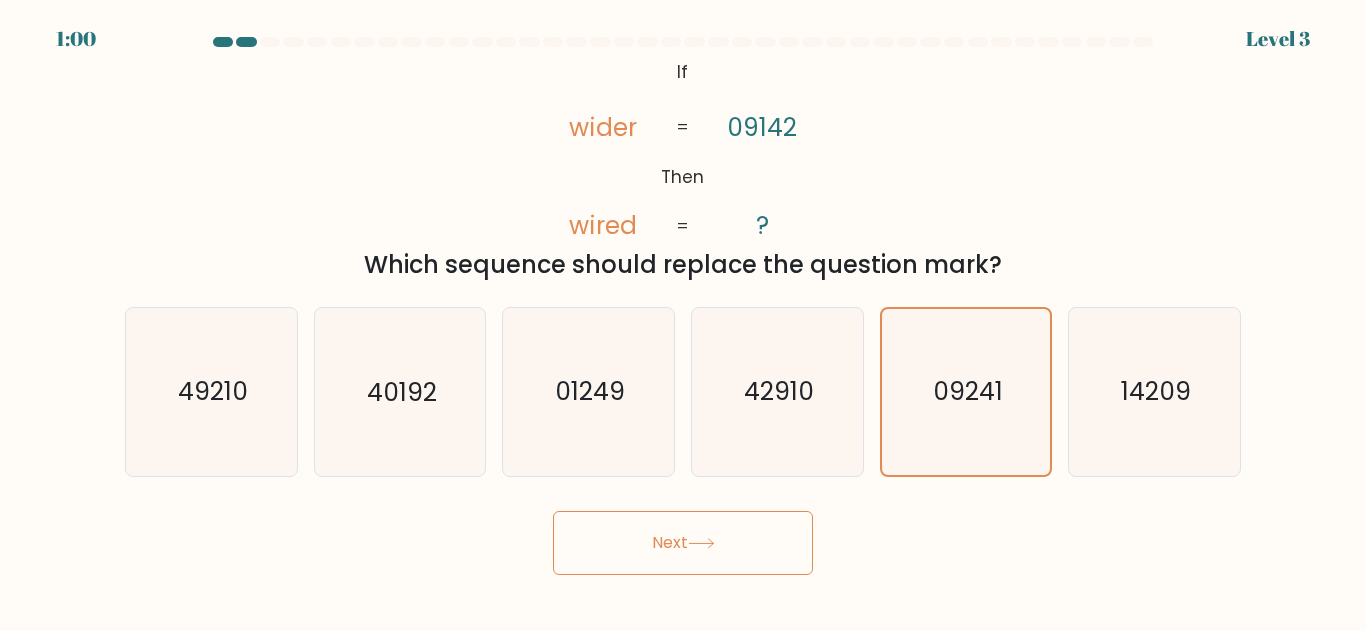 click on "Next" at bounding box center [683, 543] 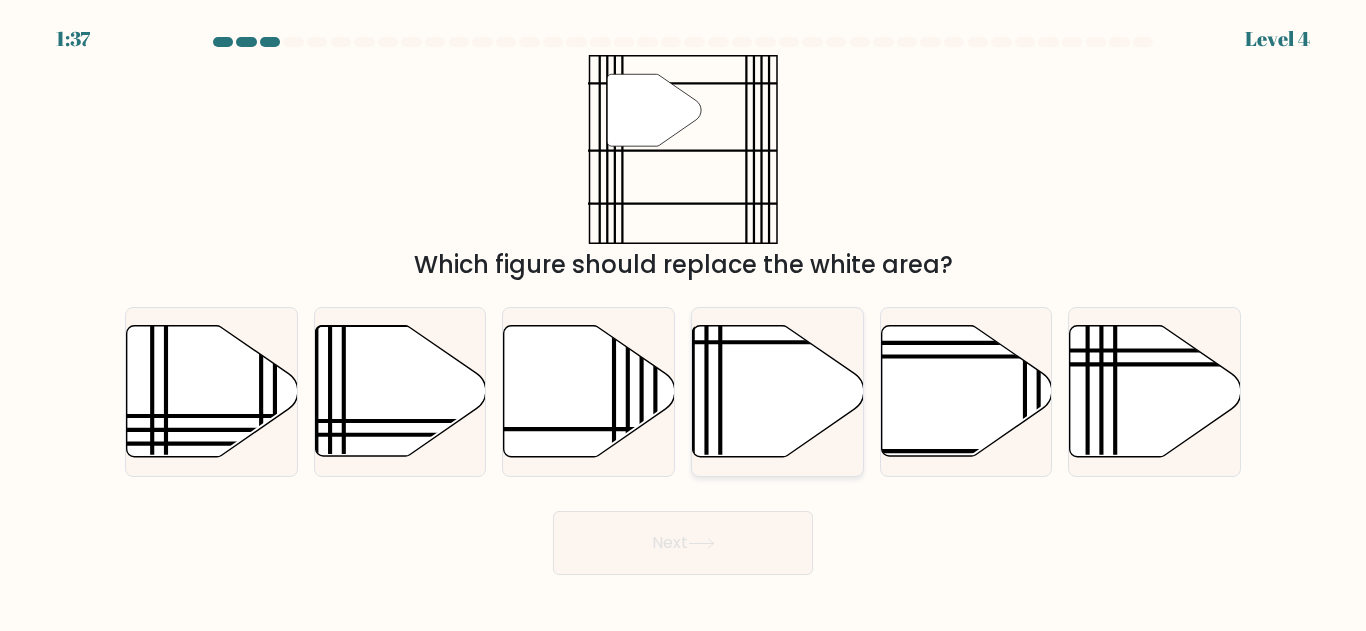 click 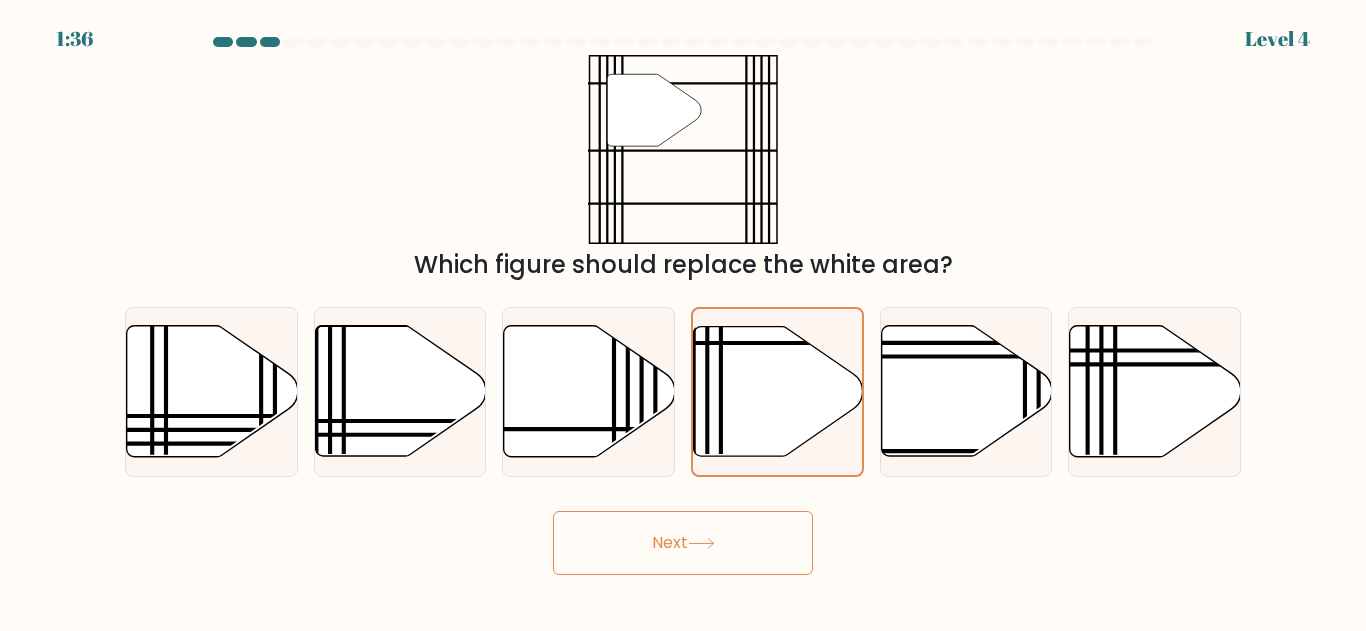 click on "Next" at bounding box center [683, 543] 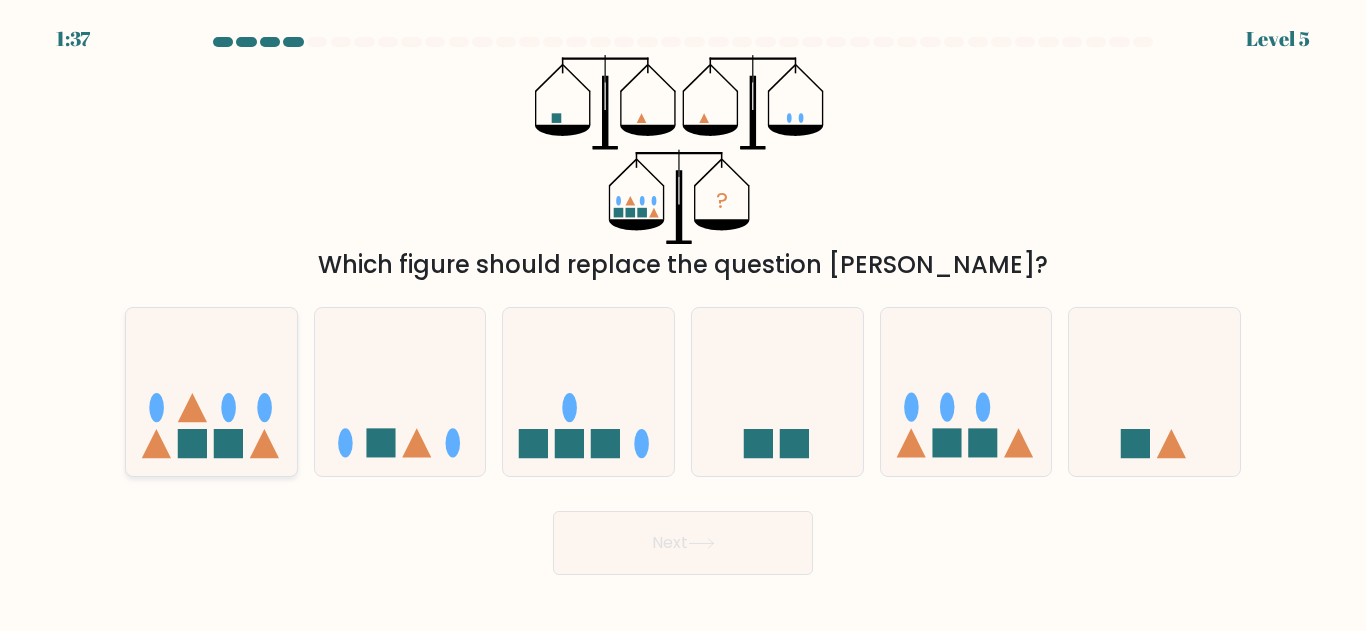 click 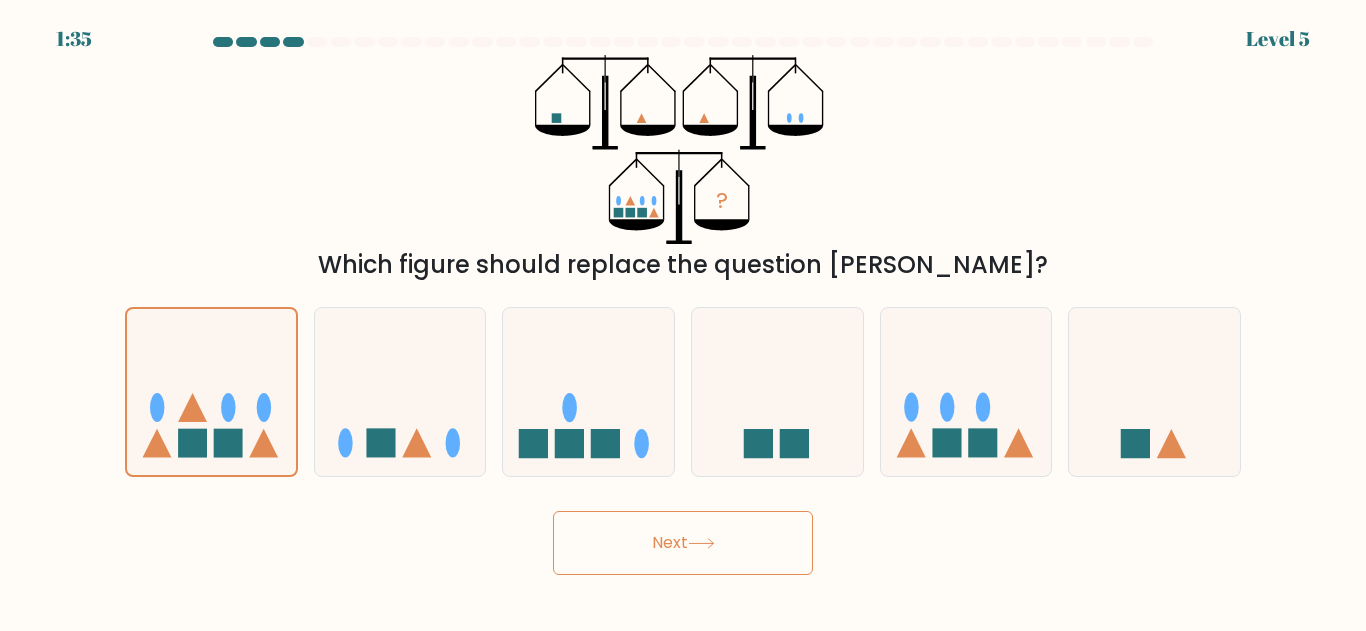 click on "Next" at bounding box center [683, 543] 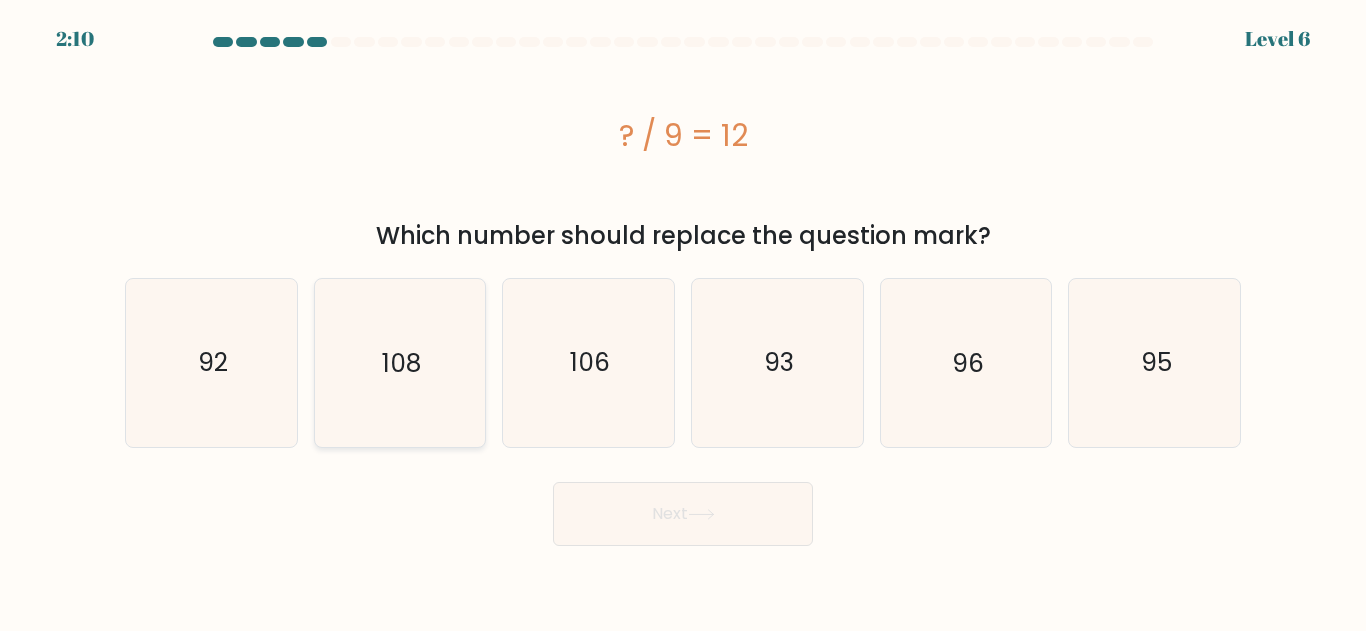 click on "108" 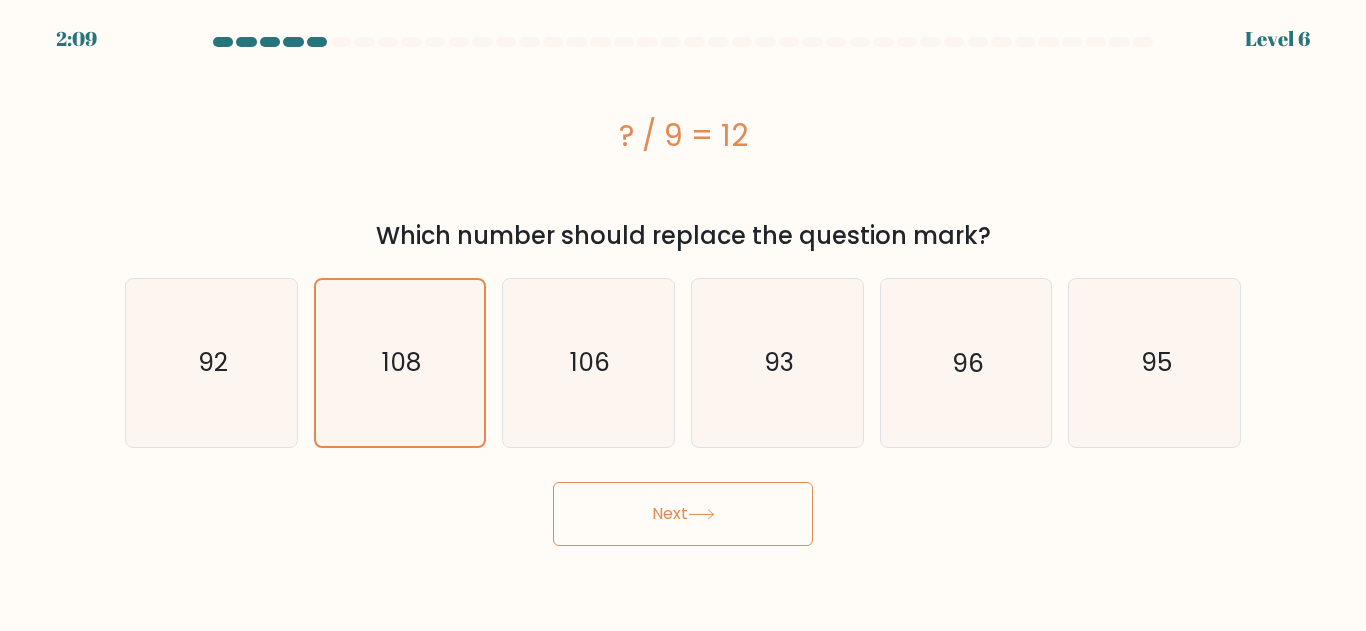 click 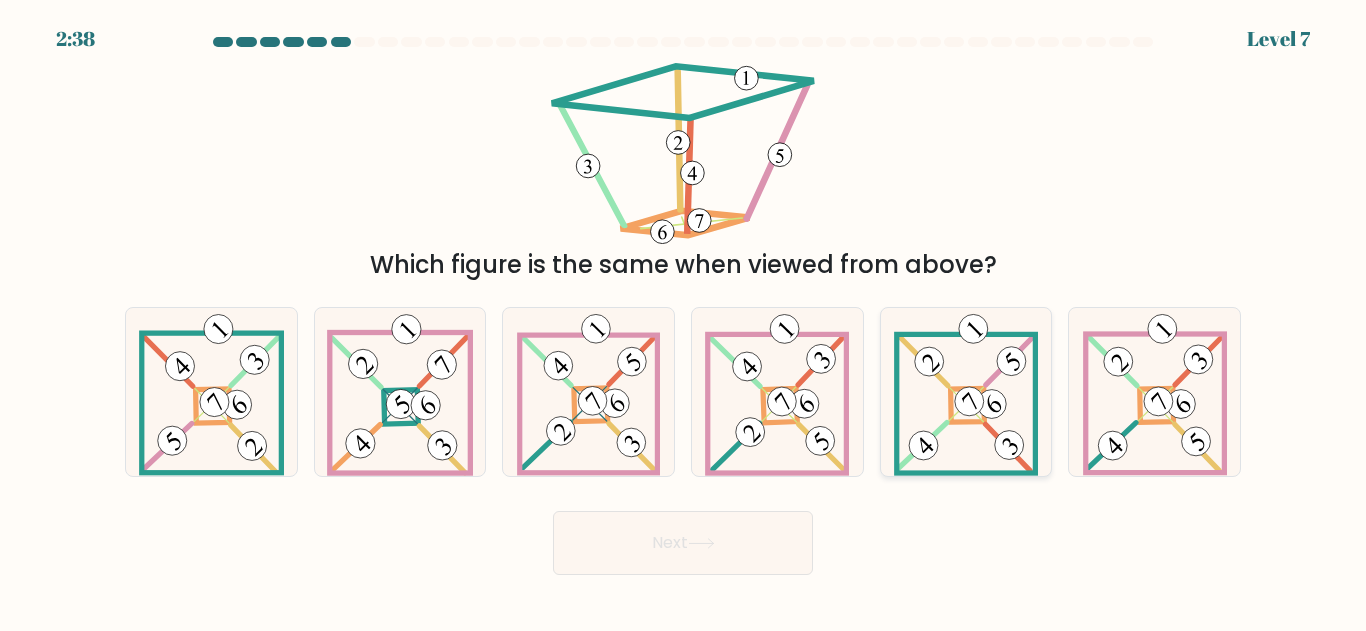 click 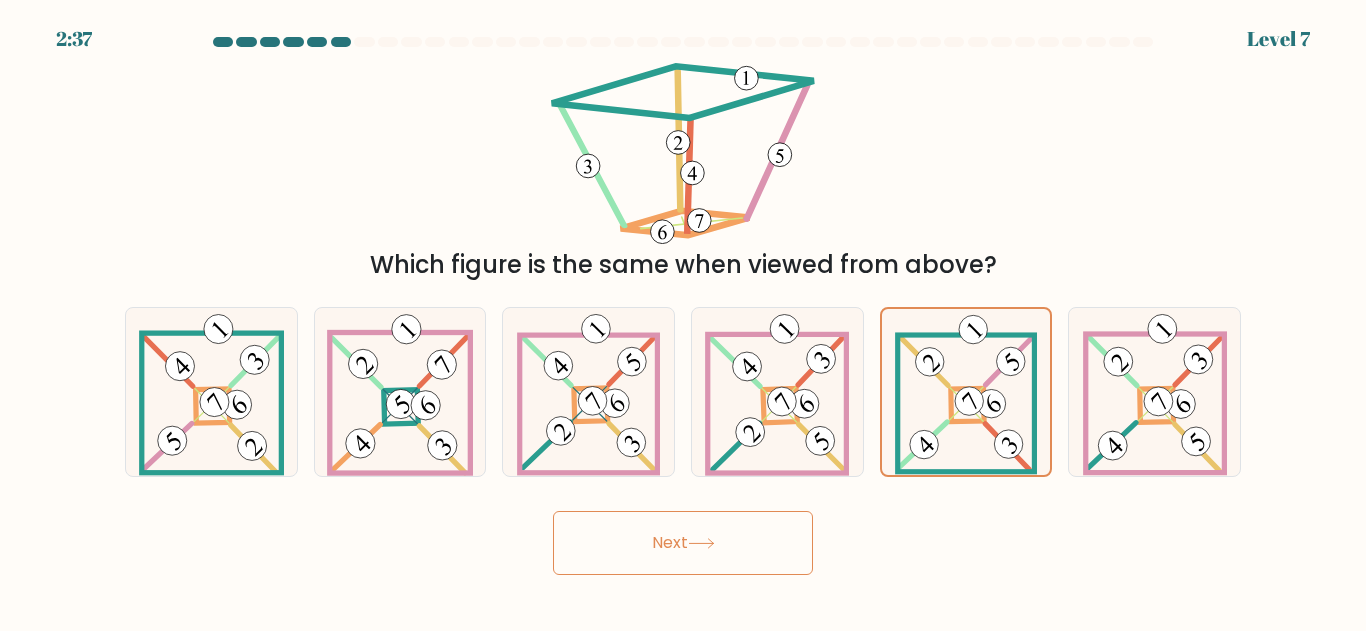 click 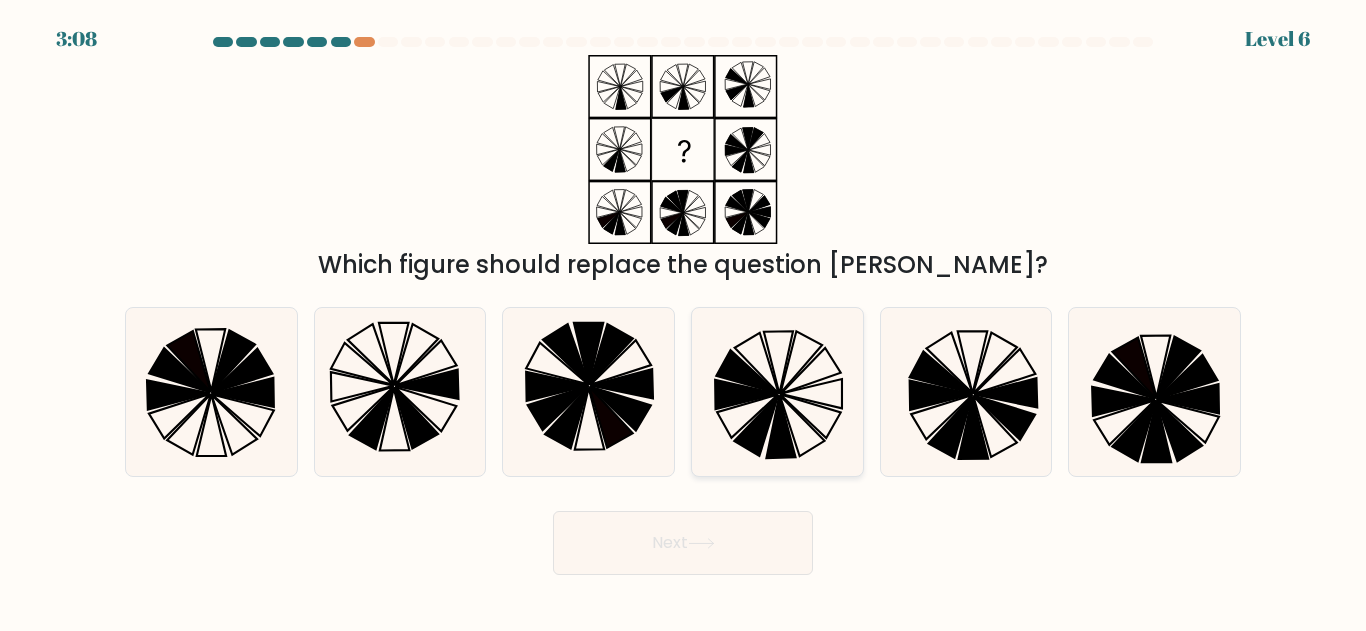 click 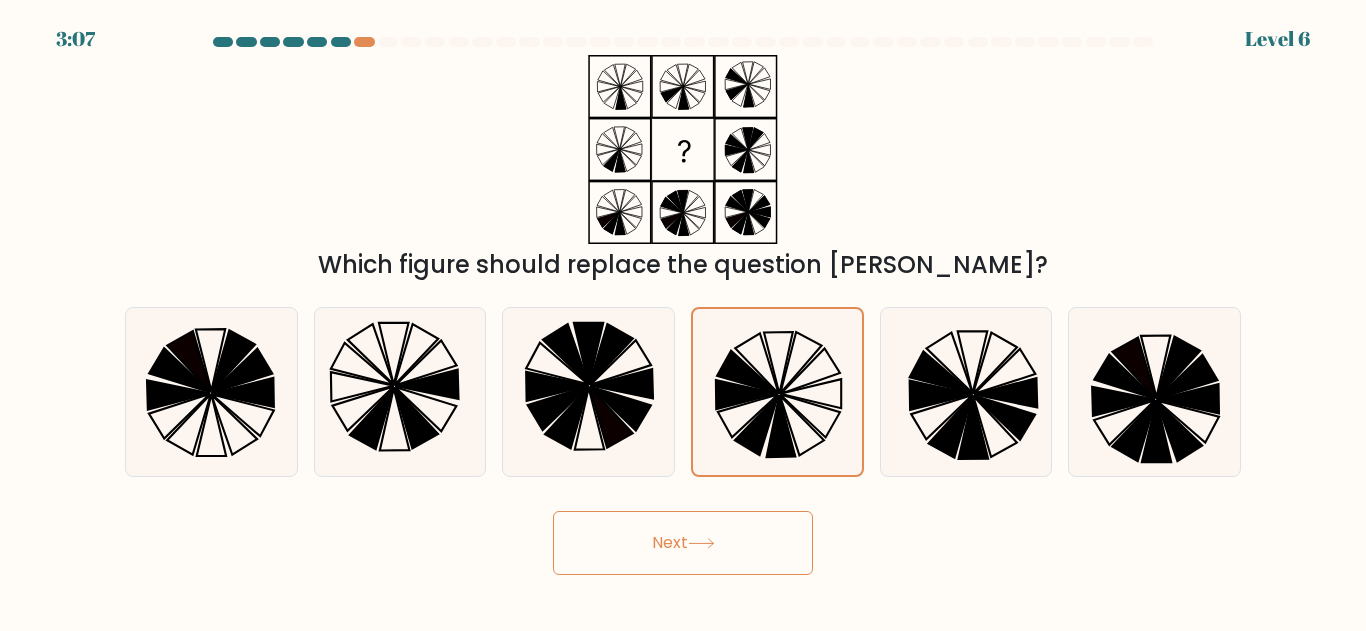 click 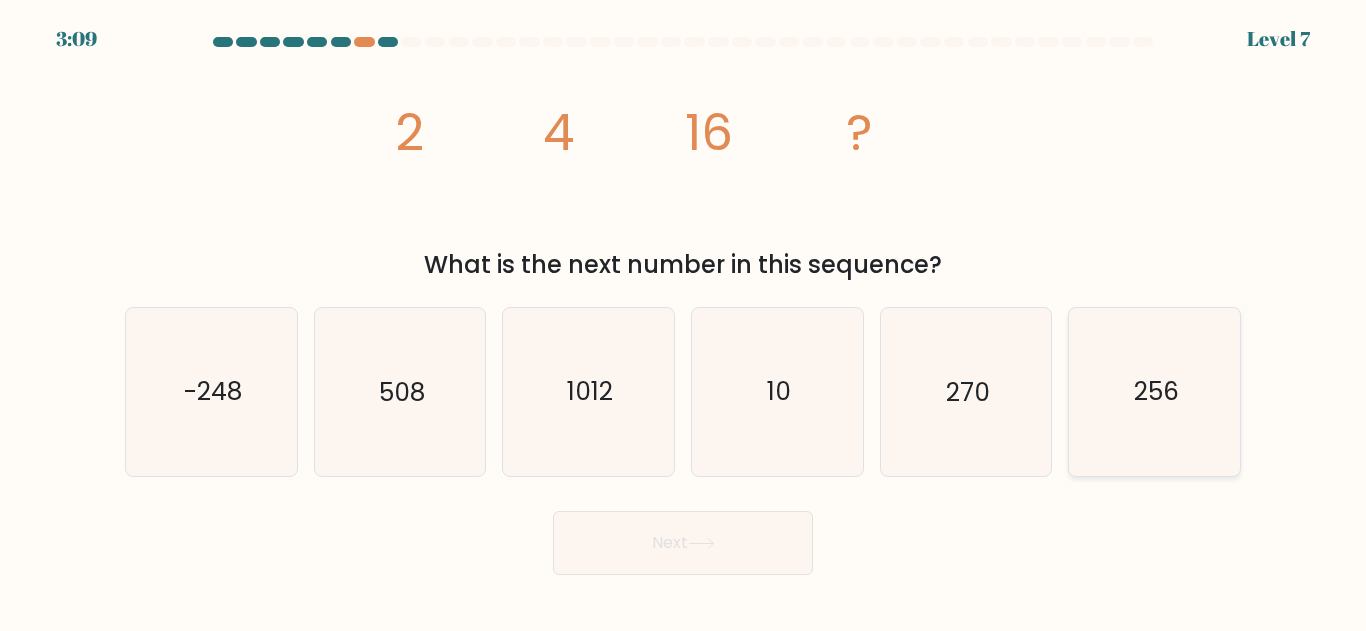 click on "256" 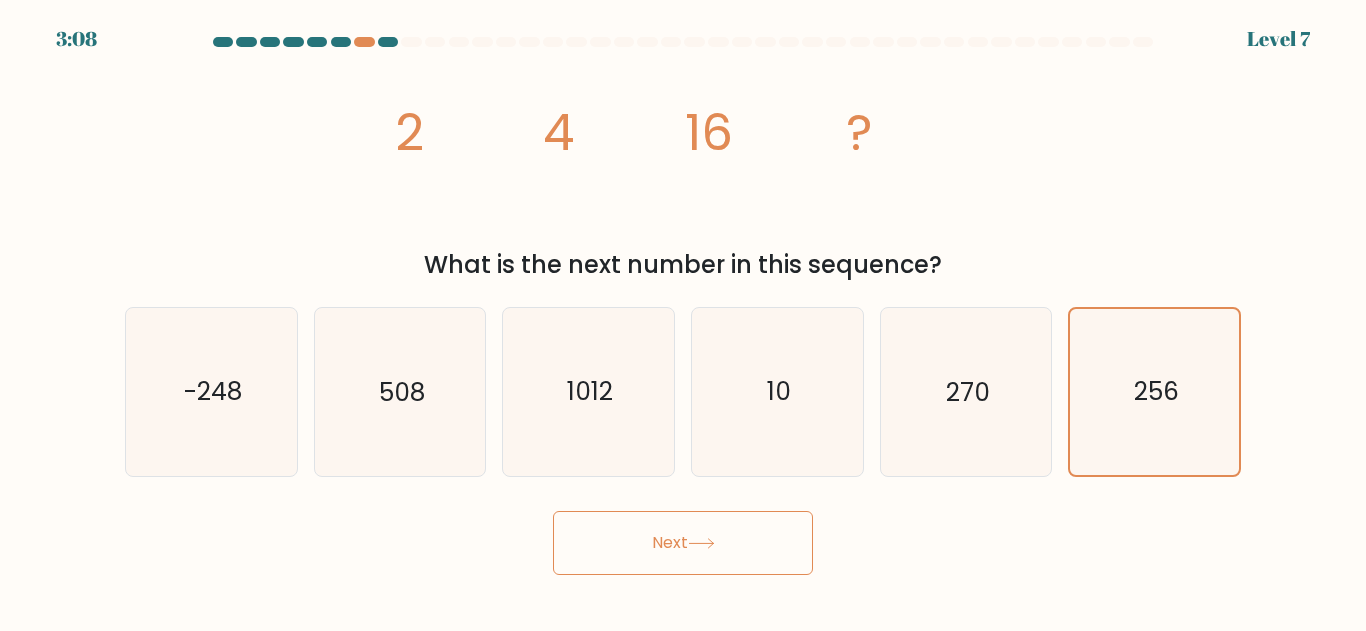 click on "Next" at bounding box center (683, 543) 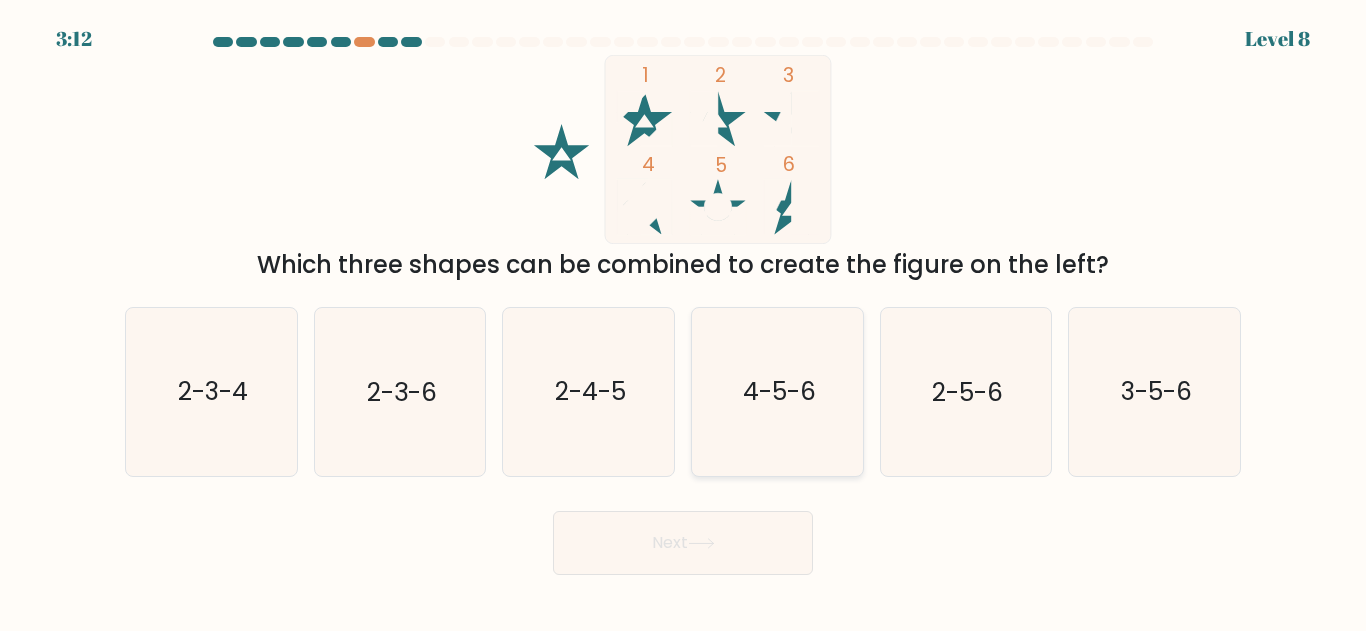 click on "4-5-6" 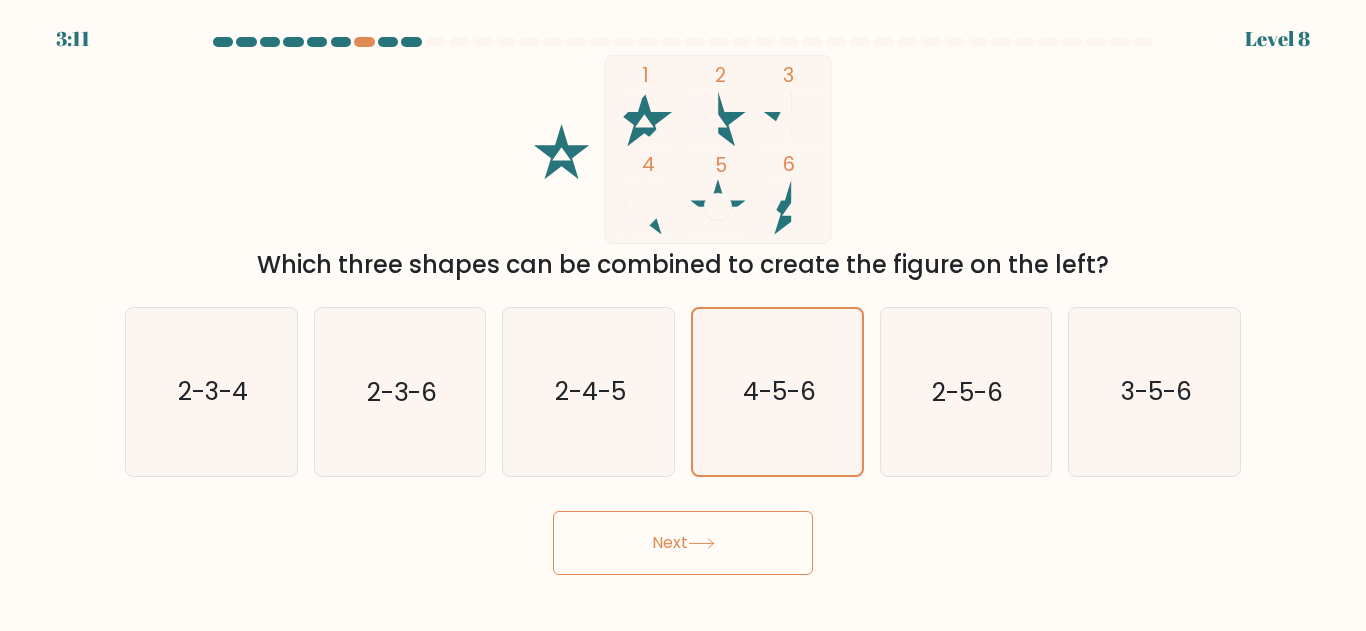 click 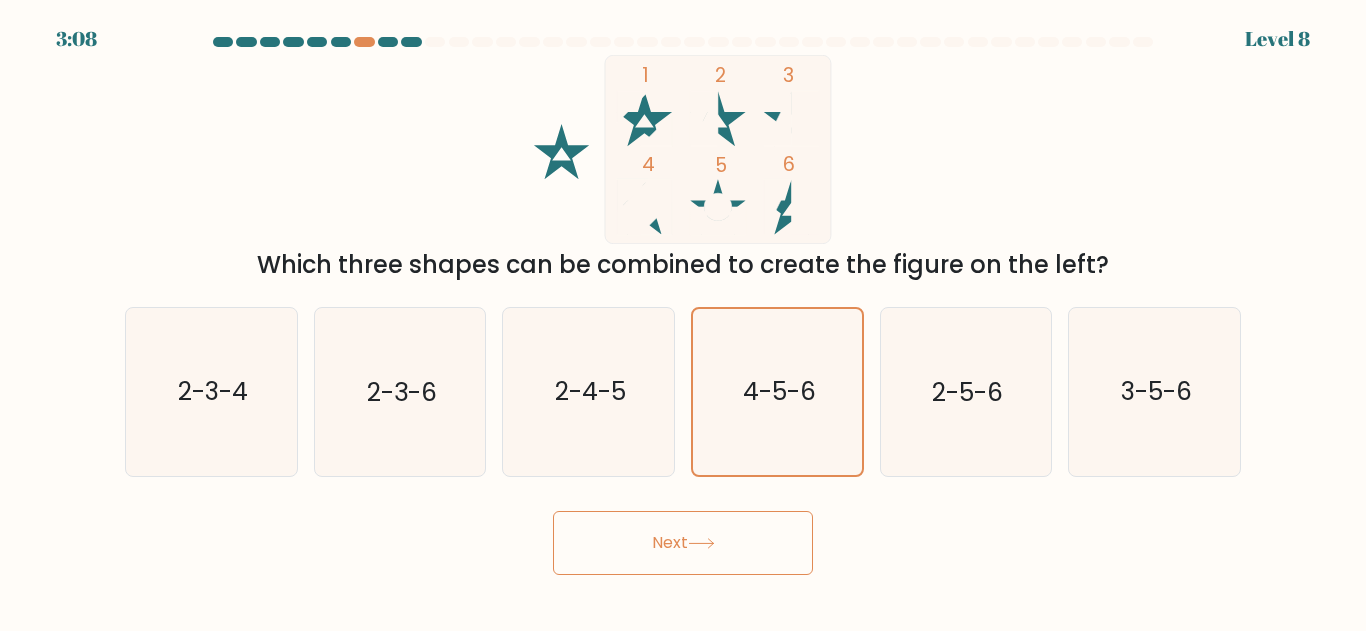 click on "Next" at bounding box center [683, 543] 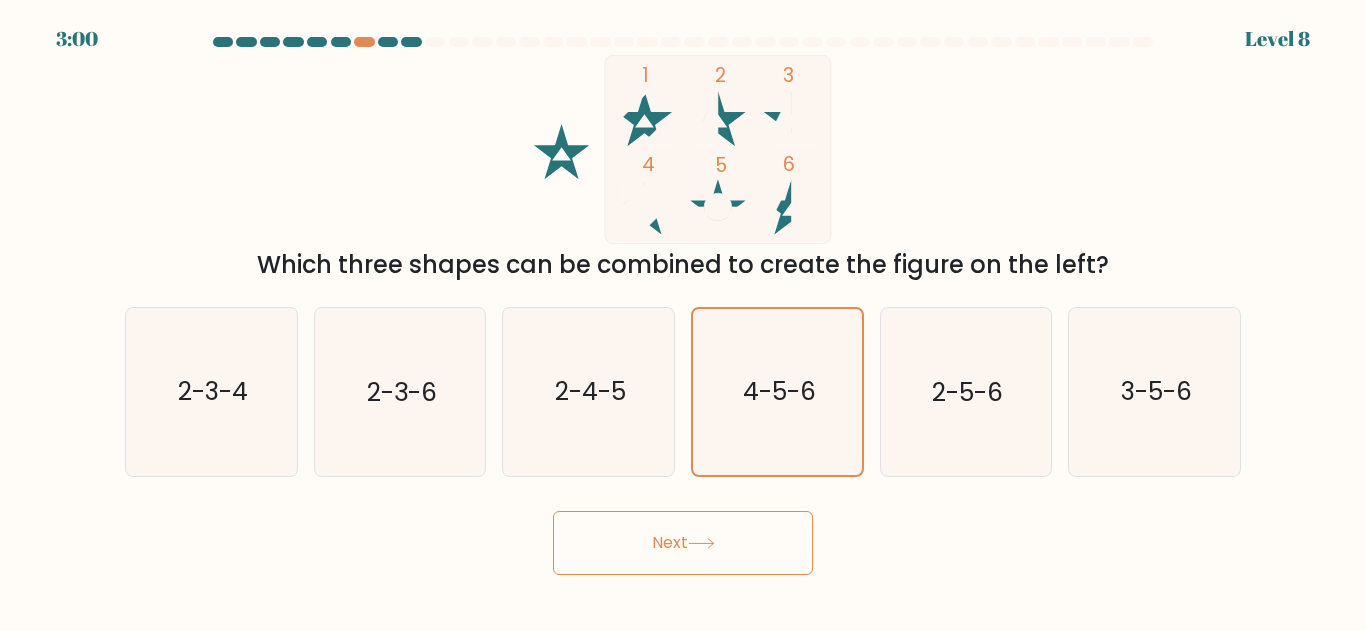 click on "Next" at bounding box center [683, 543] 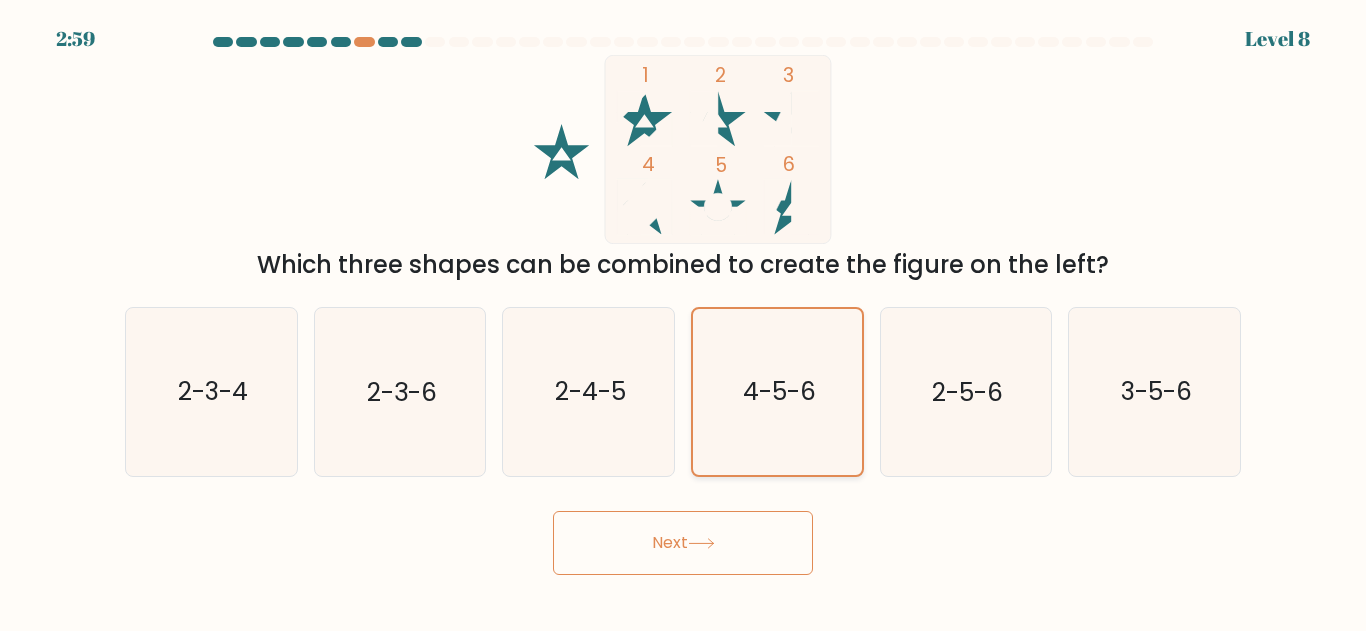 click on "4-5-6" 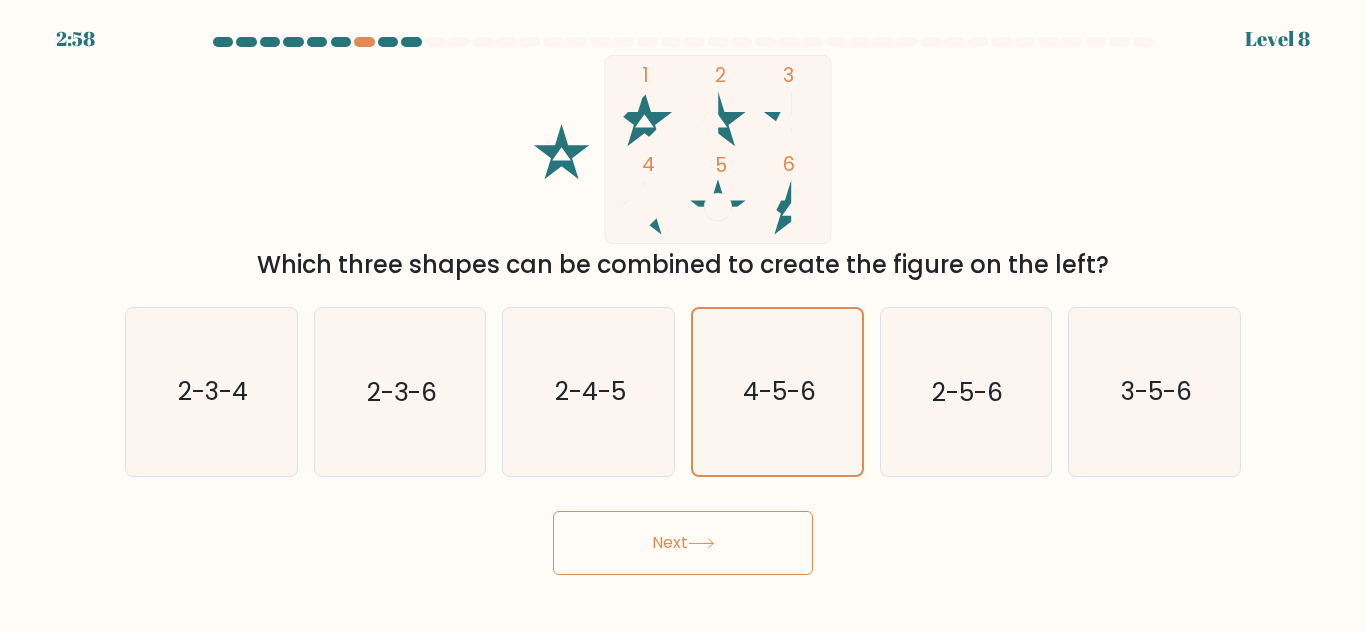 click on "Next" at bounding box center [683, 543] 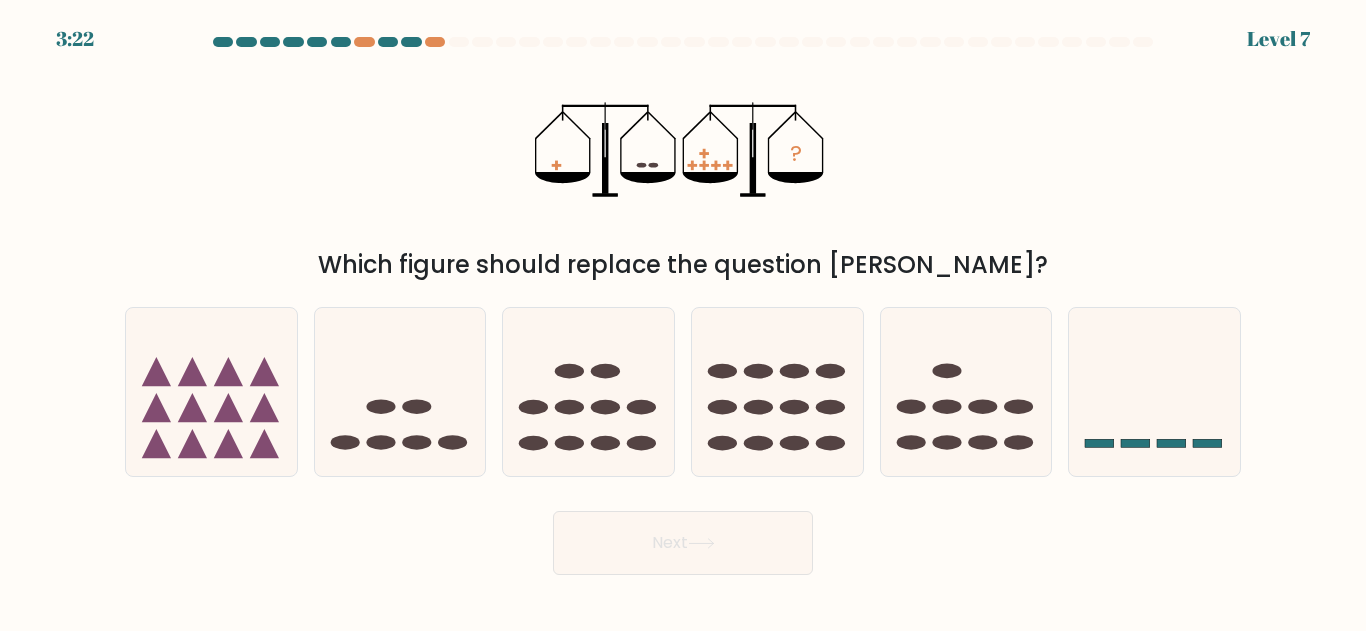 scroll, scrollTop: 0, scrollLeft: 0, axis: both 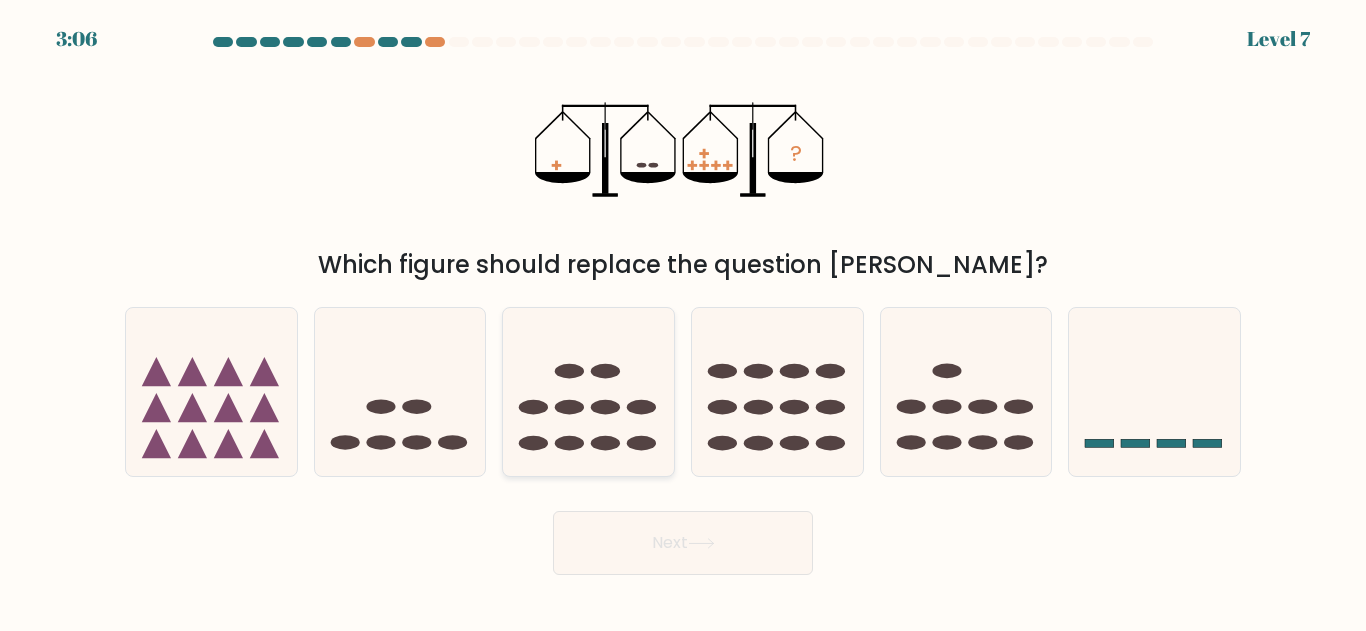 click 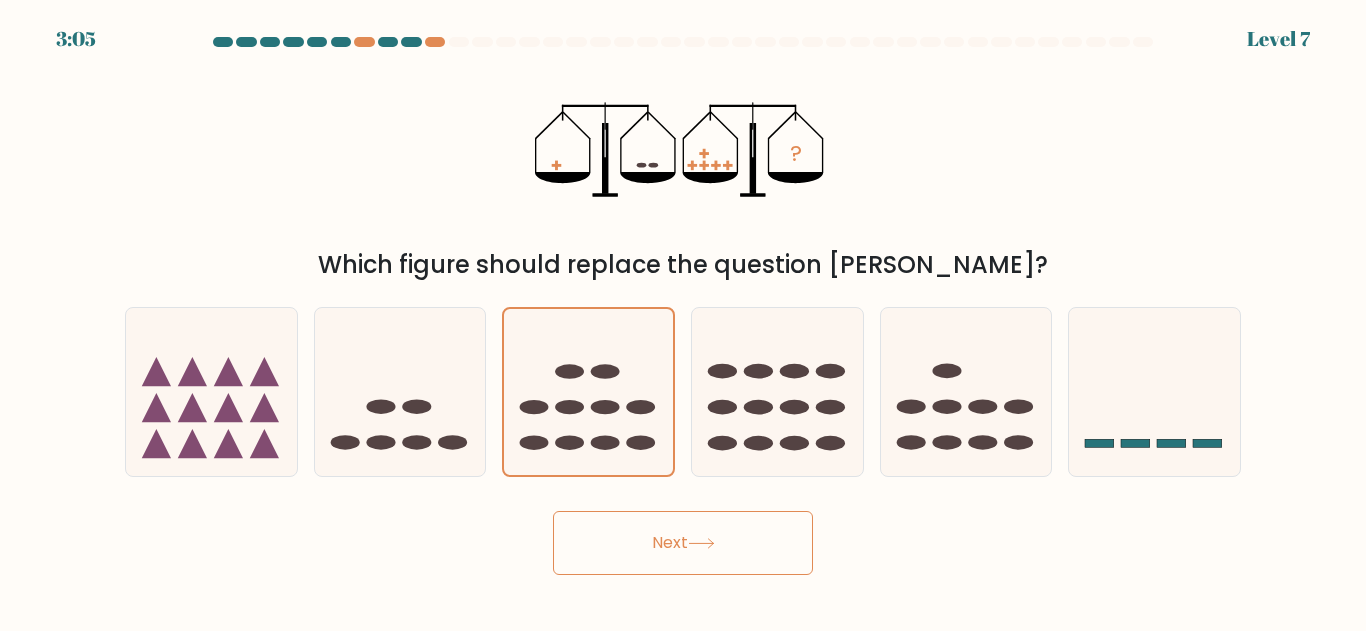 click 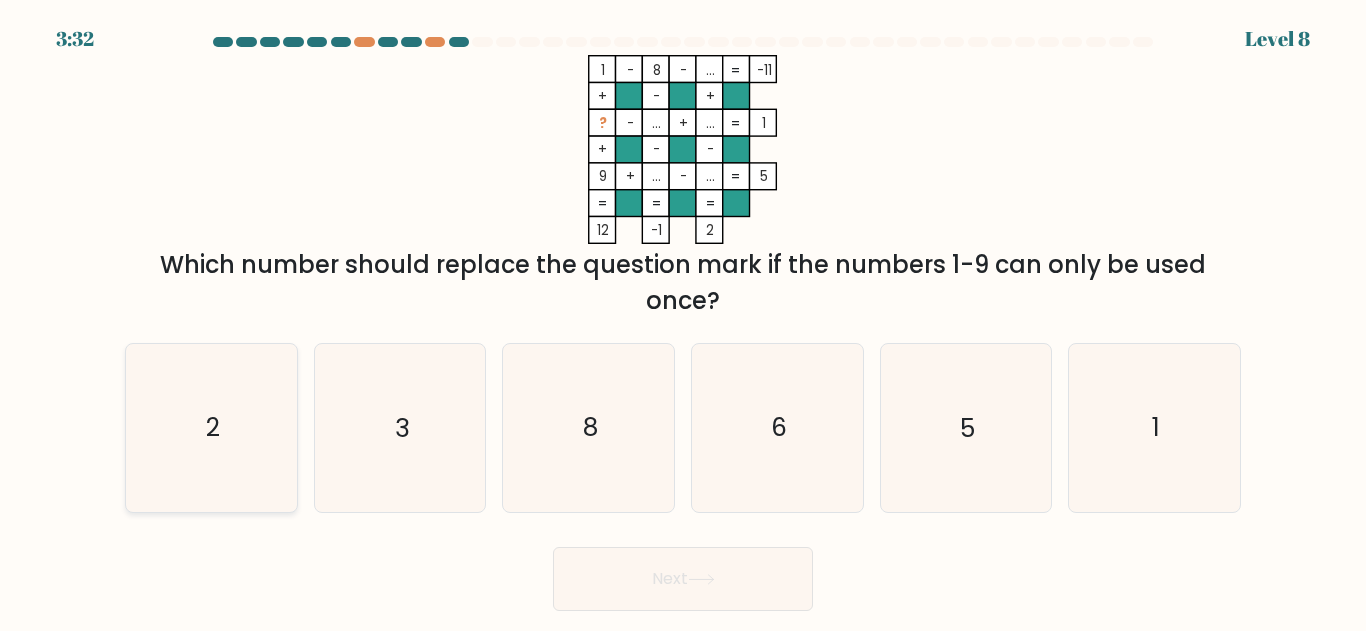 click on "2" 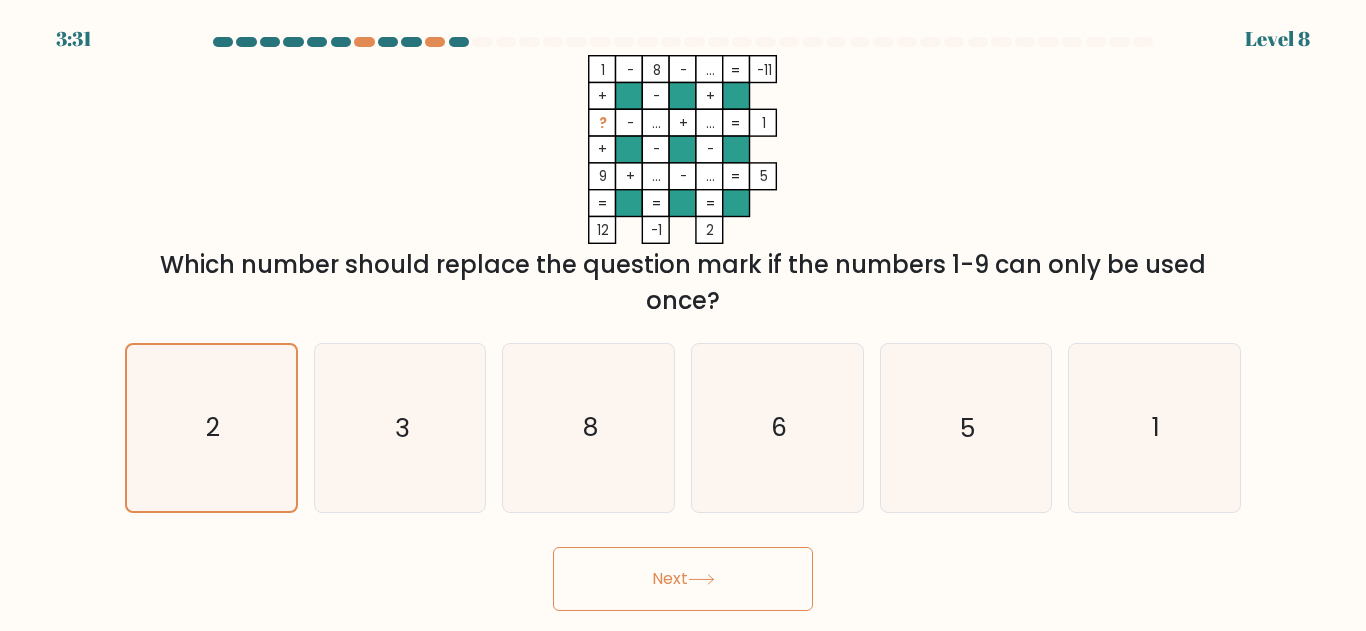 click on "Next" at bounding box center [683, 579] 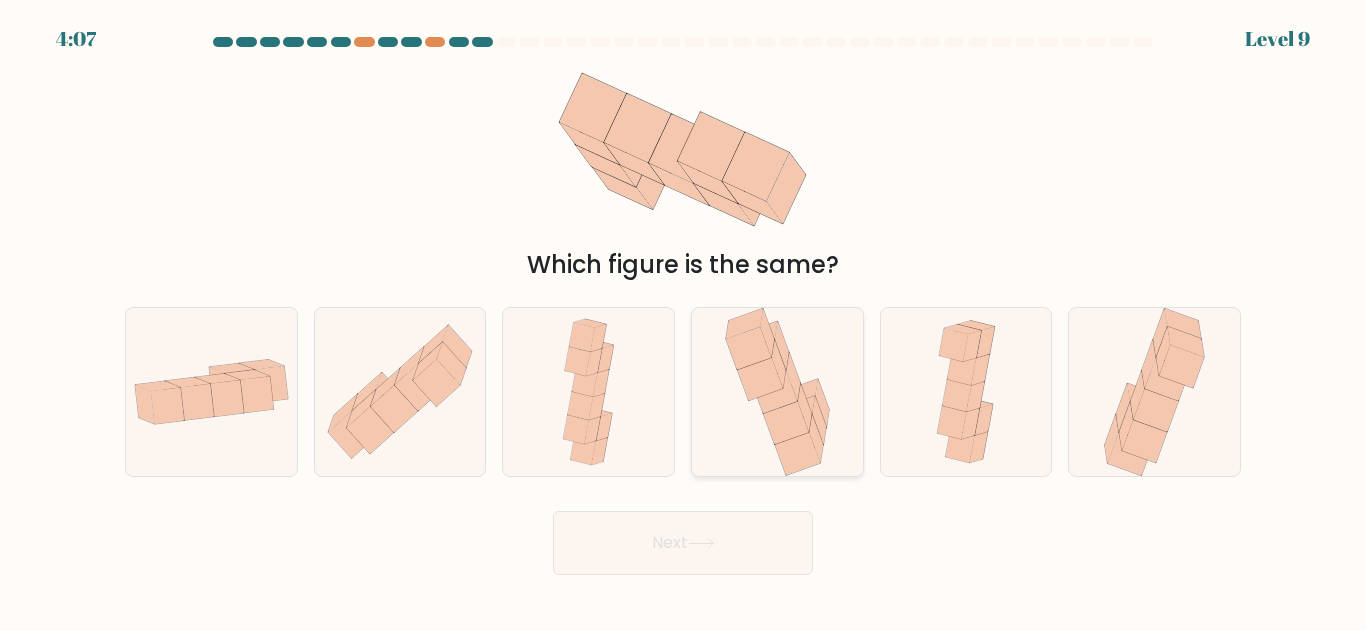 click 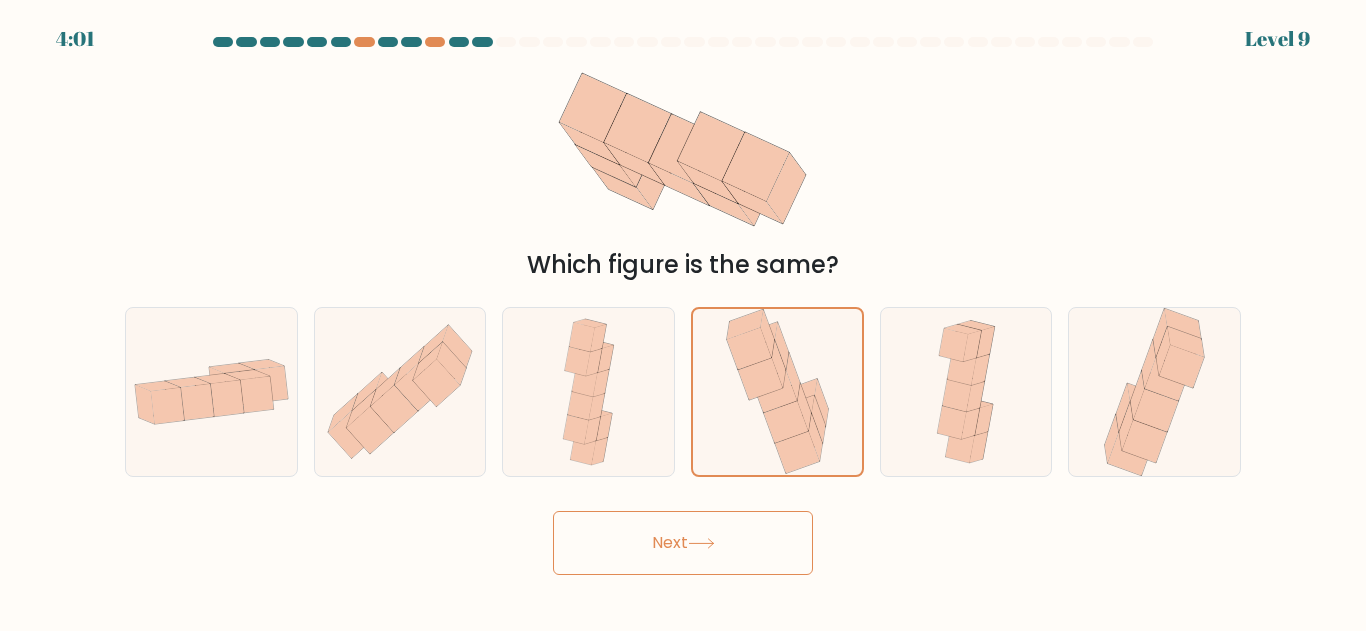 click on "Next" at bounding box center (683, 543) 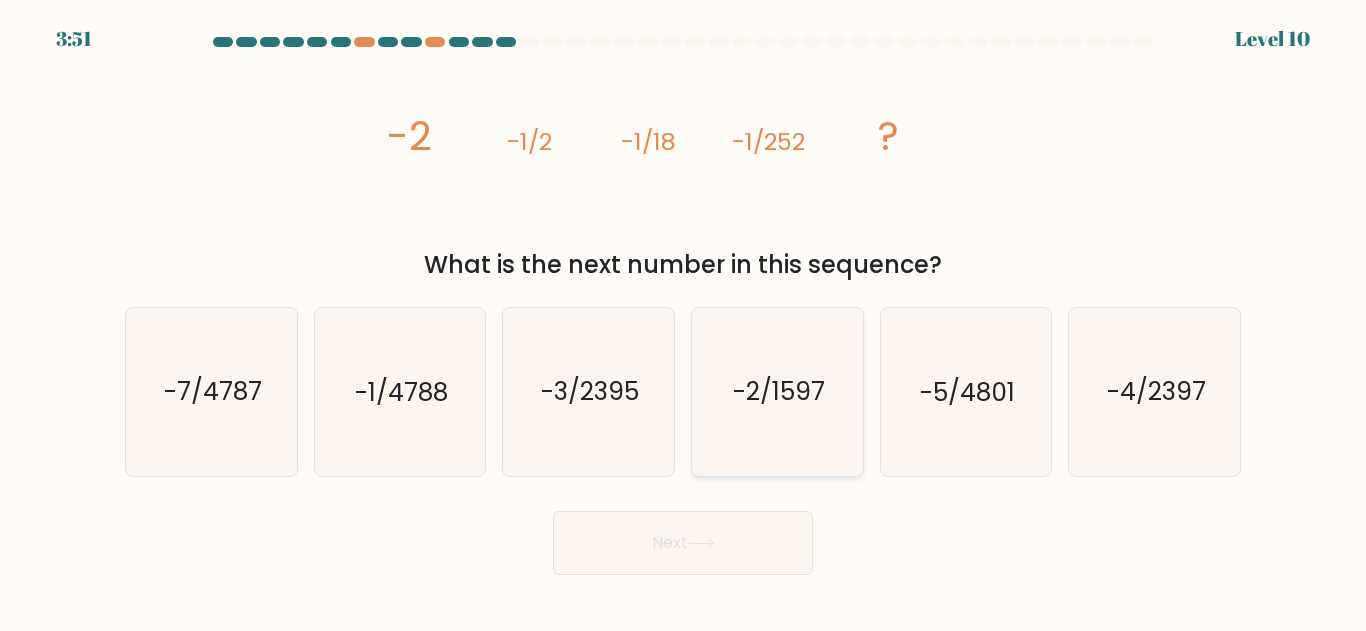 click on "-2/1597" 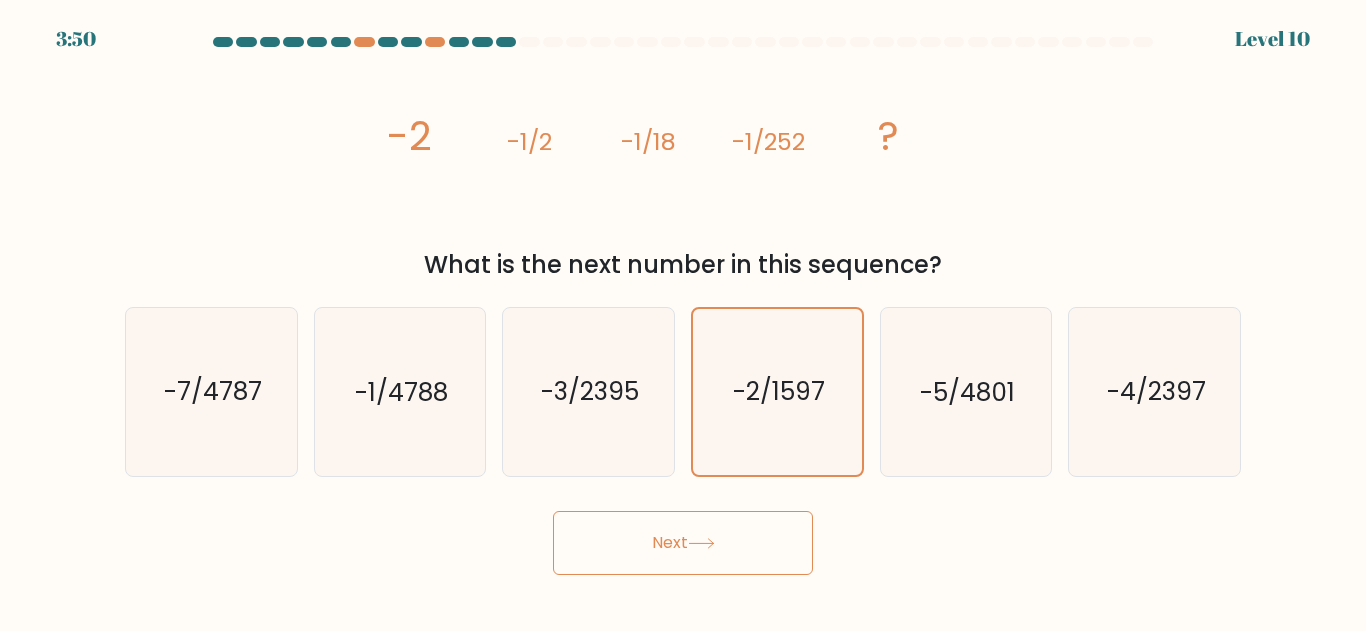 click on "Next" at bounding box center (683, 543) 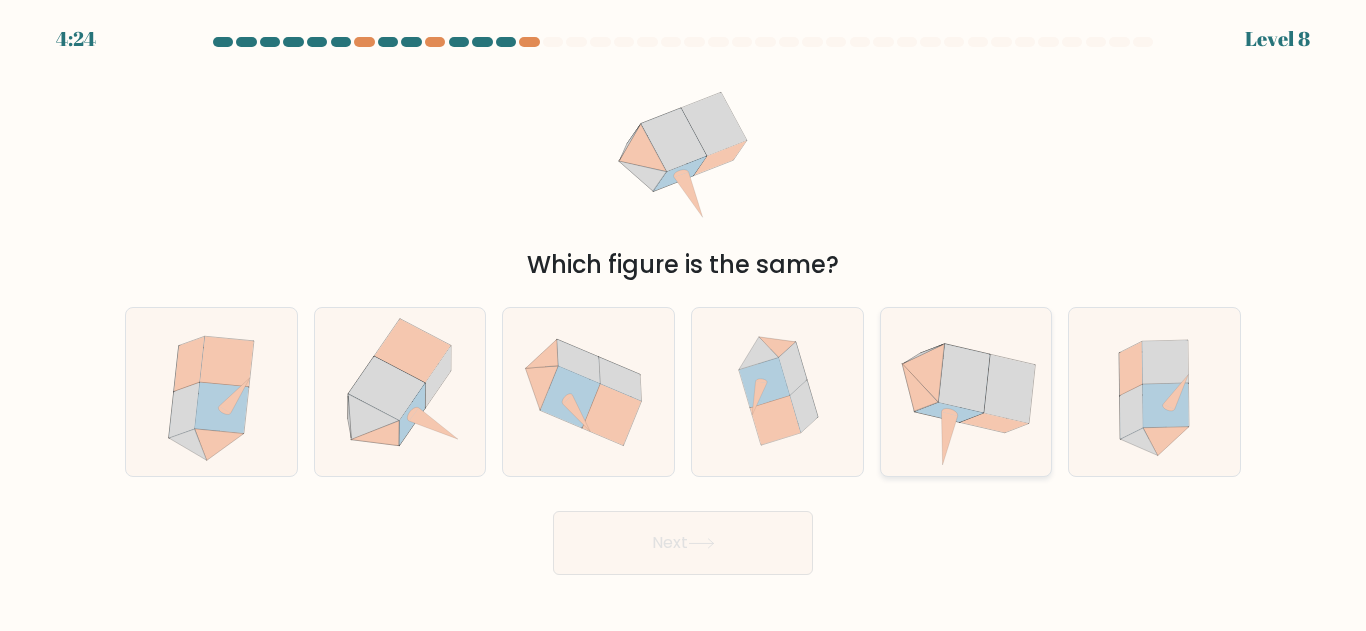 click 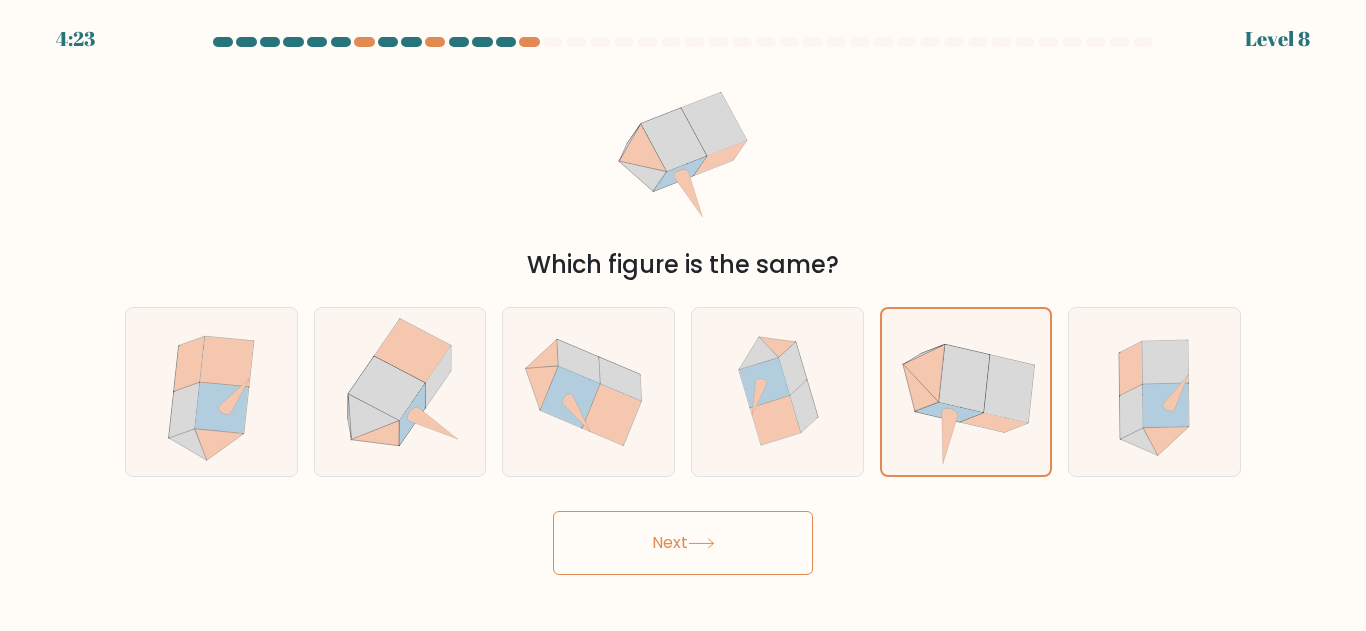 click 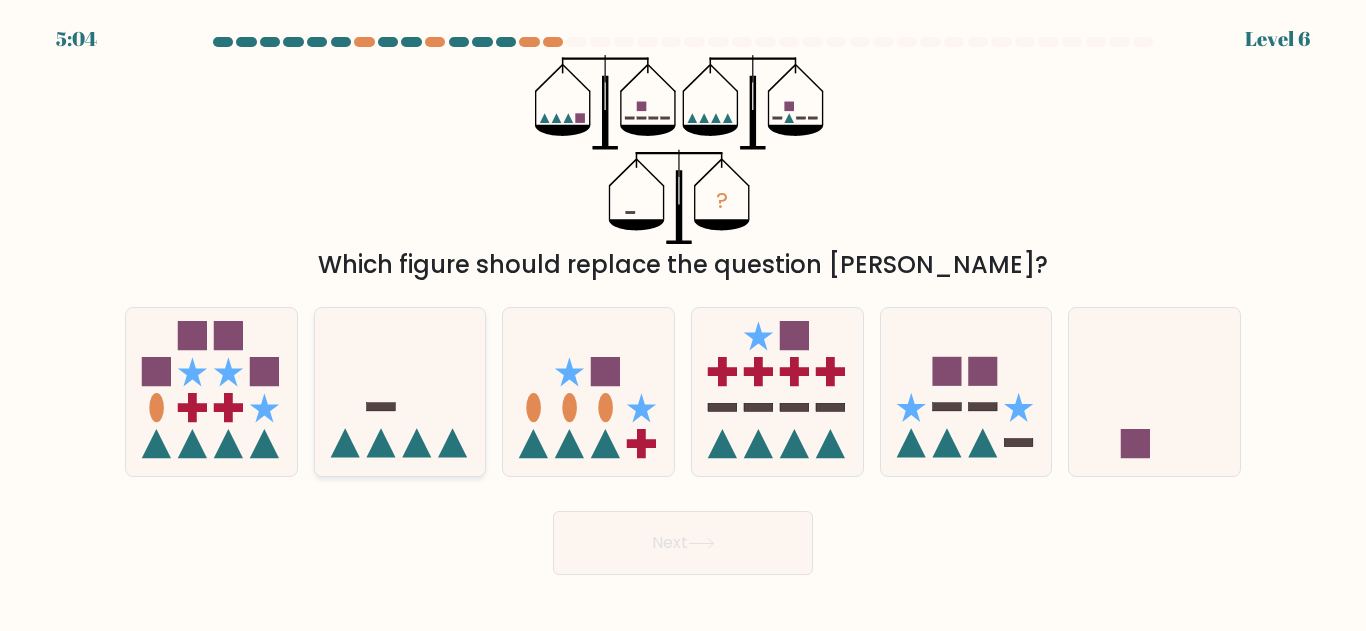 click 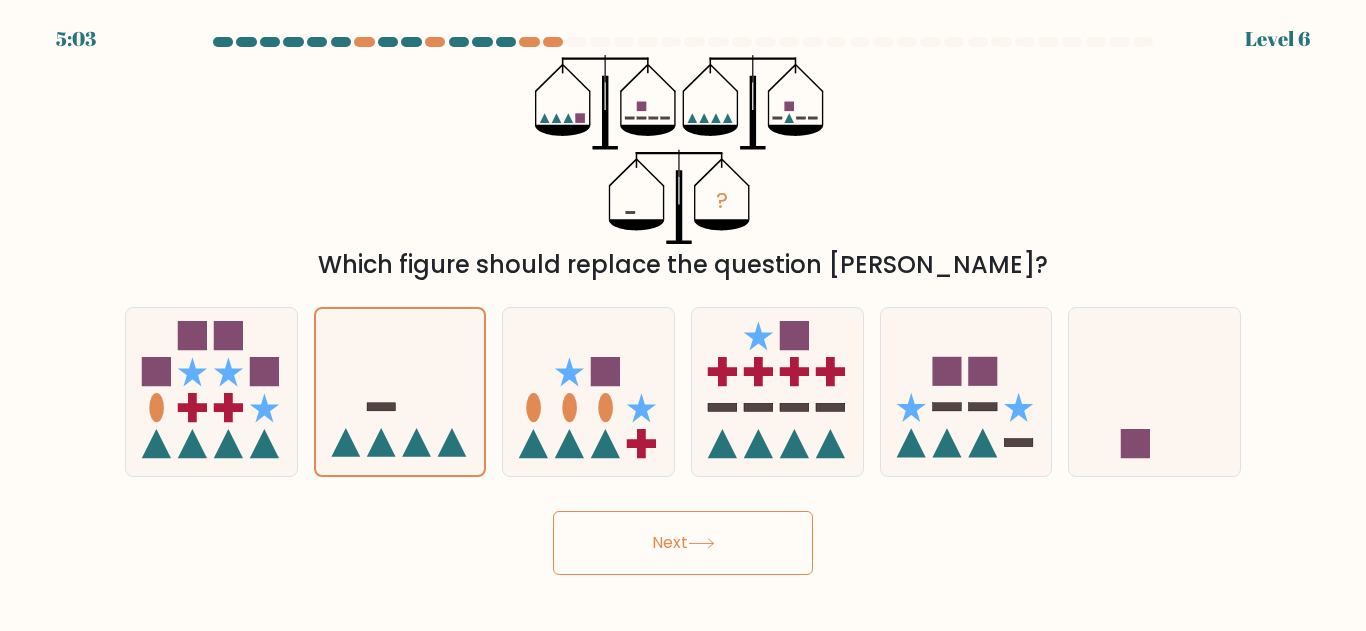 click on "Next" at bounding box center [683, 543] 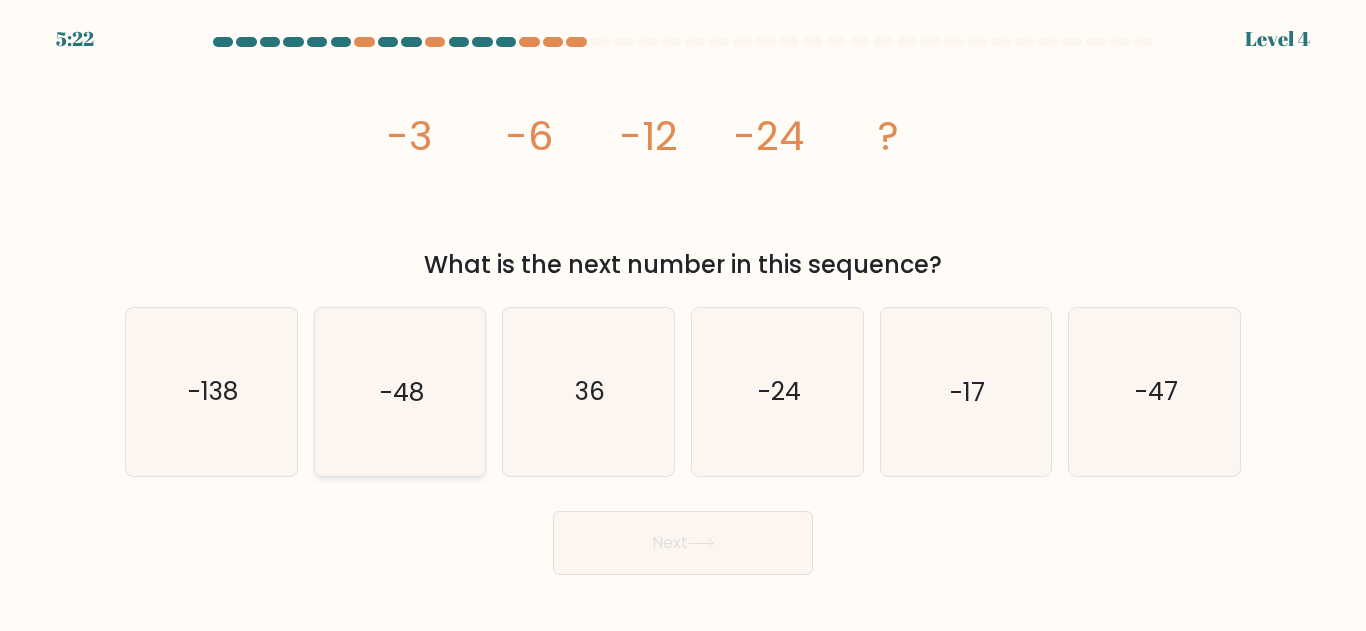 click on "-48" 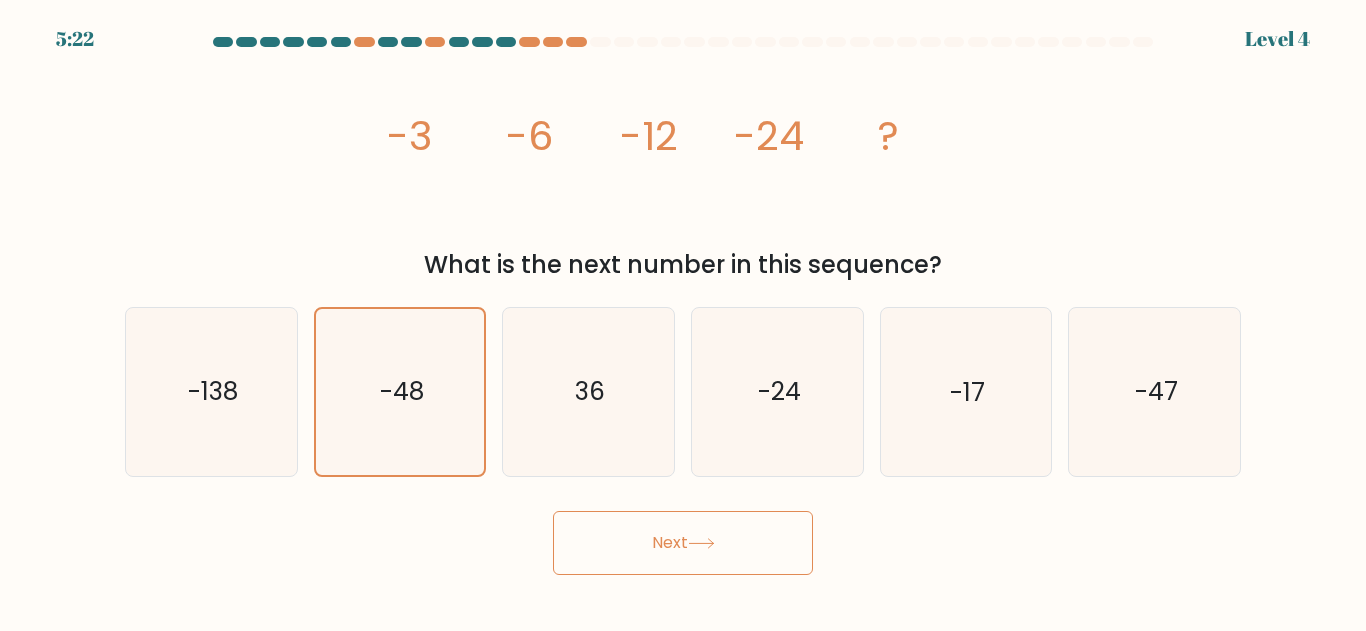 click on "Next" at bounding box center (683, 543) 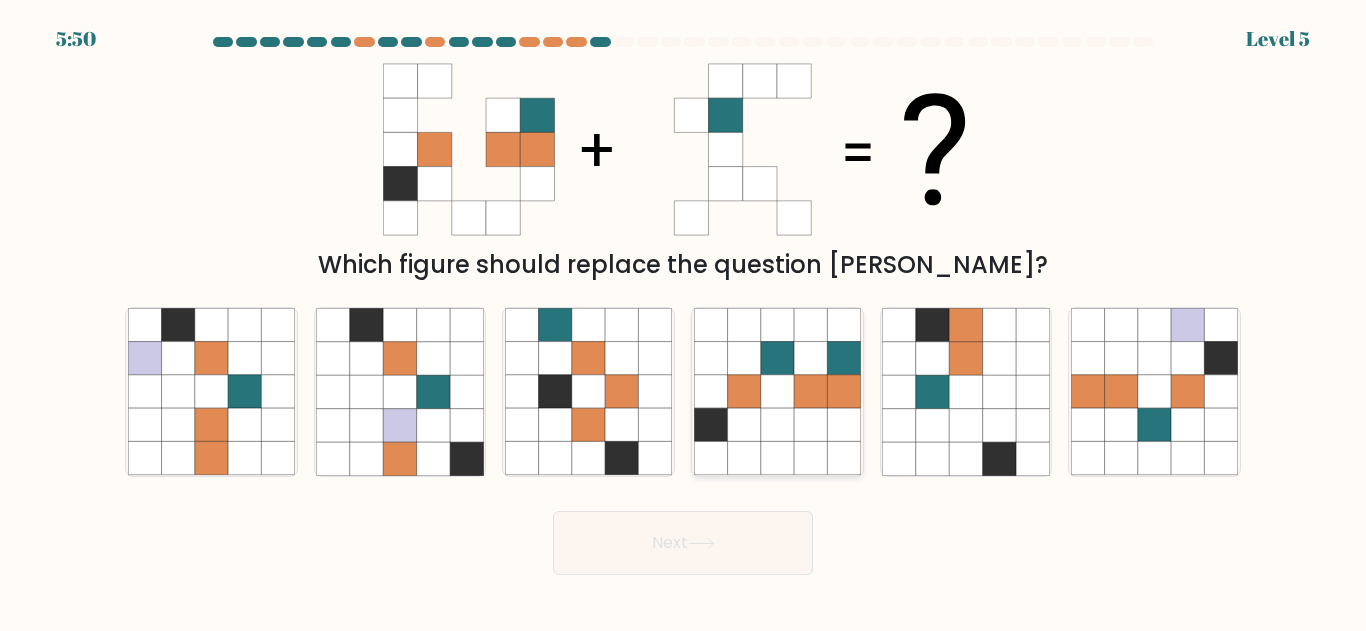 click 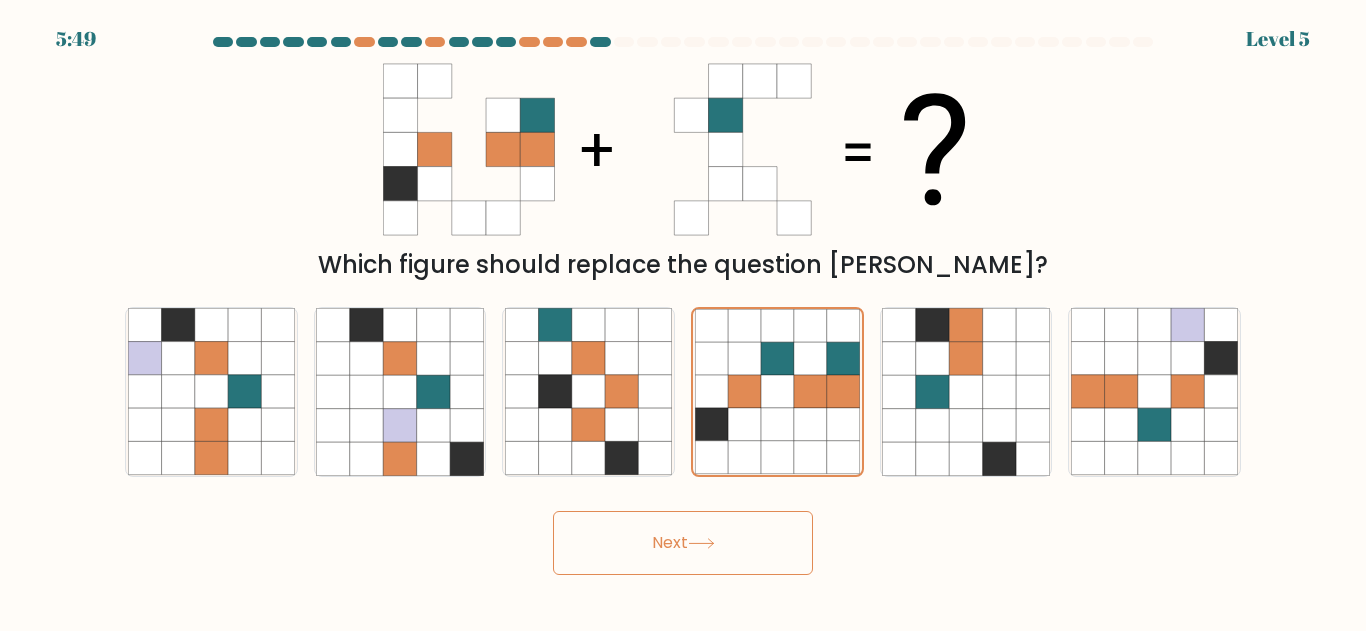 click on "Next" at bounding box center (683, 543) 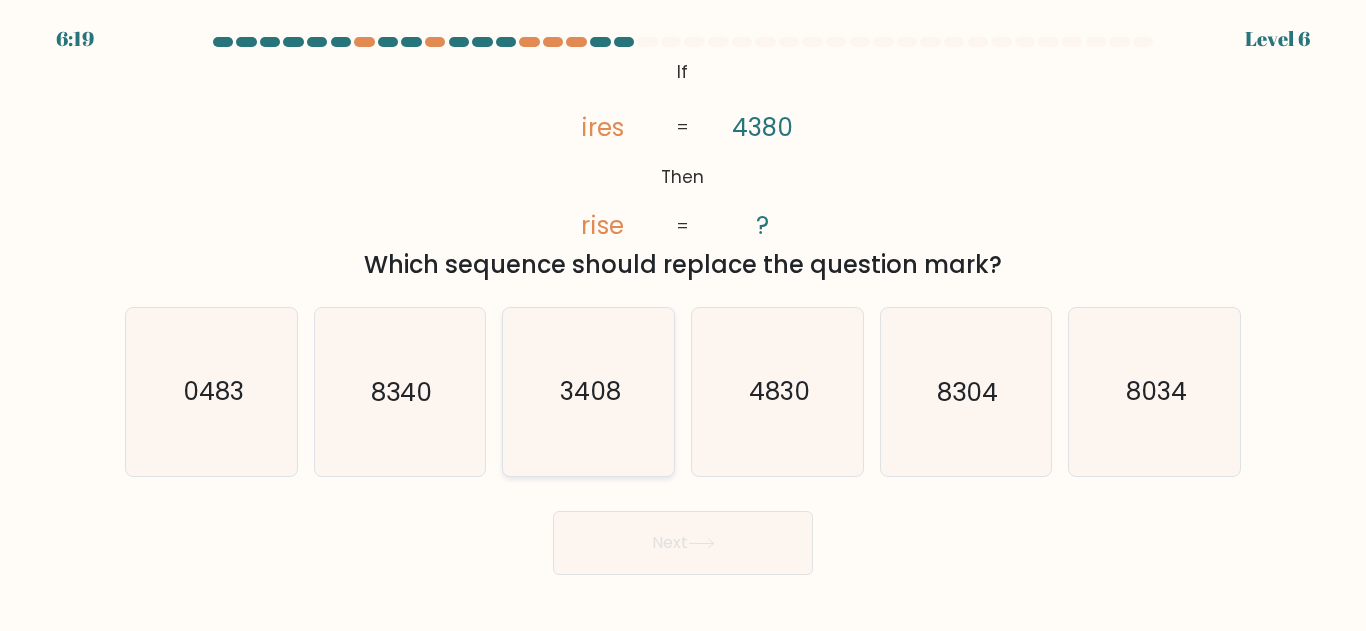 click on "3408" 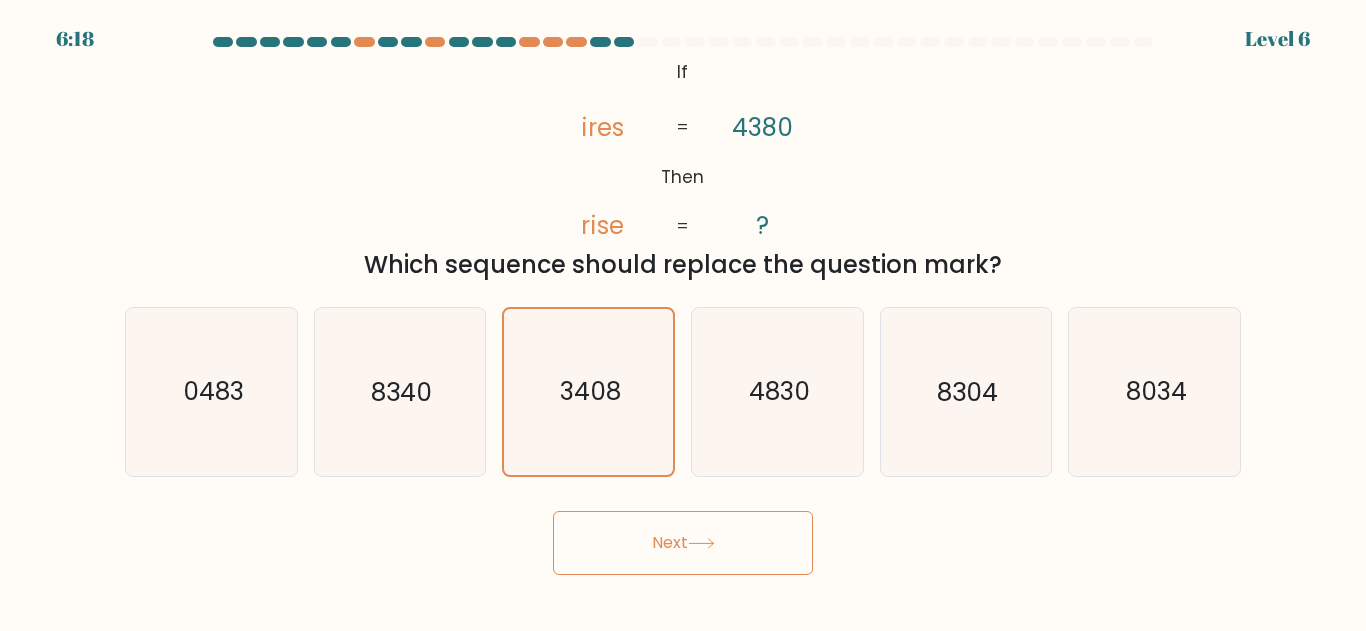 click on "Next" at bounding box center [683, 543] 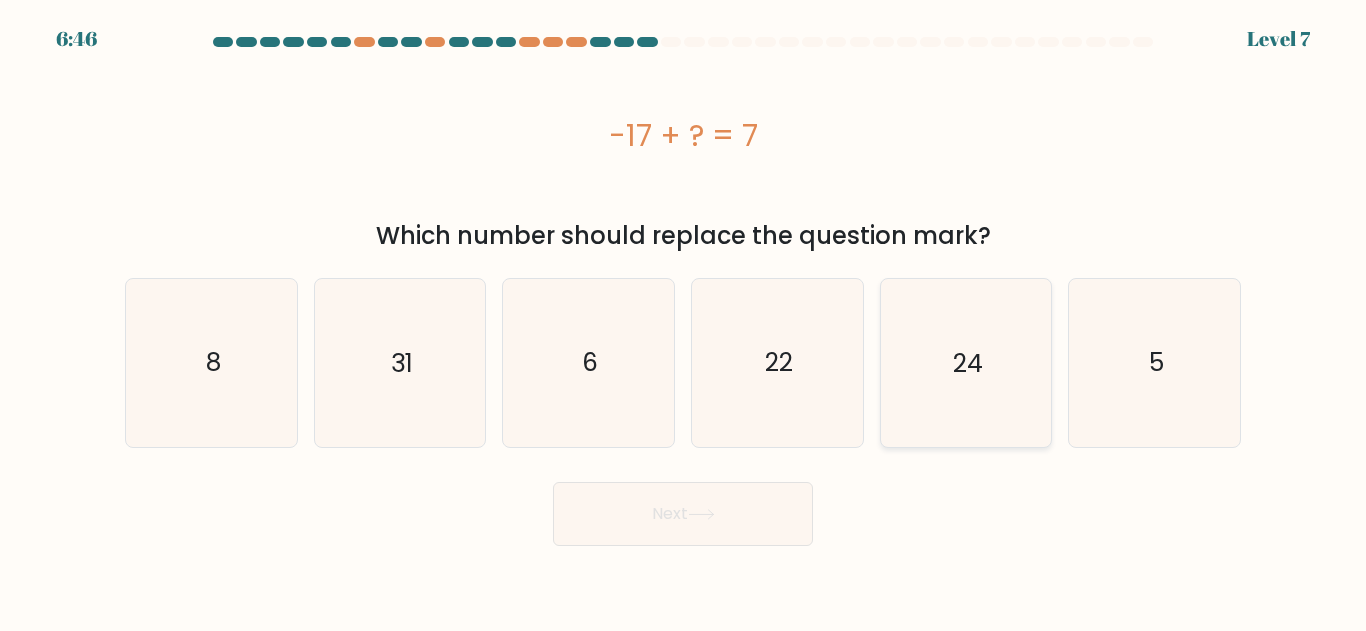 click on "24" 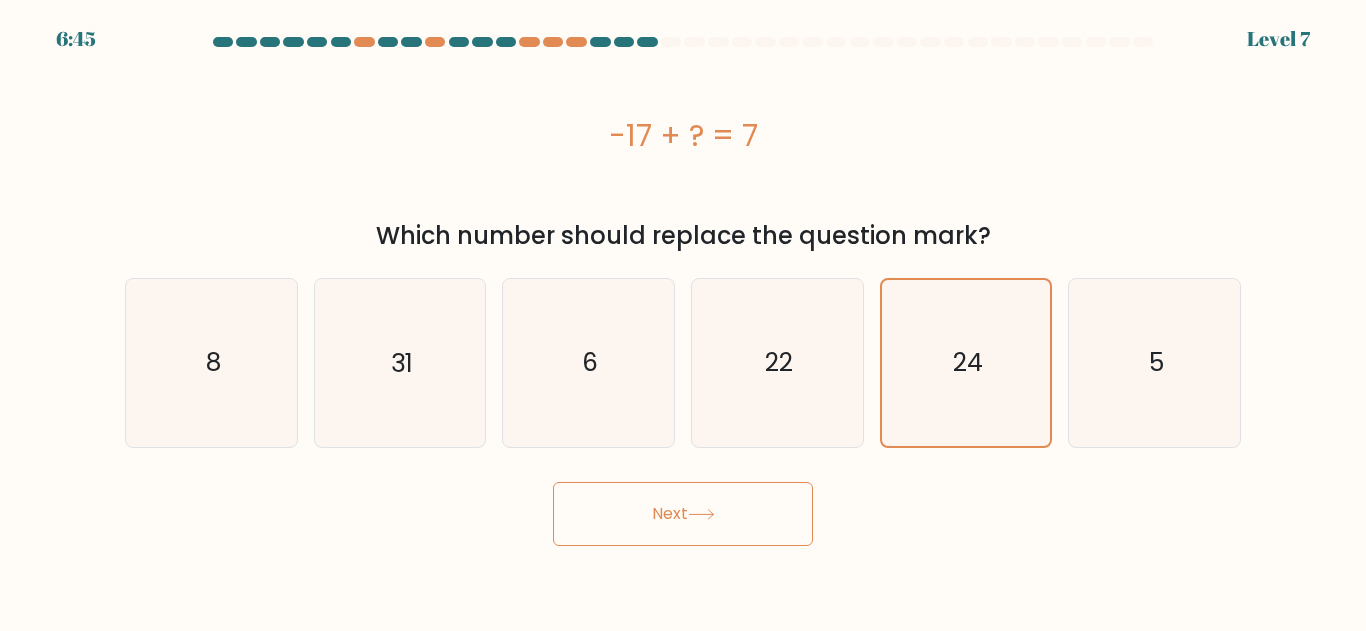 click on "Next" at bounding box center [683, 514] 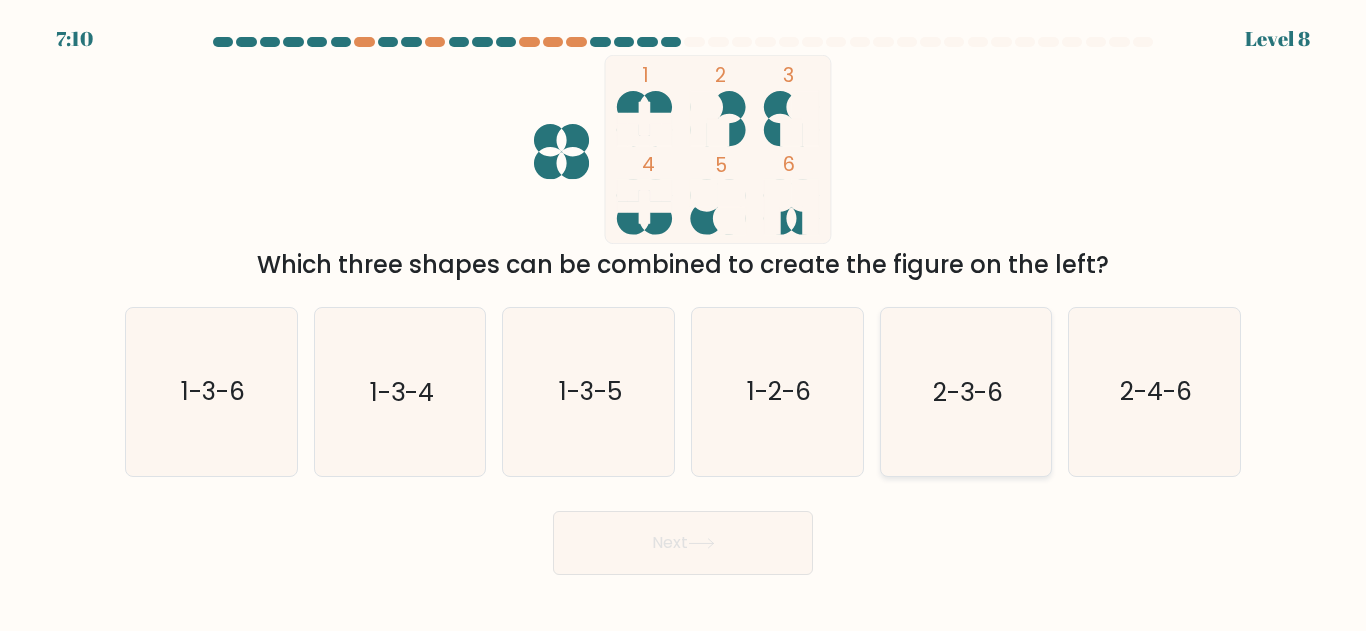click on "2-3-6" 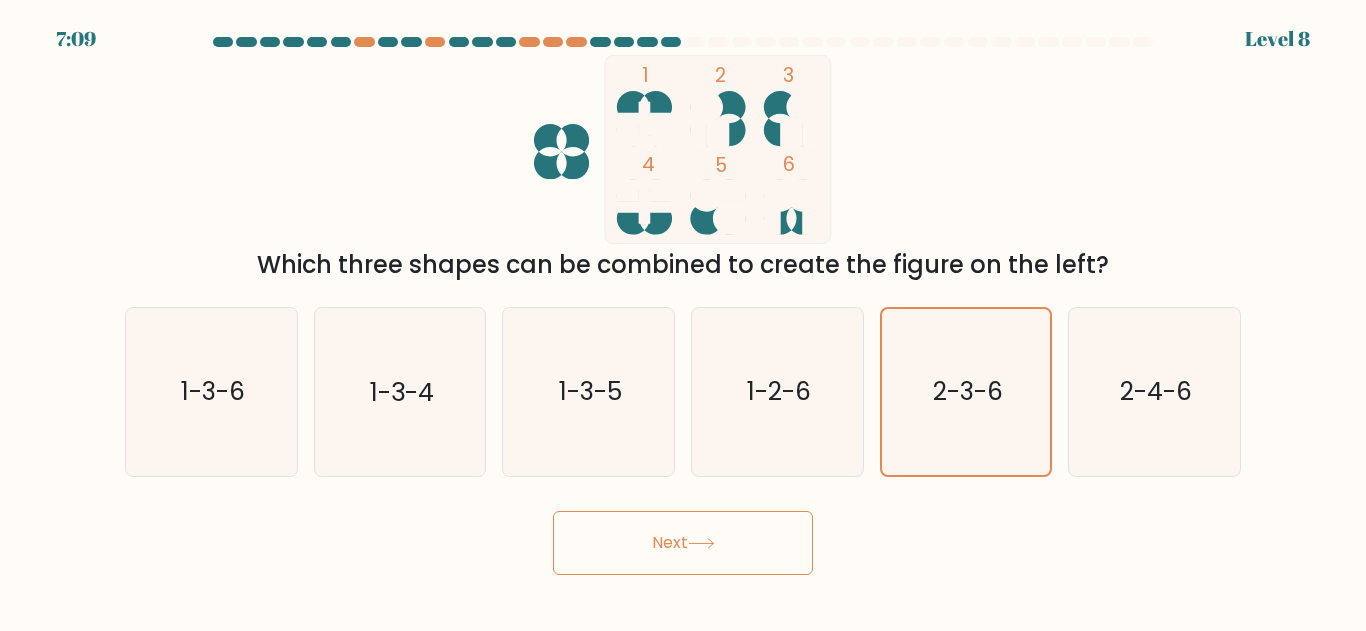 click on "Next" at bounding box center (683, 543) 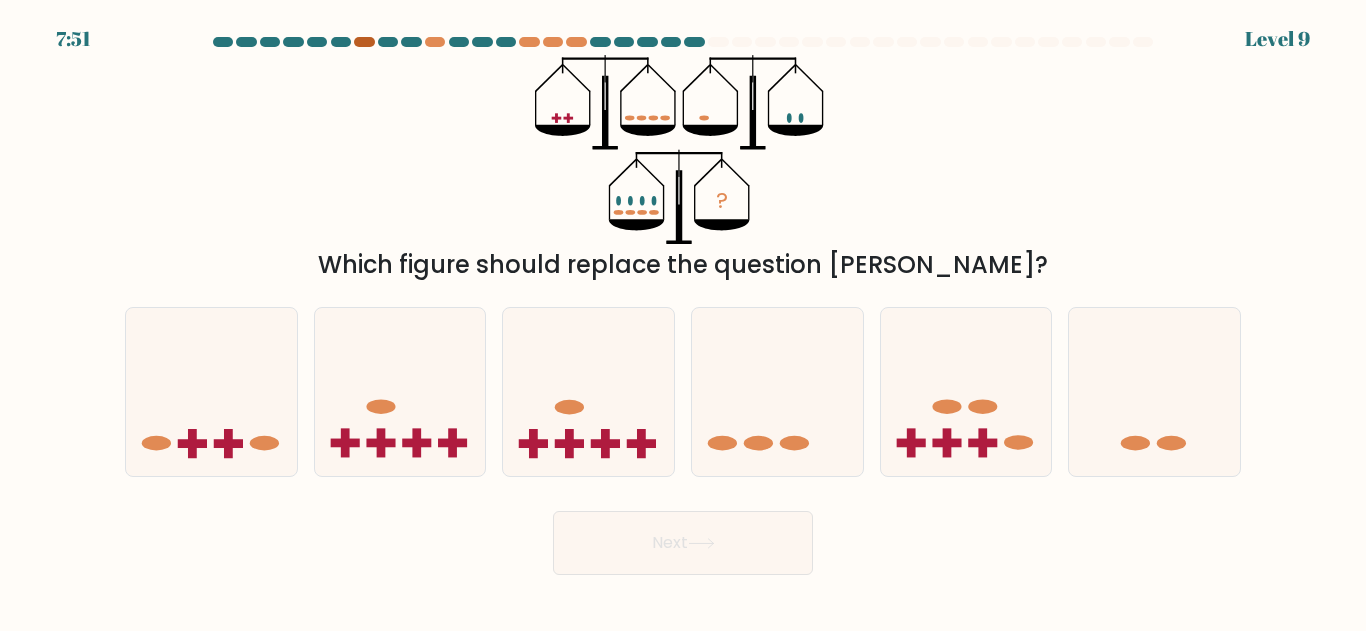 click at bounding box center [364, 42] 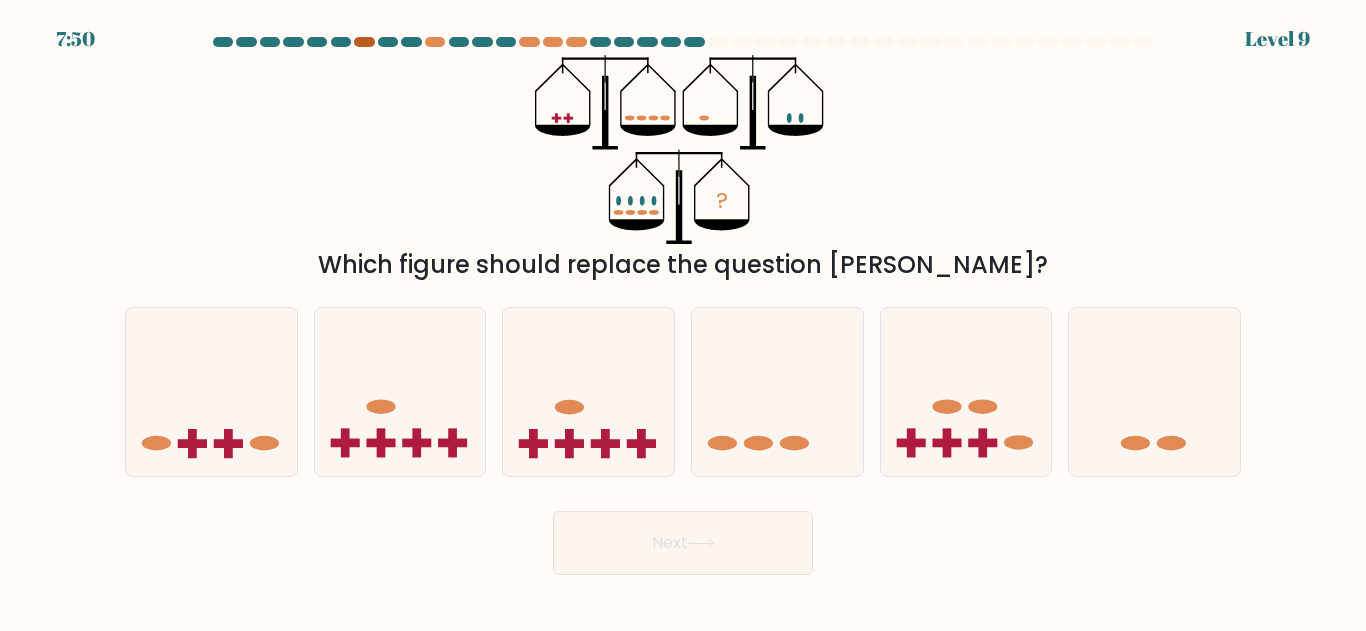 click at bounding box center (364, 42) 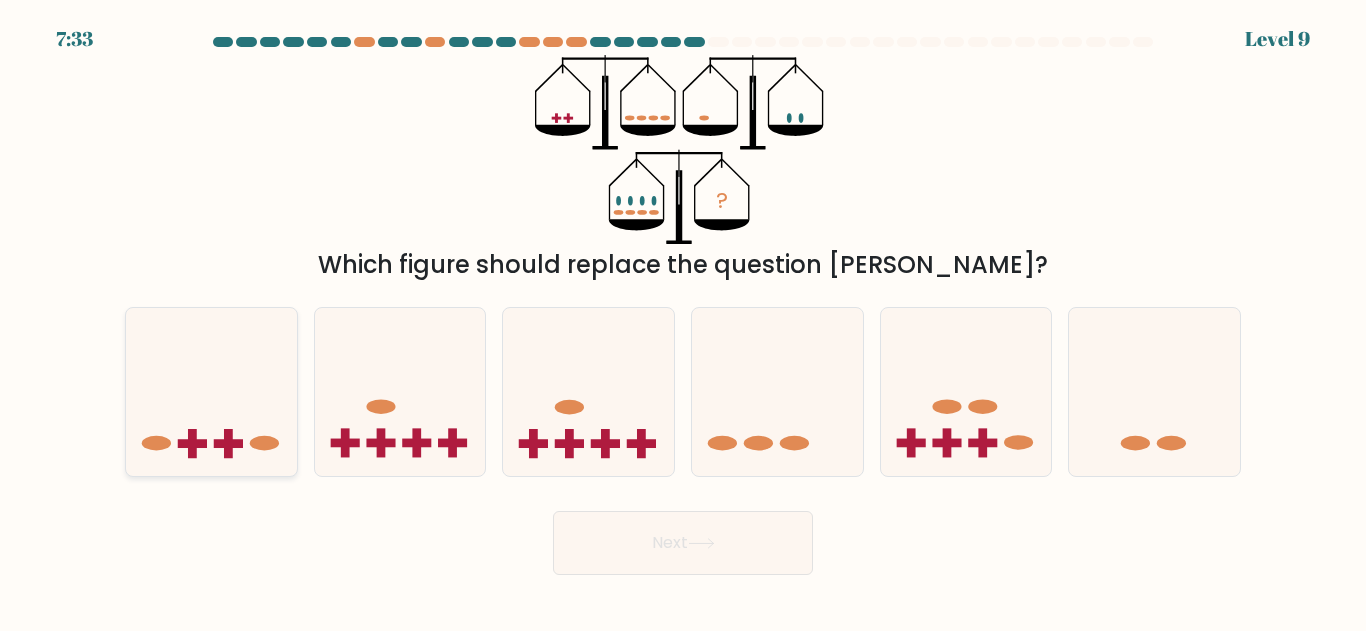 click 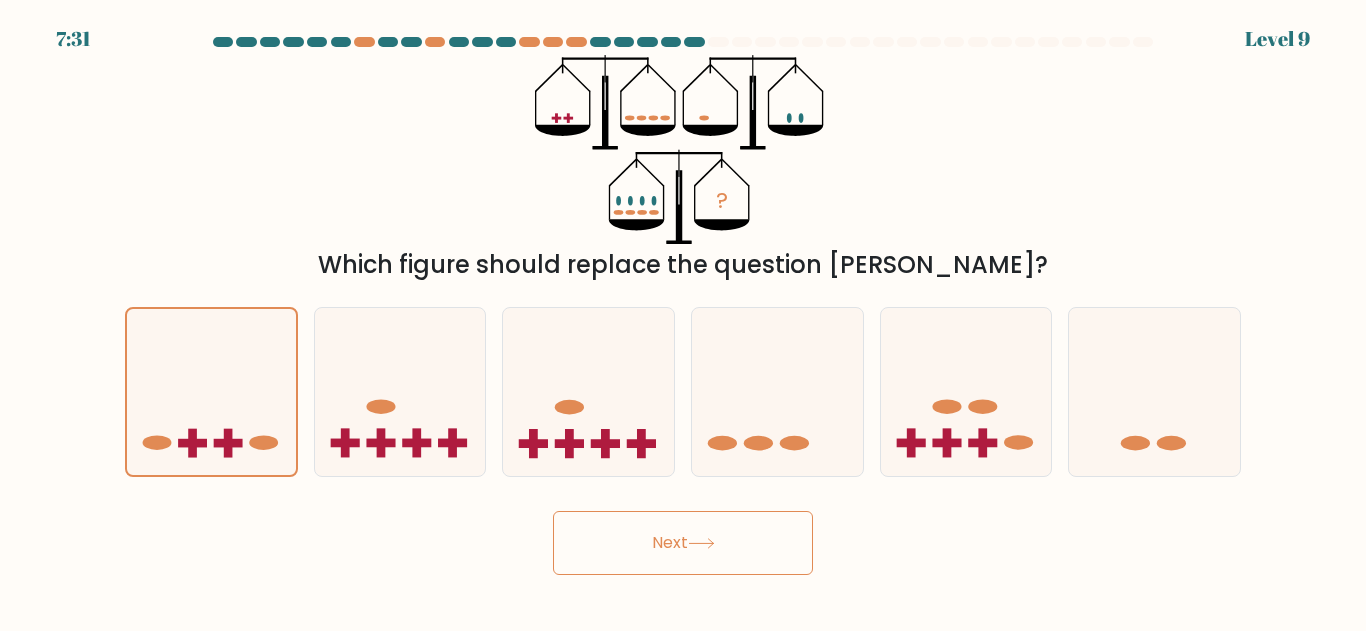 click on "Next" at bounding box center [683, 543] 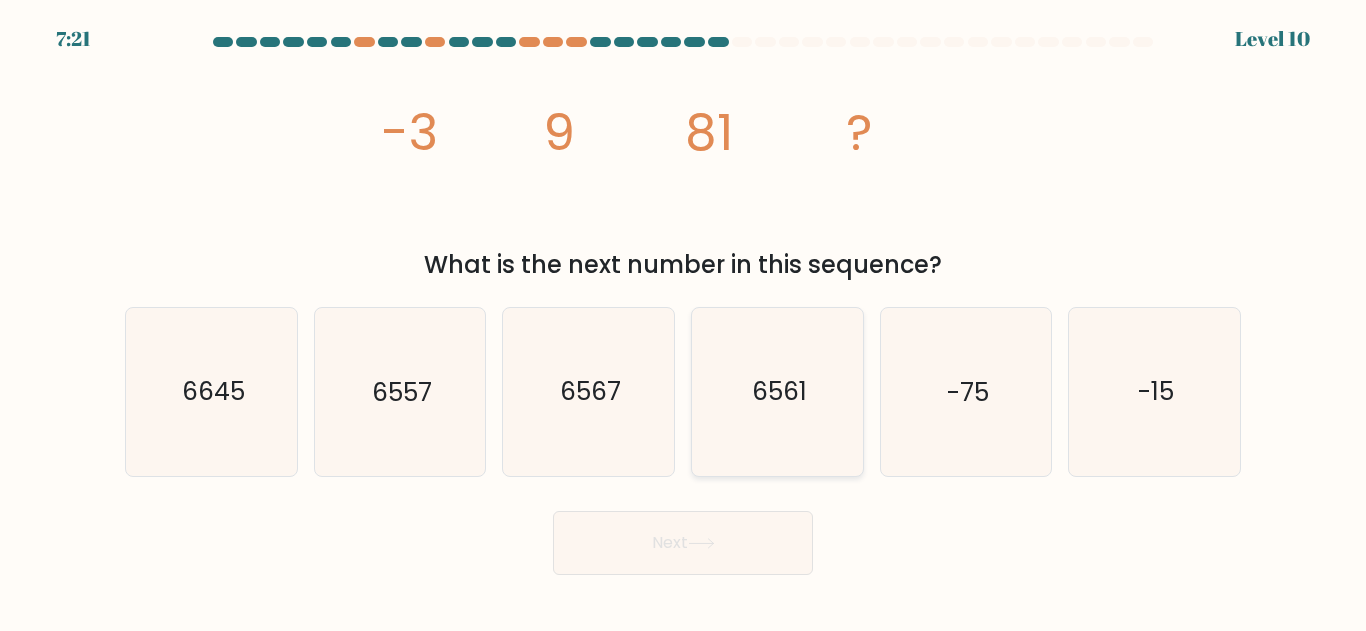 click on "6561" 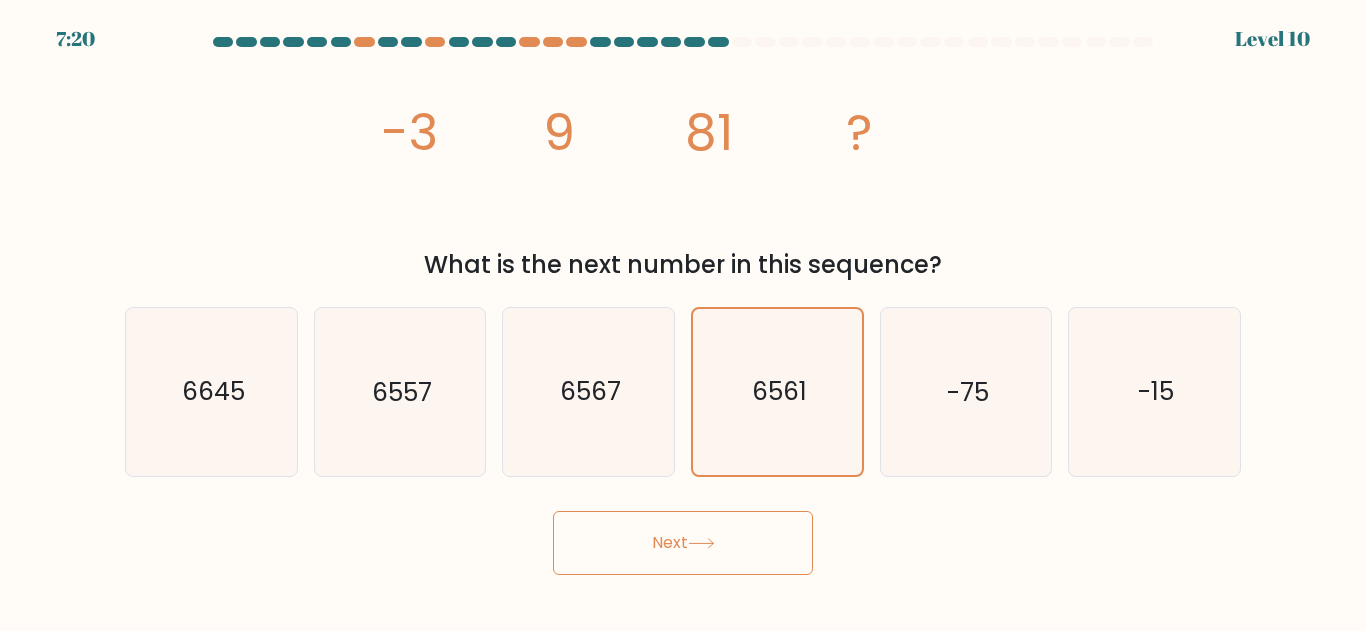 click on "Next" at bounding box center (683, 543) 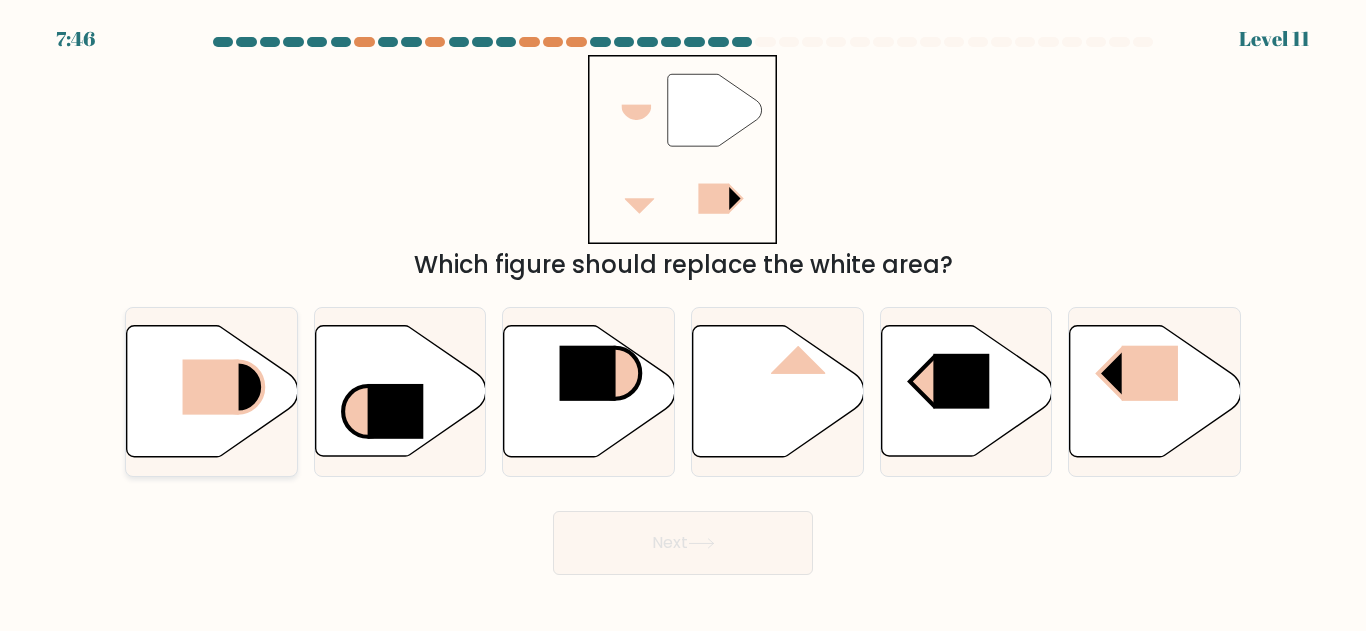 click 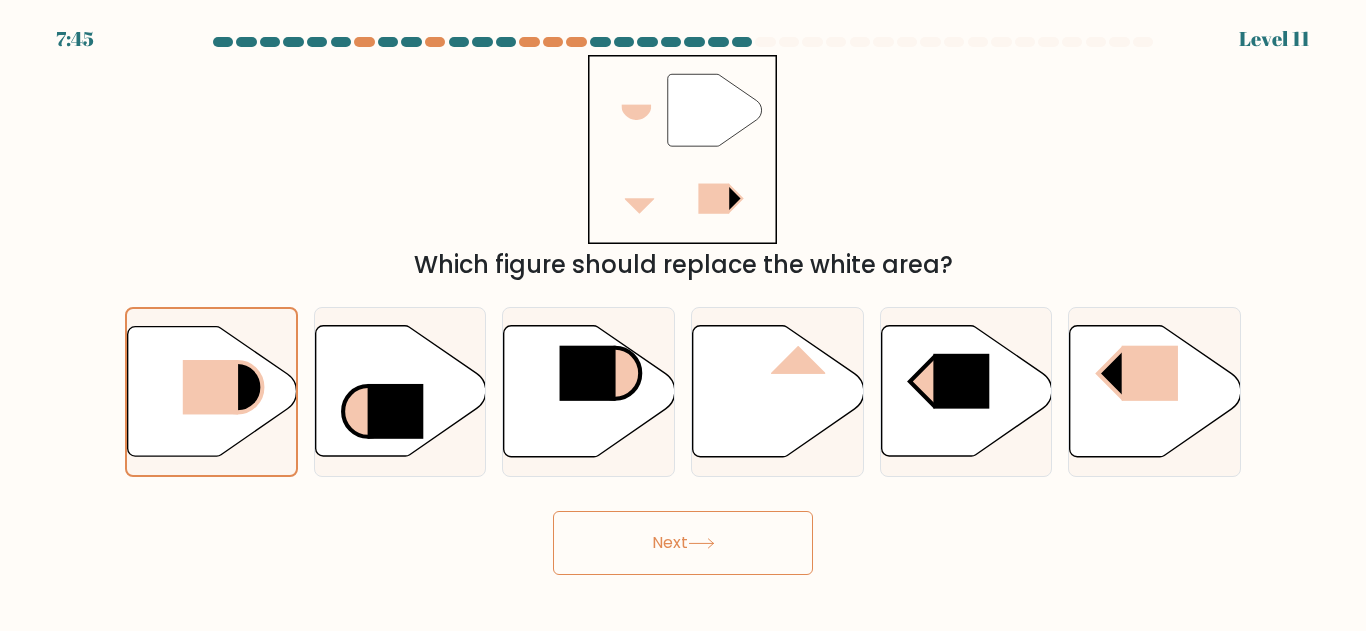 click on "Next" at bounding box center (683, 543) 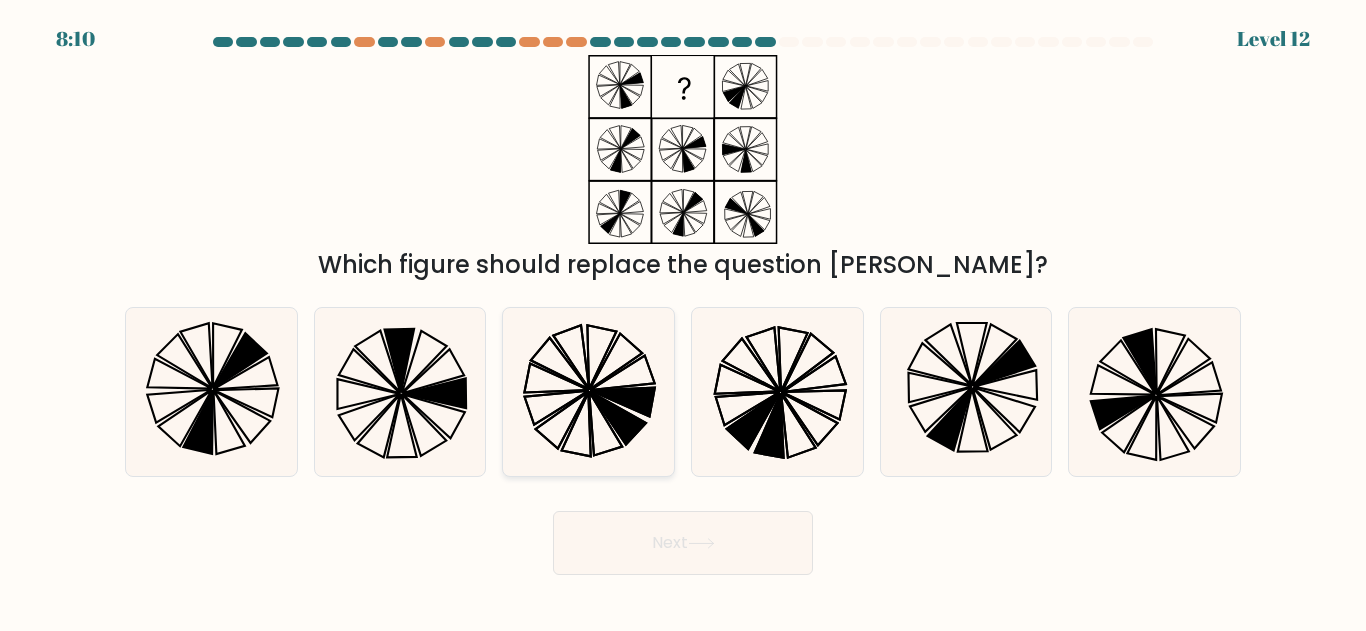 click 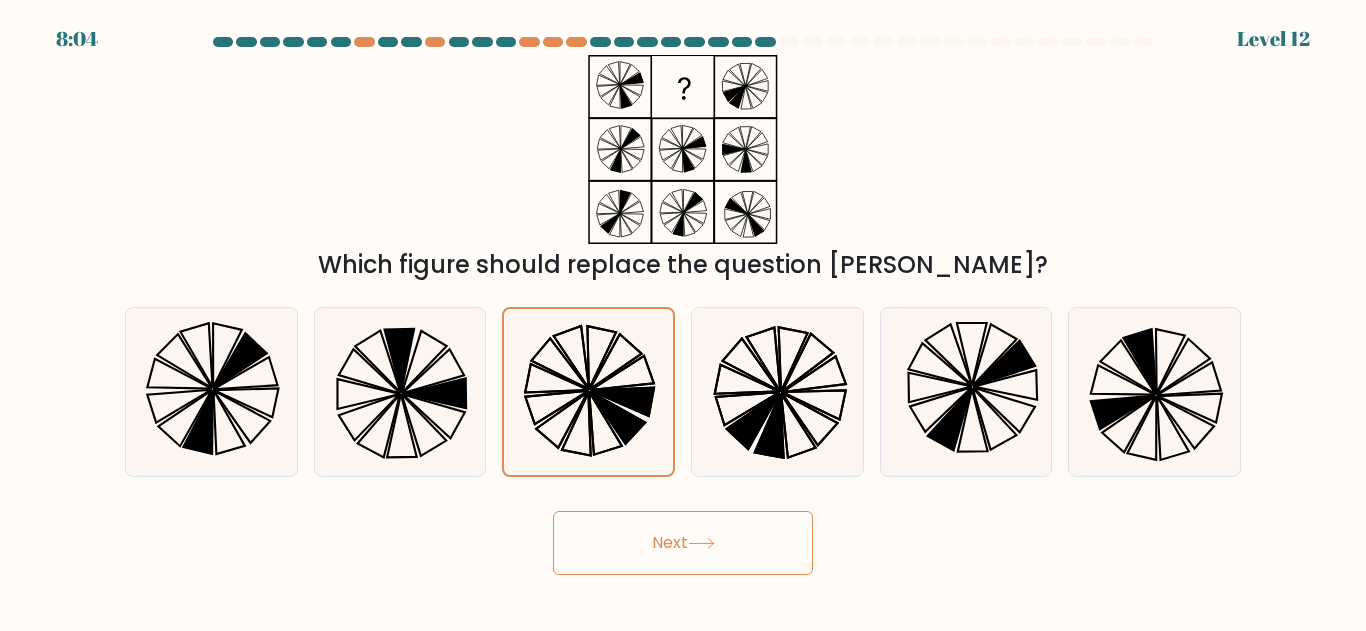 click 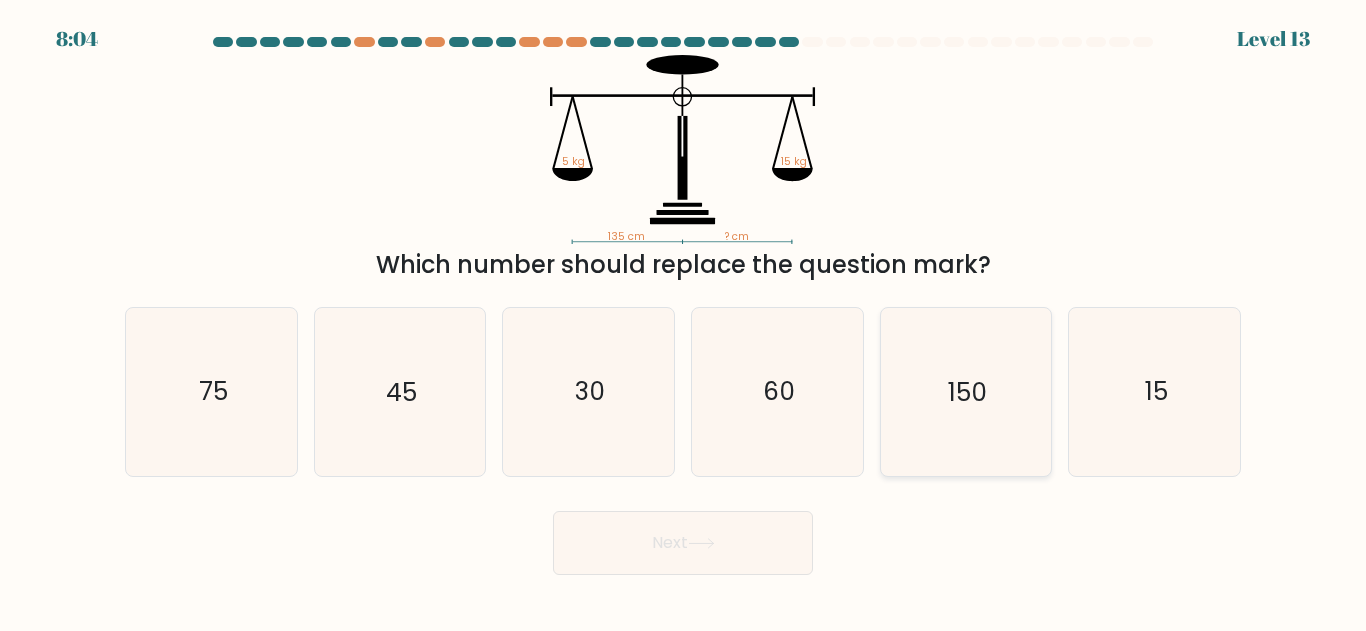click on "150" 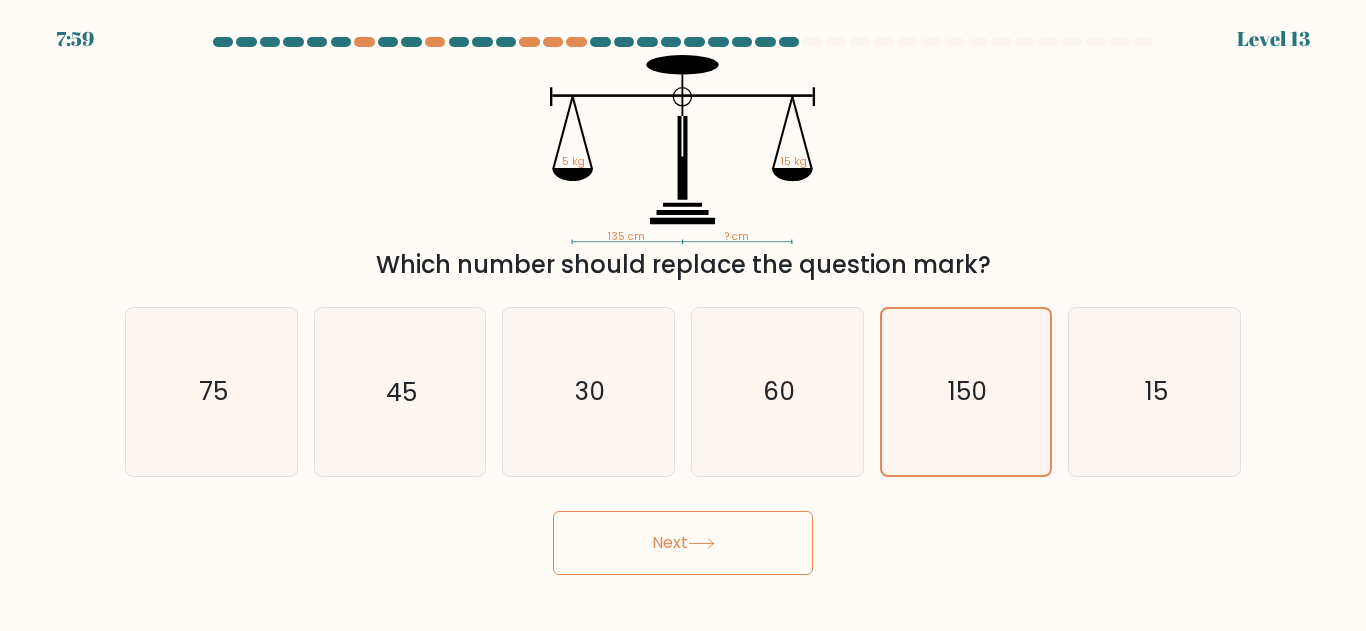 click on "Next" at bounding box center [683, 543] 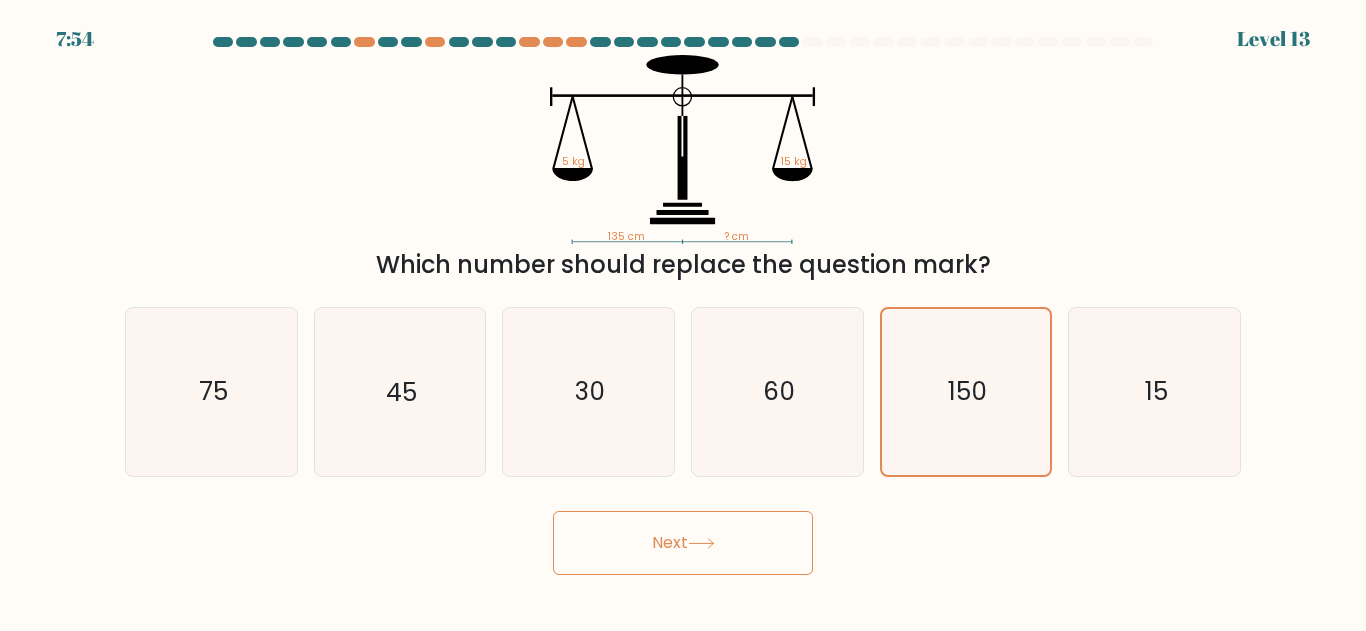 click on "Next" at bounding box center [683, 543] 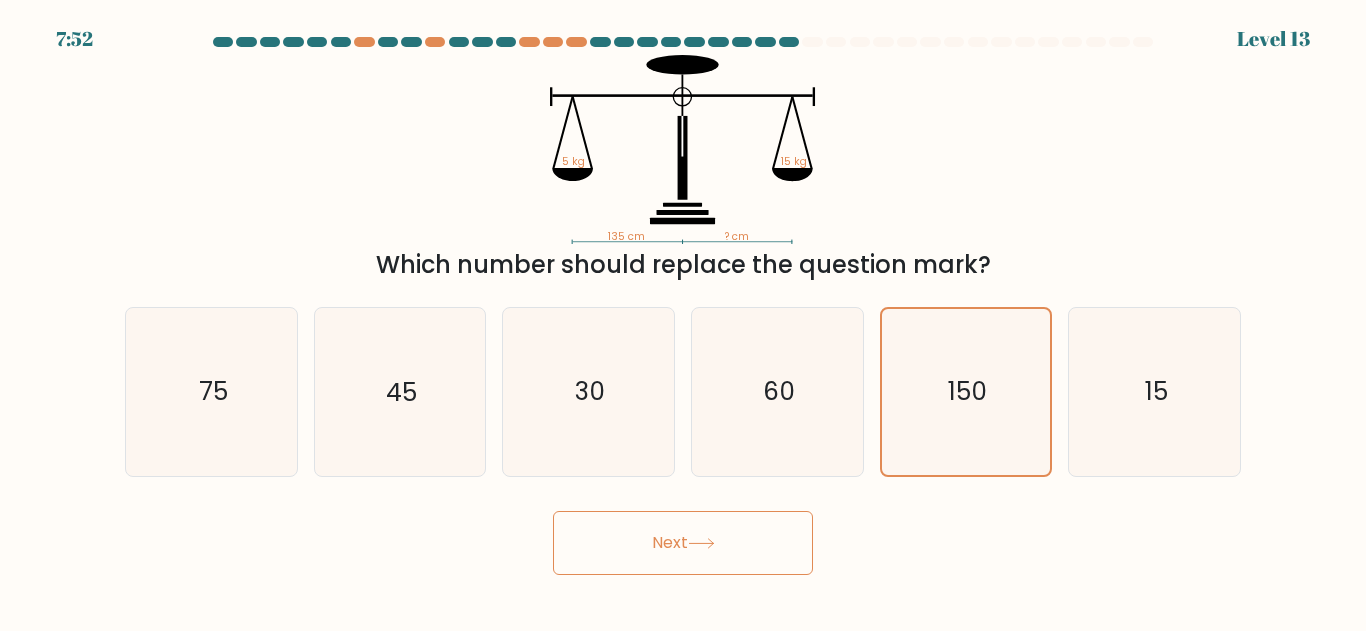 click on "Next" at bounding box center (683, 543) 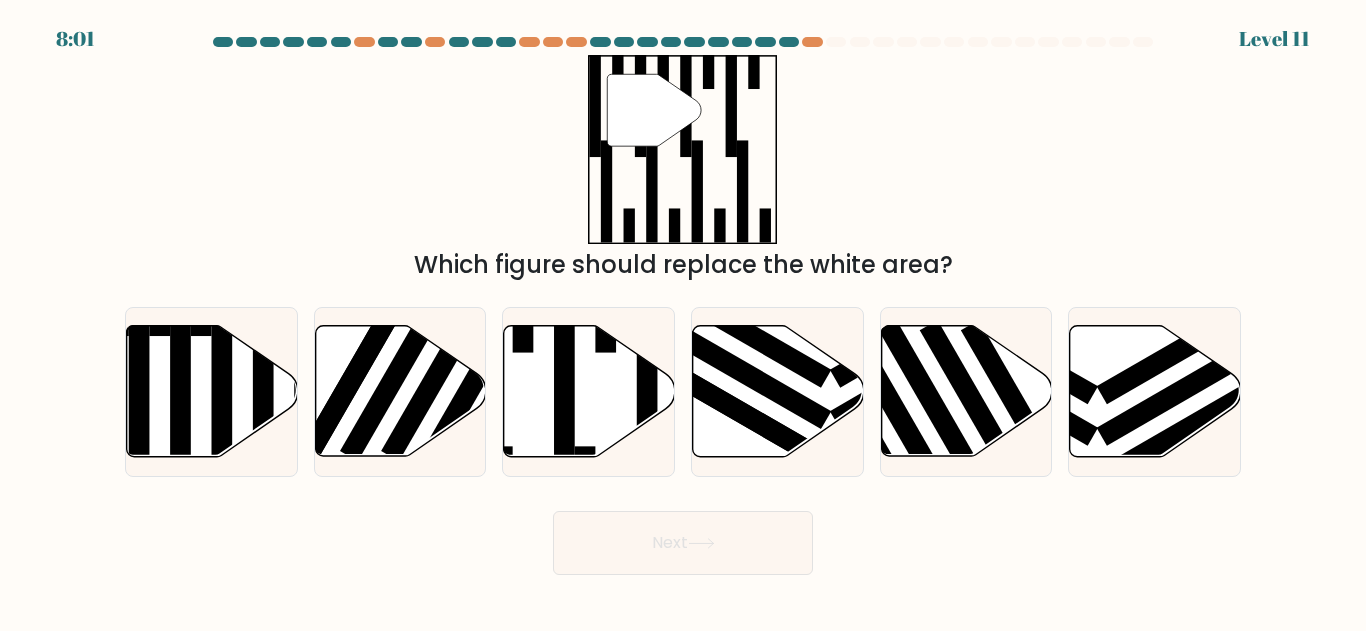 scroll, scrollTop: 0, scrollLeft: 0, axis: both 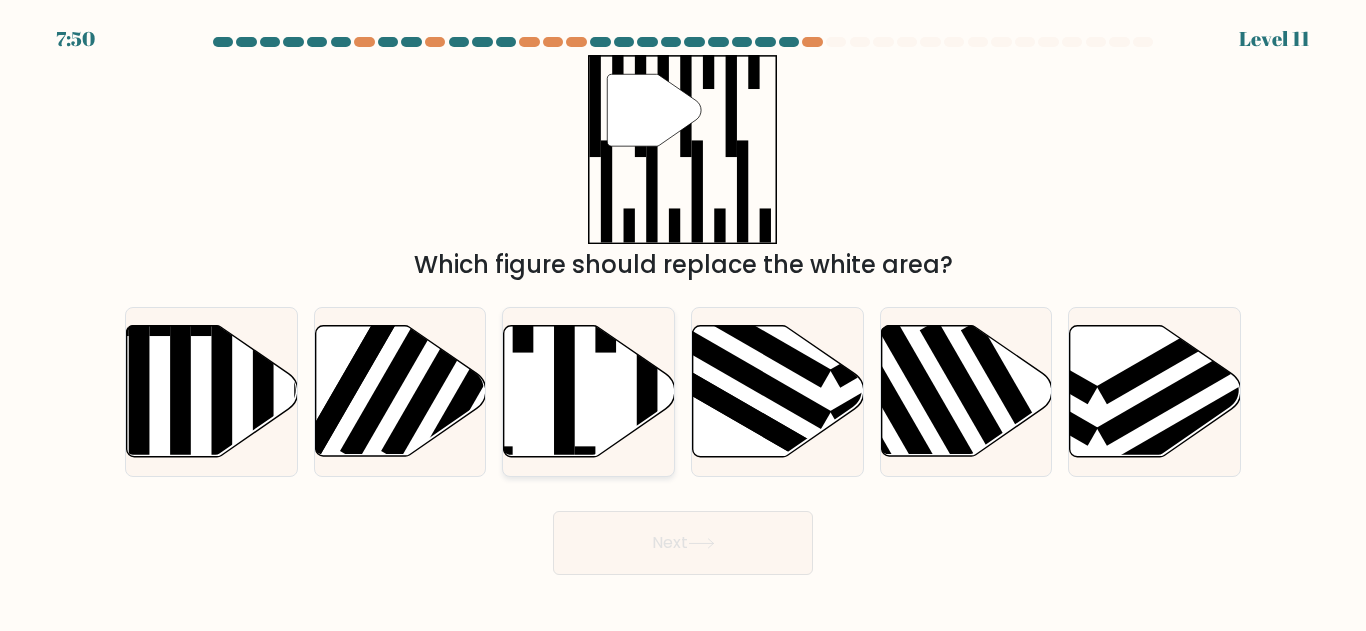 click 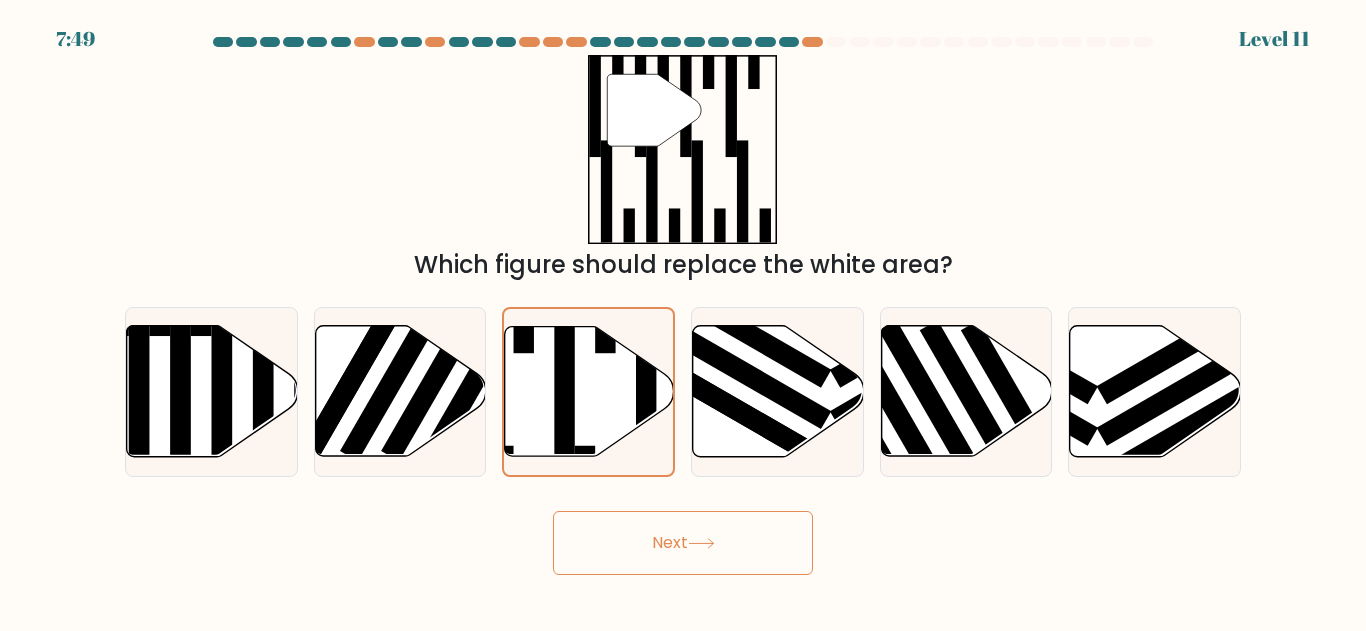 click on "Next" at bounding box center (683, 543) 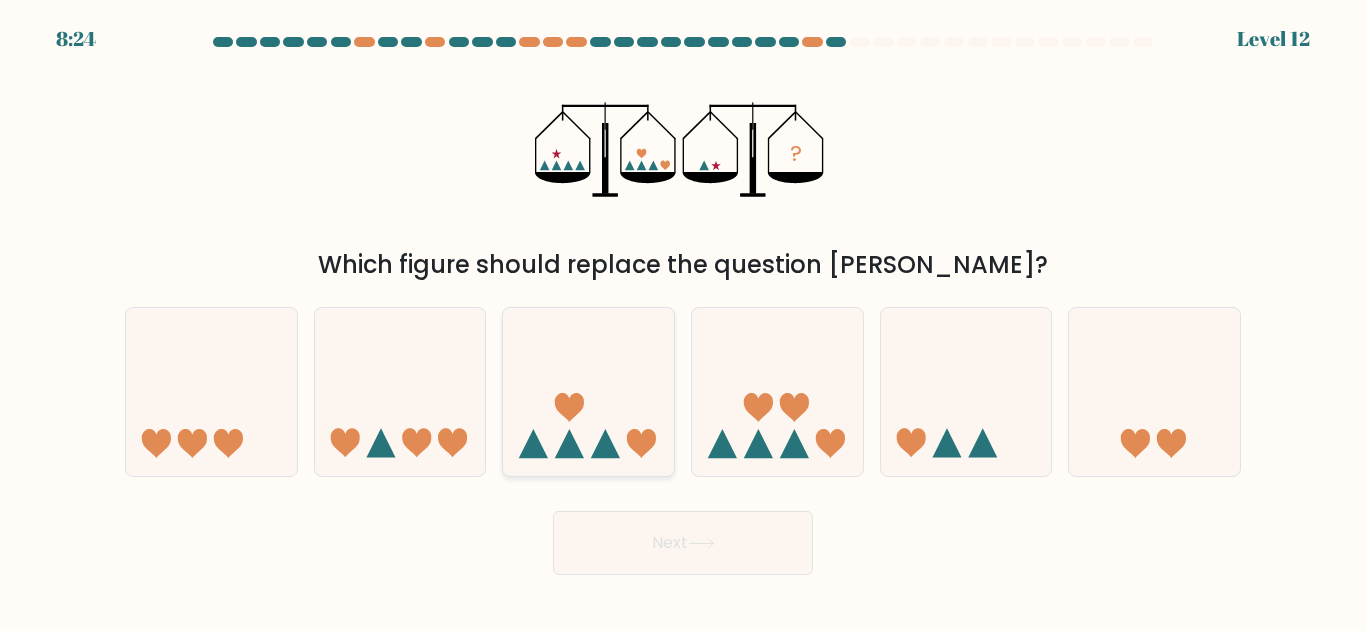 click 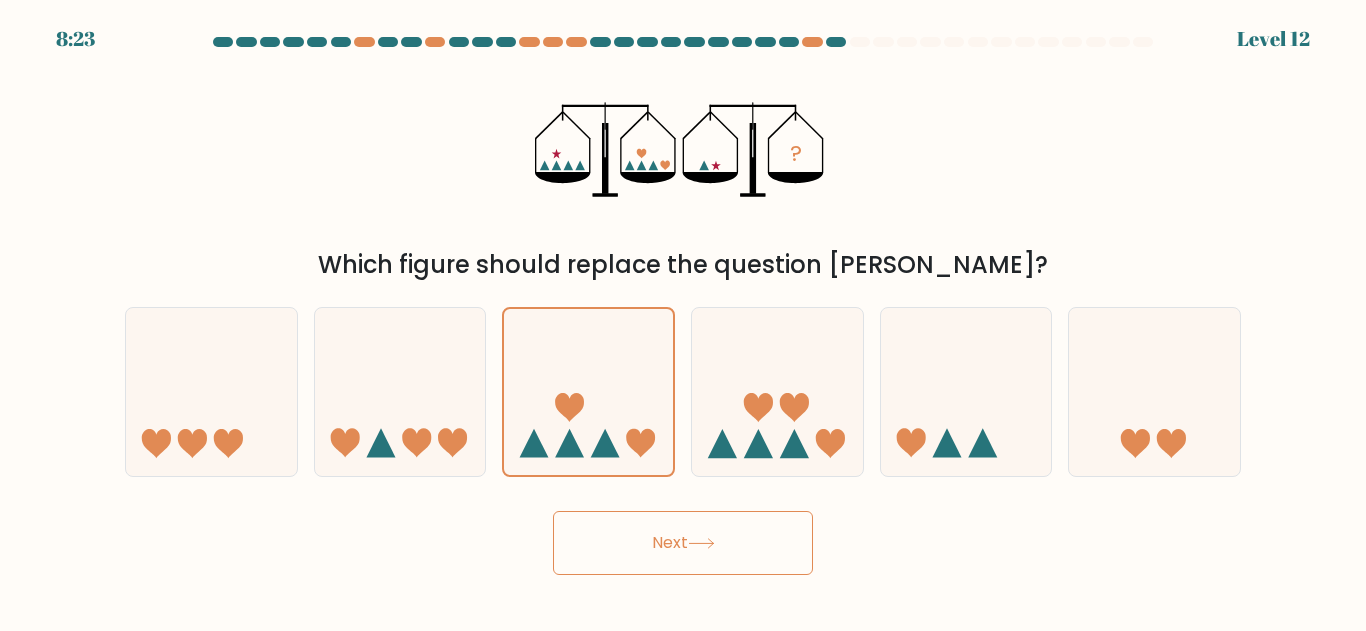 click on "Next" at bounding box center [683, 543] 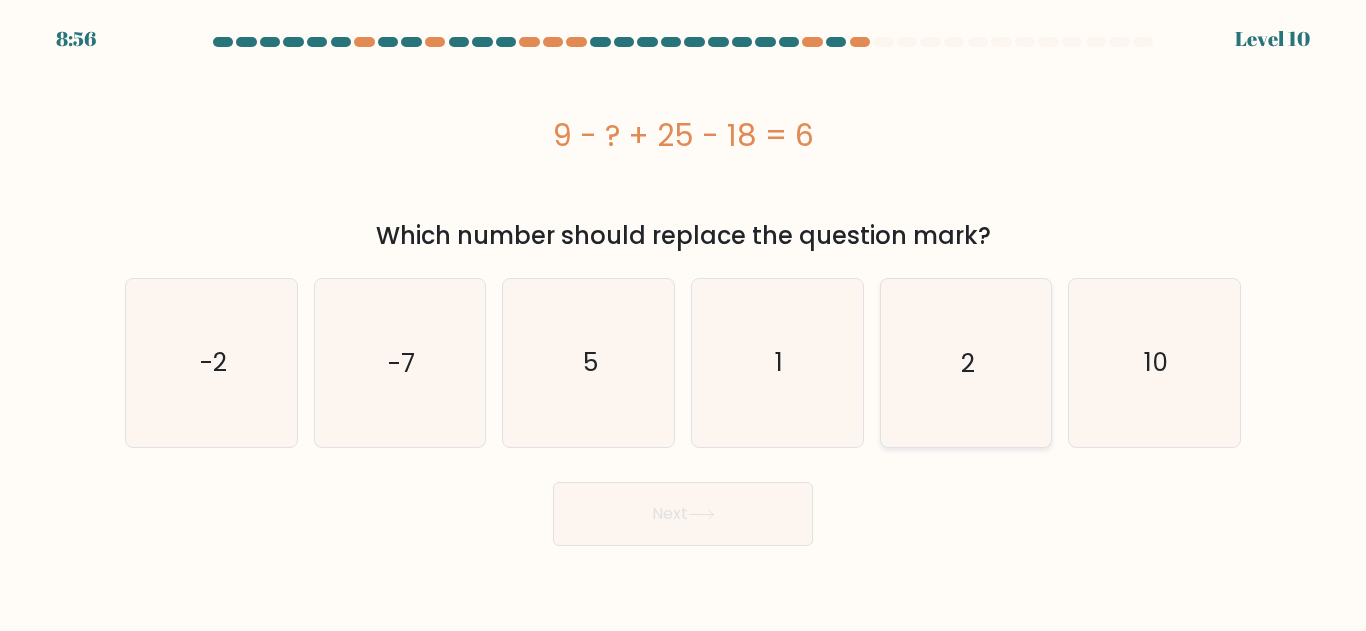 click on "2" 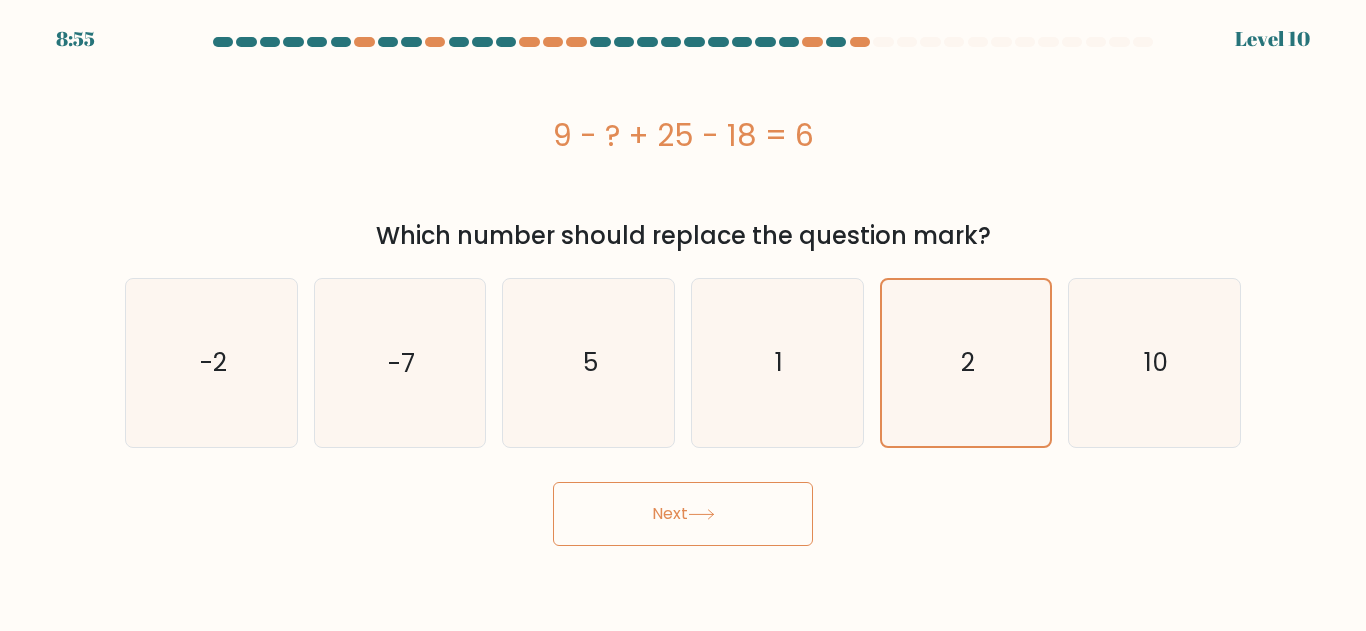 click 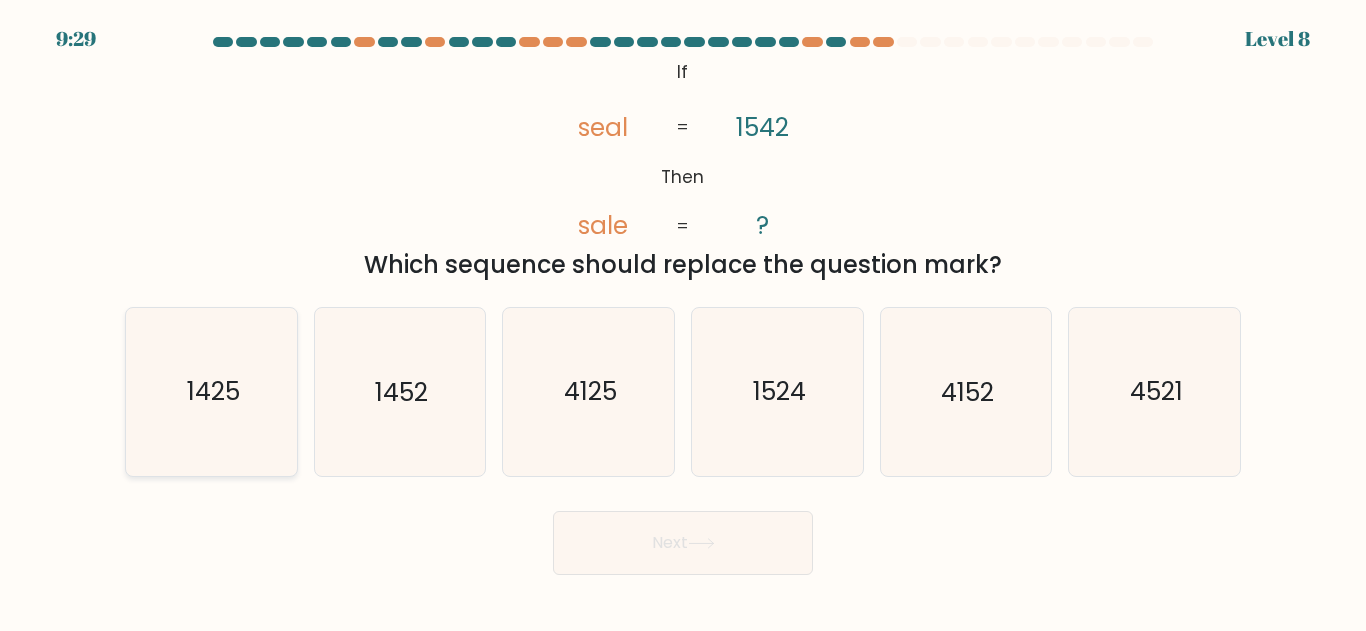 click on "1425" 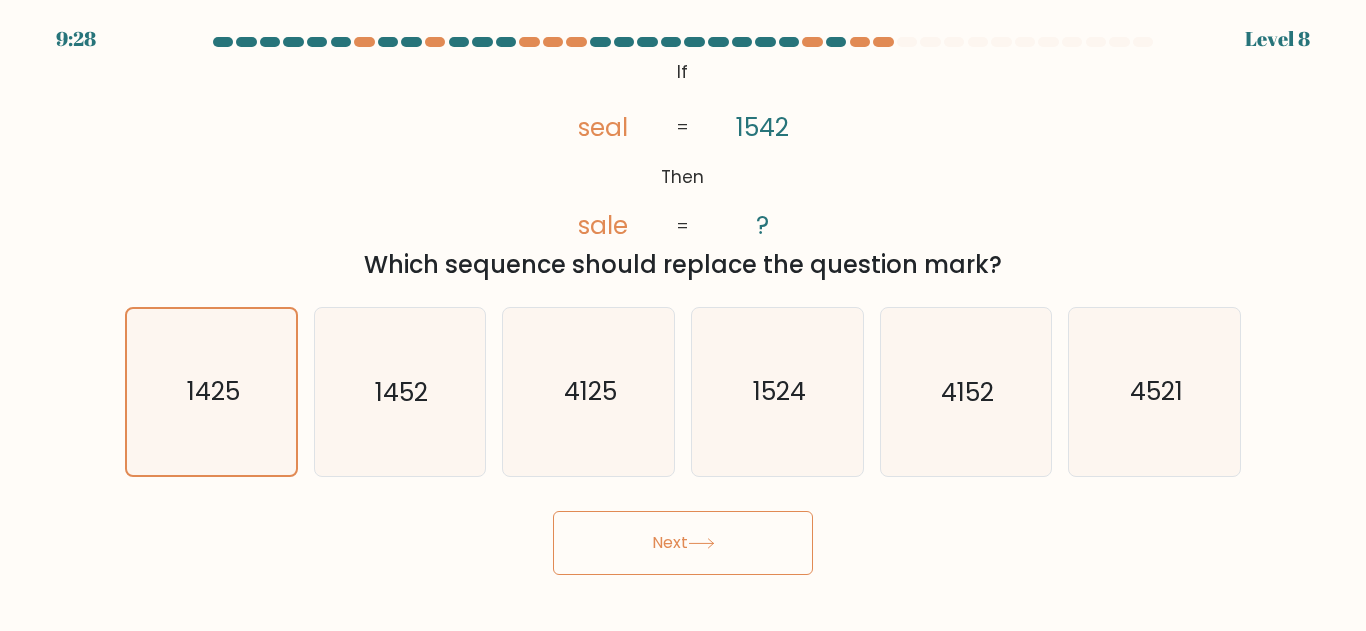 click 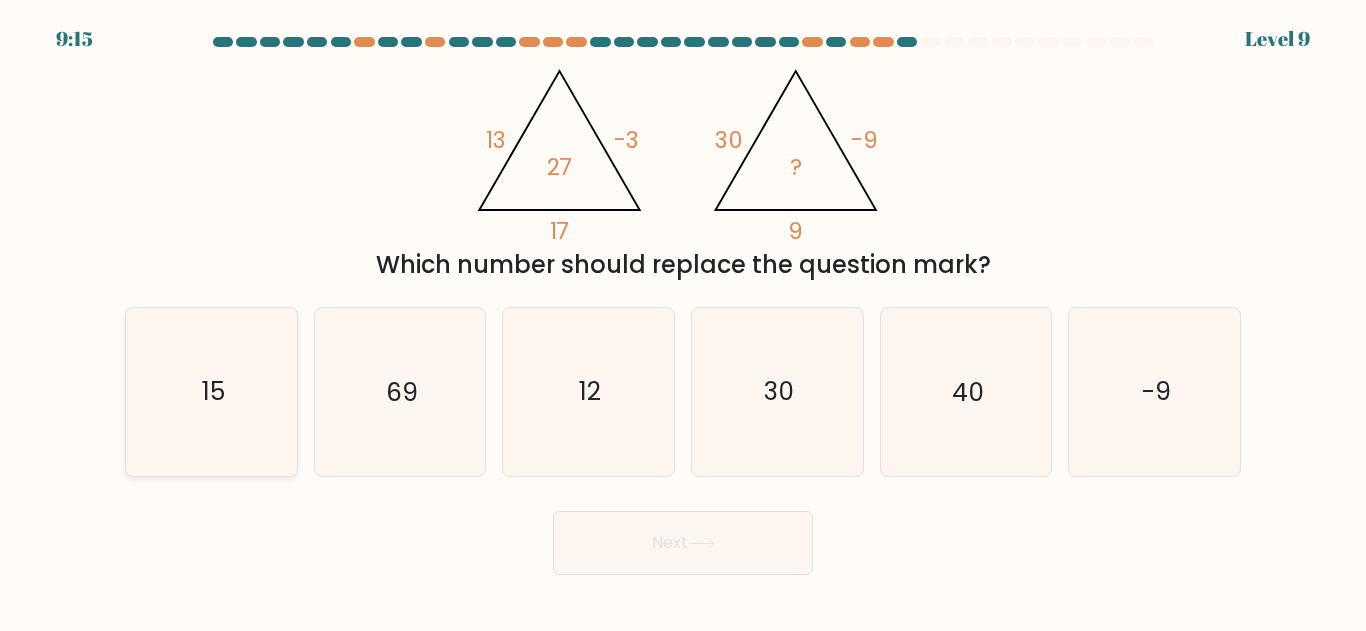 click on "15" 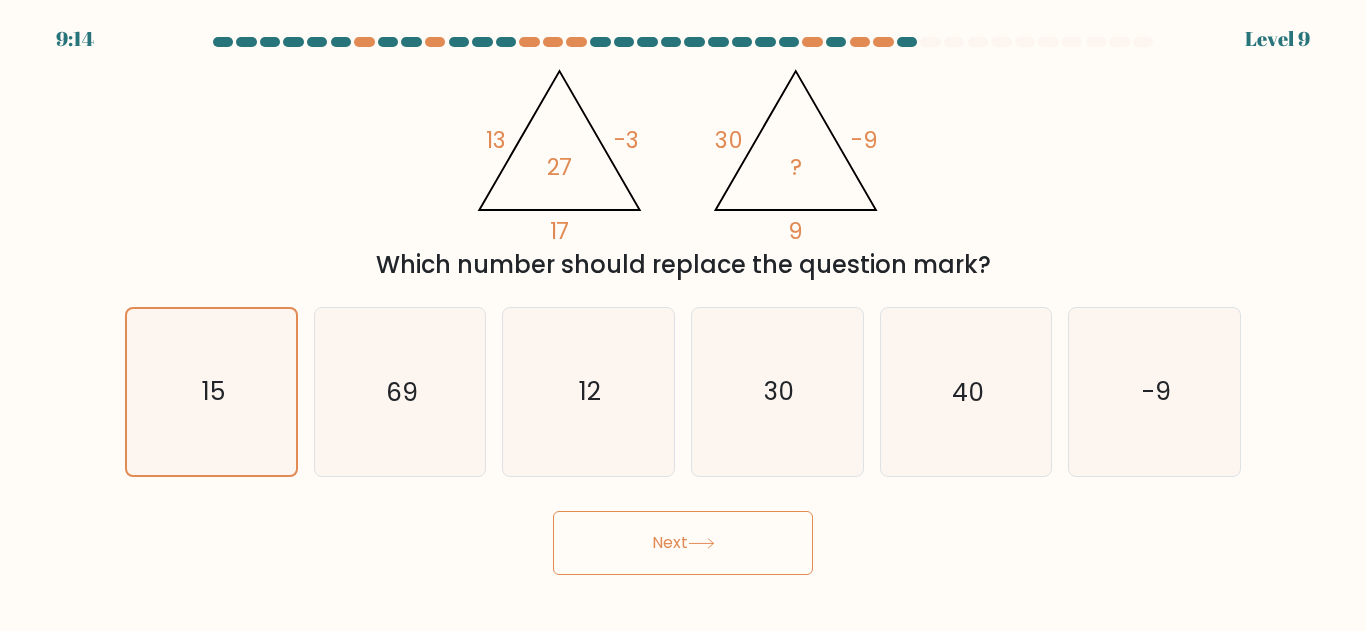 click on "Next" at bounding box center [683, 543] 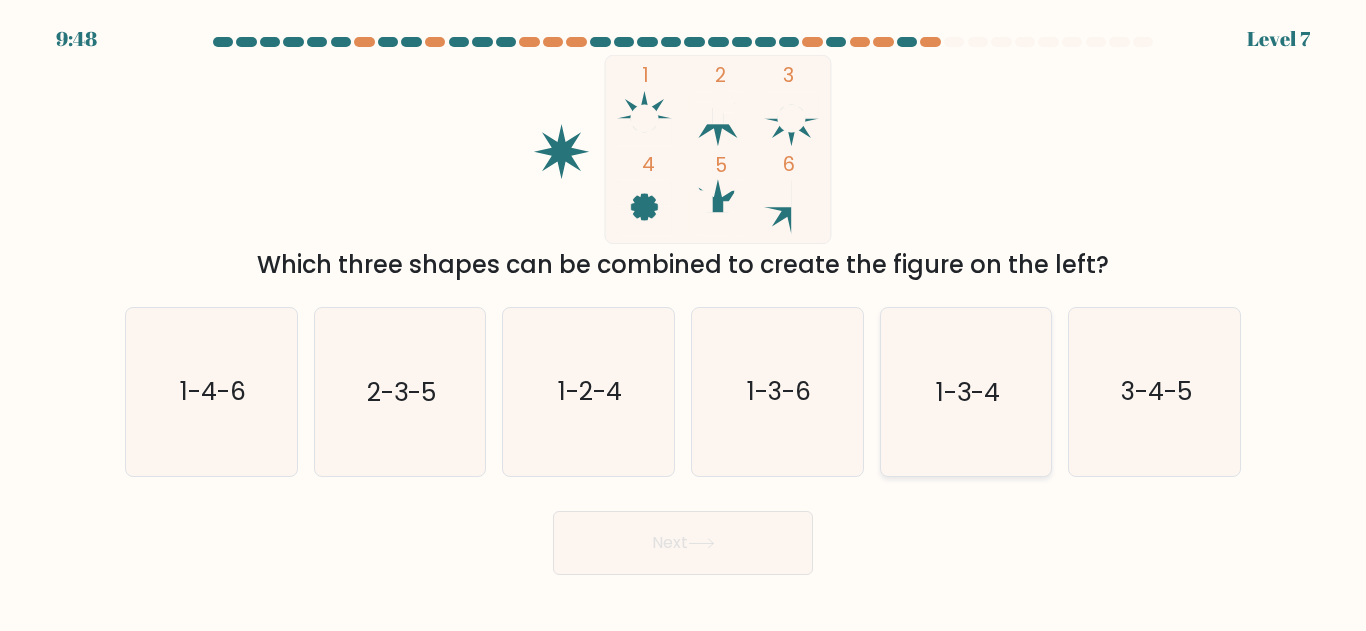 click on "1-3-4" 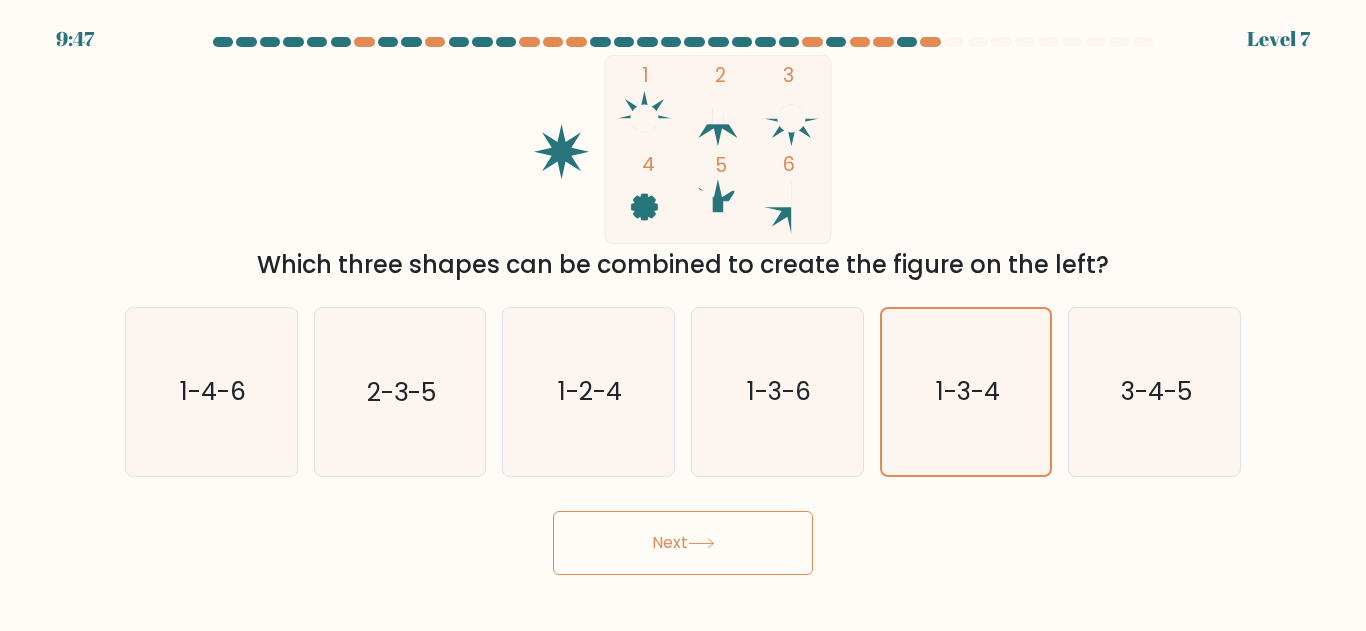 click on "Next" at bounding box center (683, 543) 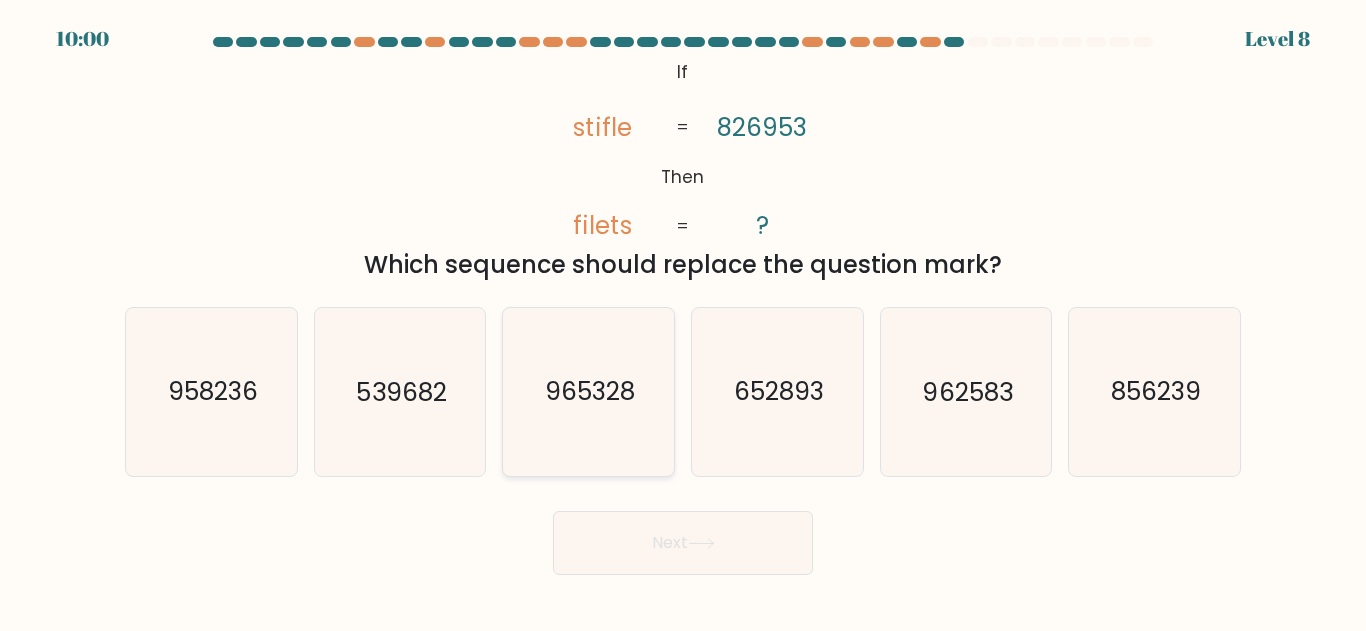 click on "965328" 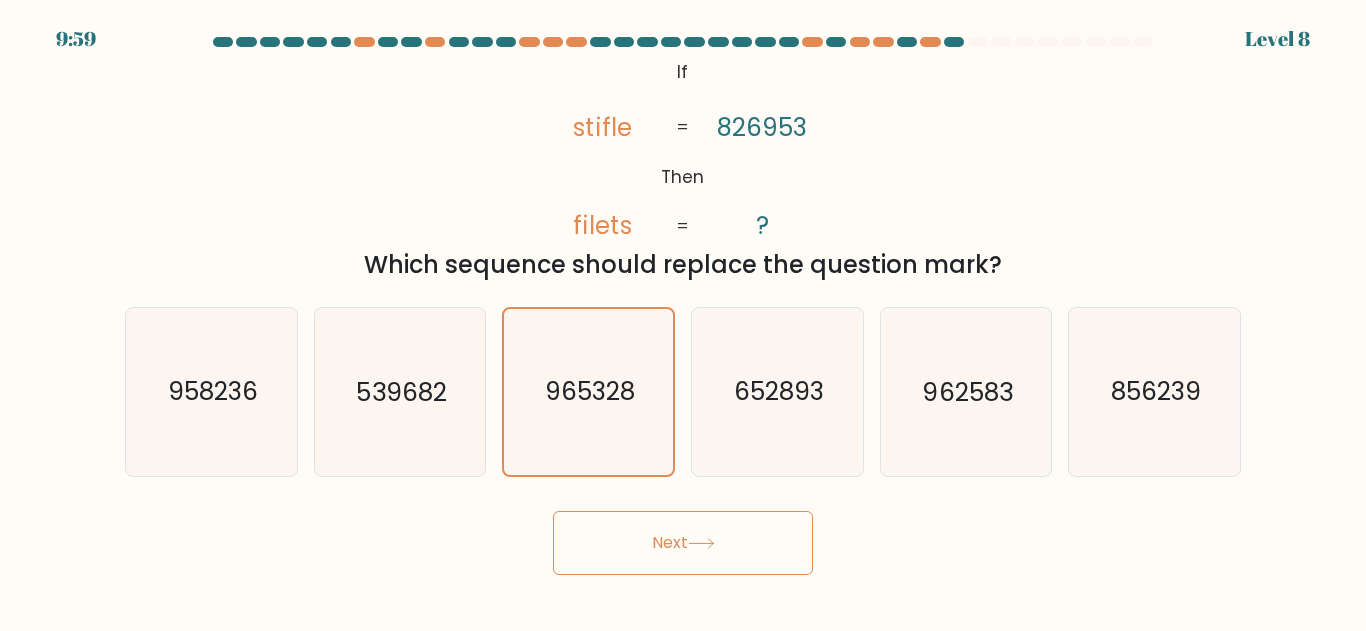 click 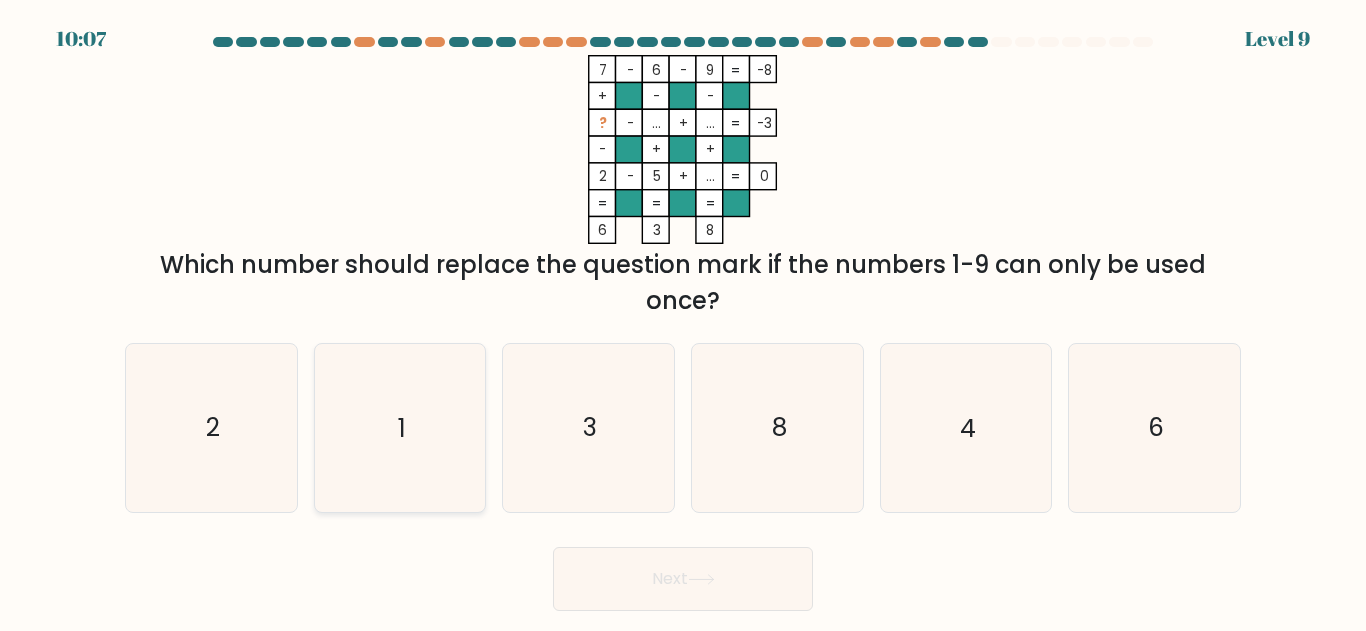 click on "1" 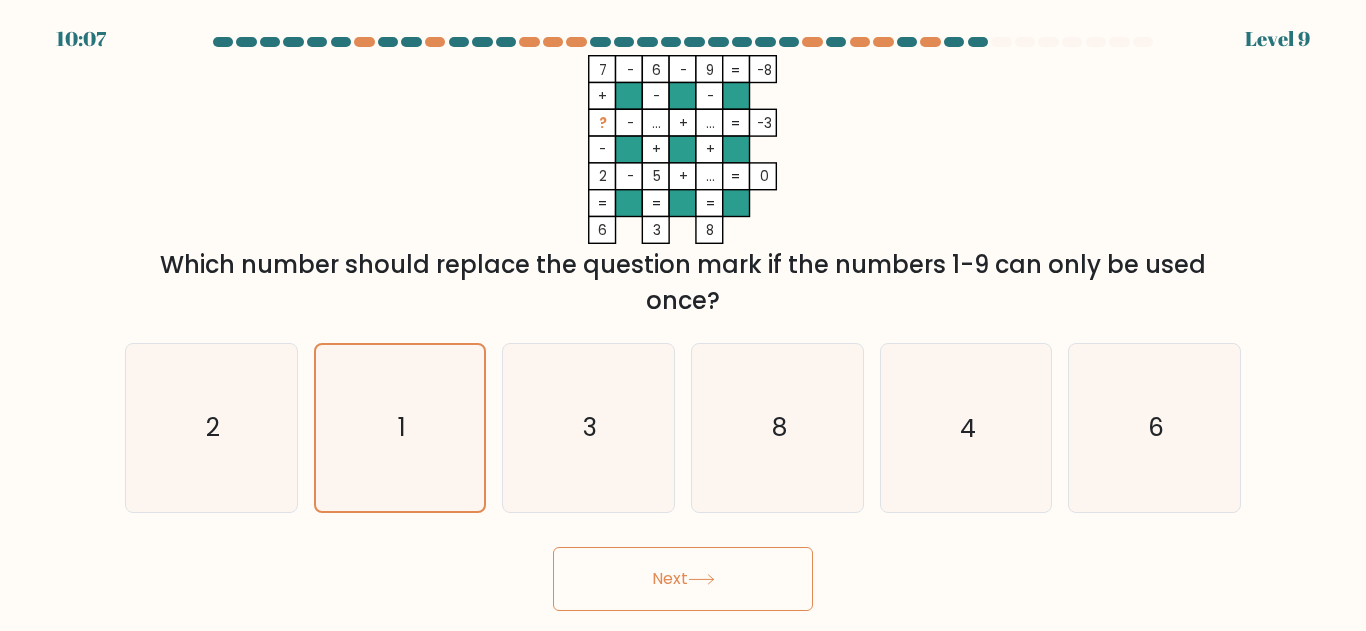 click on "Next" at bounding box center (683, 579) 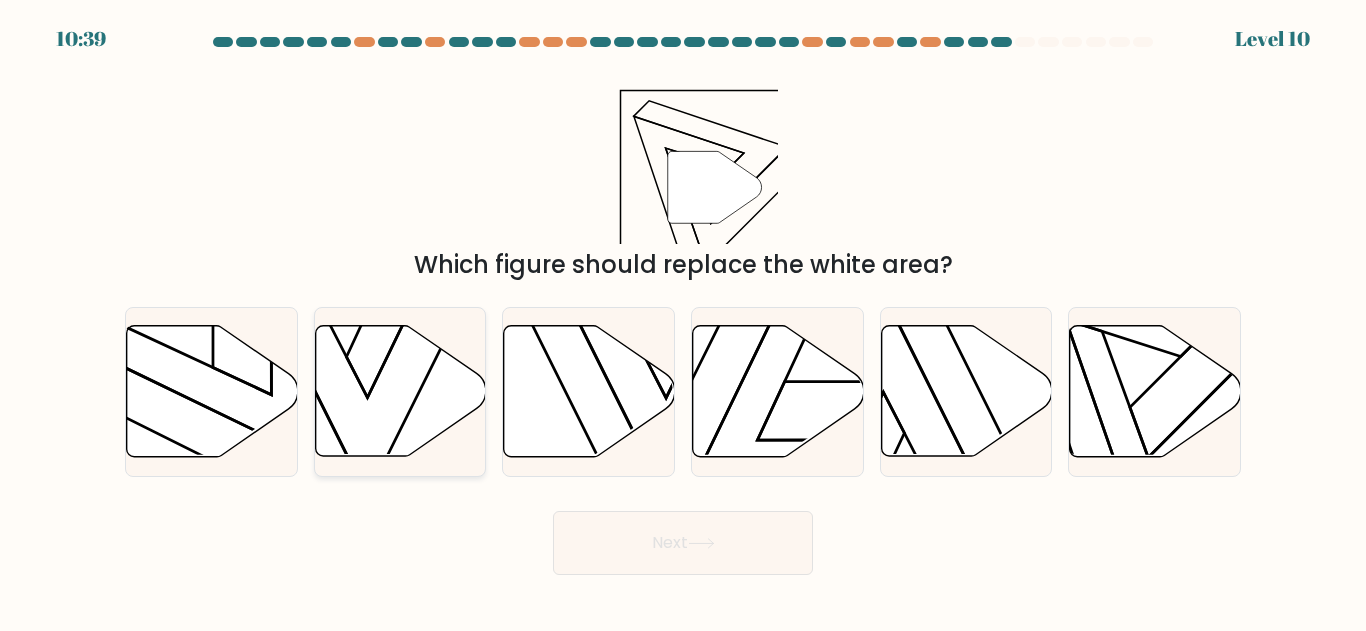 click 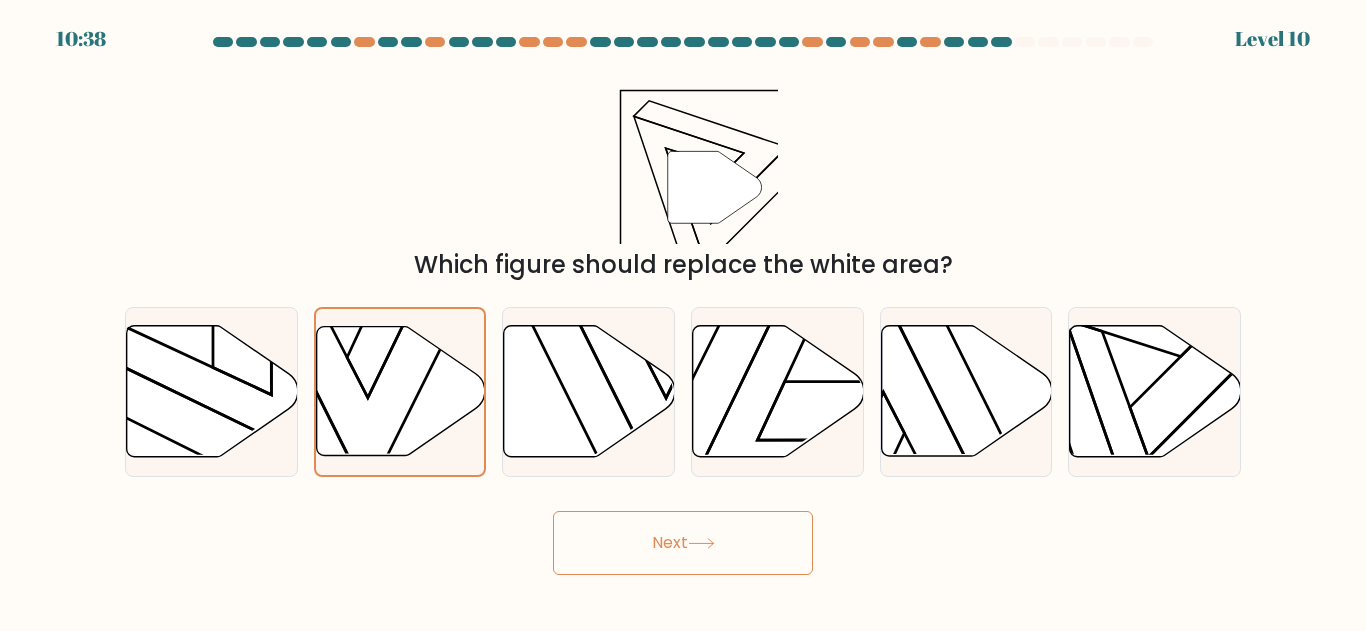 click on "Next" at bounding box center [683, 543] 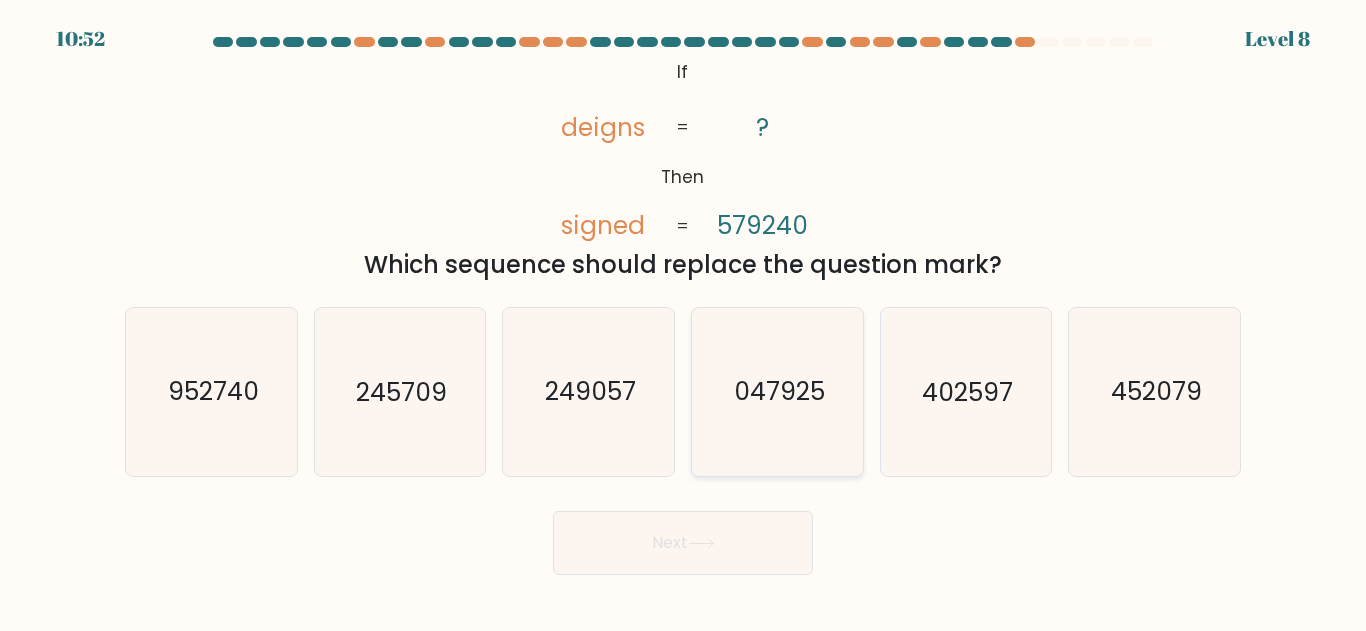 click on "047925" 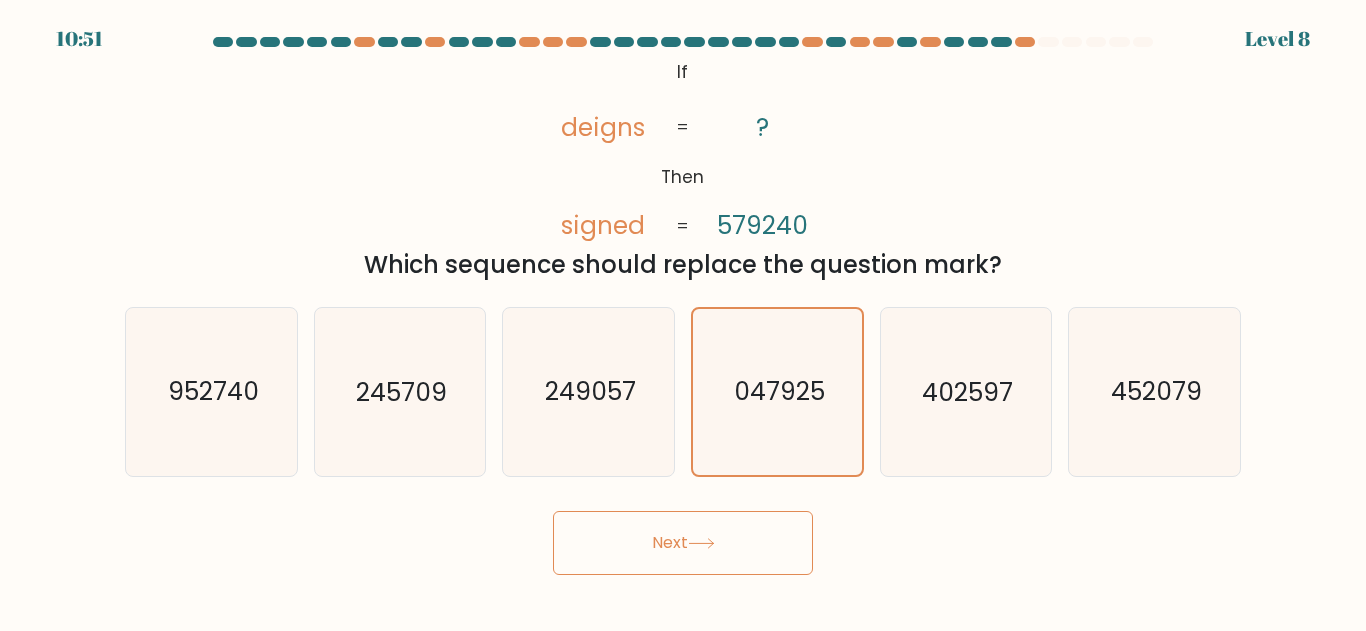 click on "Next" at bounding box center (683, 543) 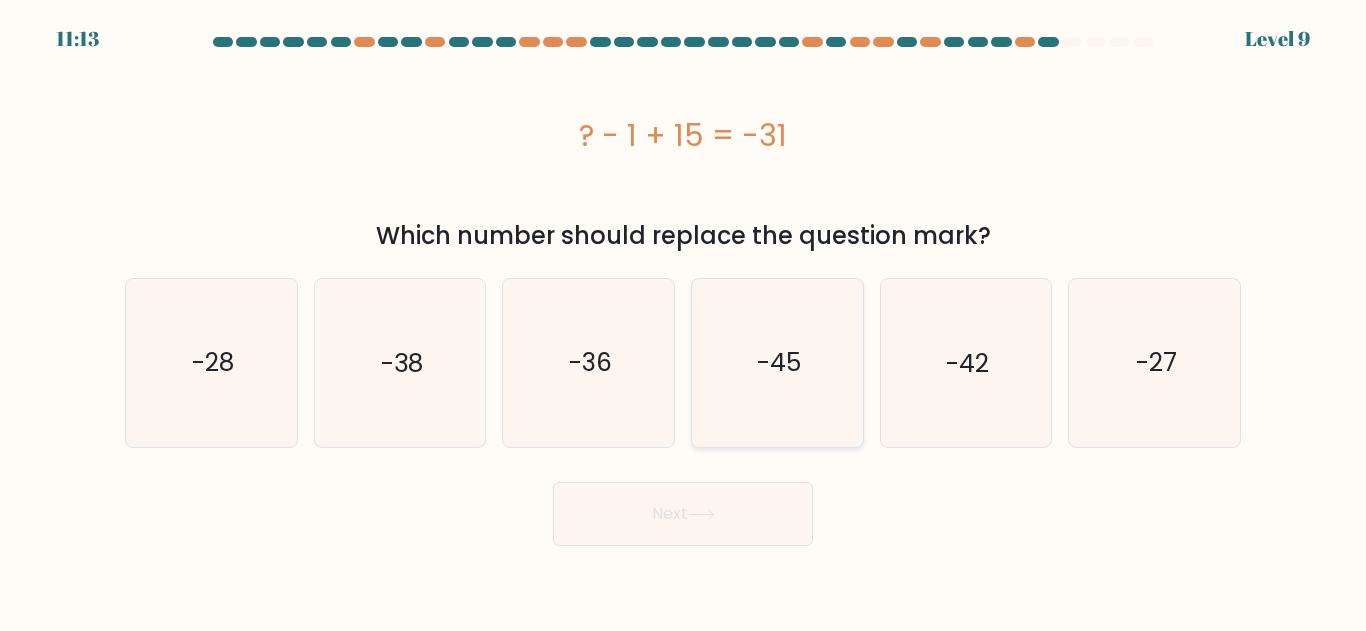 click on "-45" 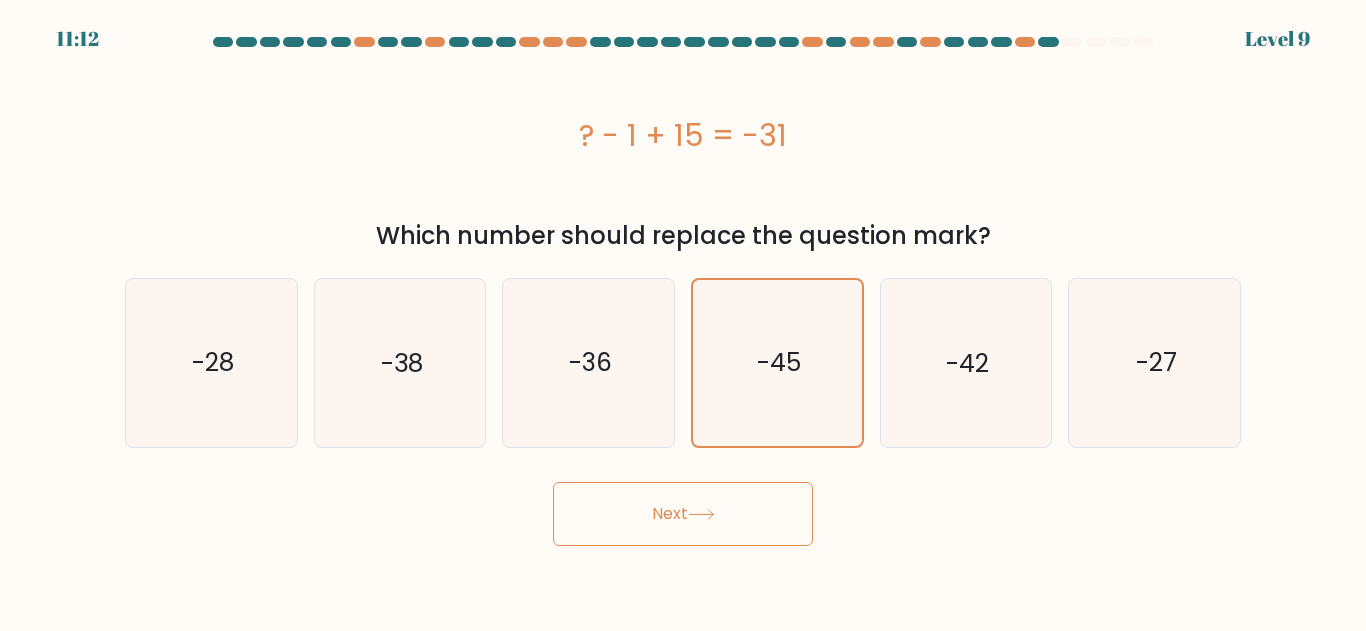 click on "Next" at bounding box center [683, 514] 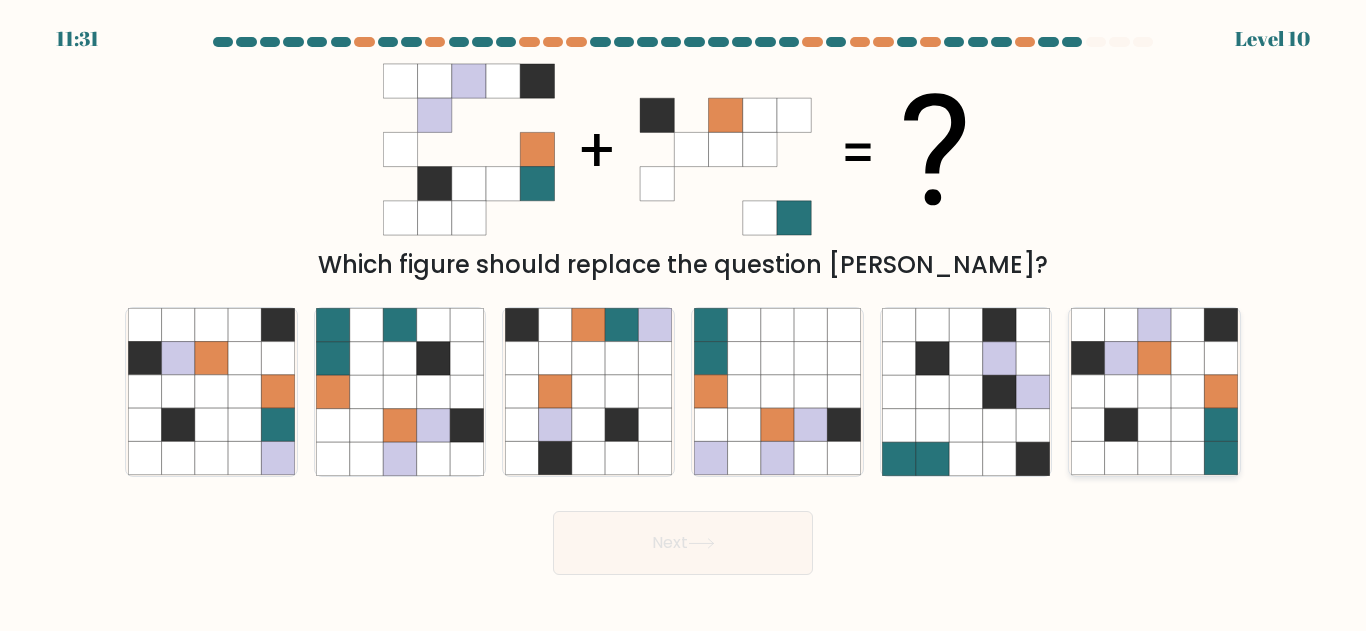 click 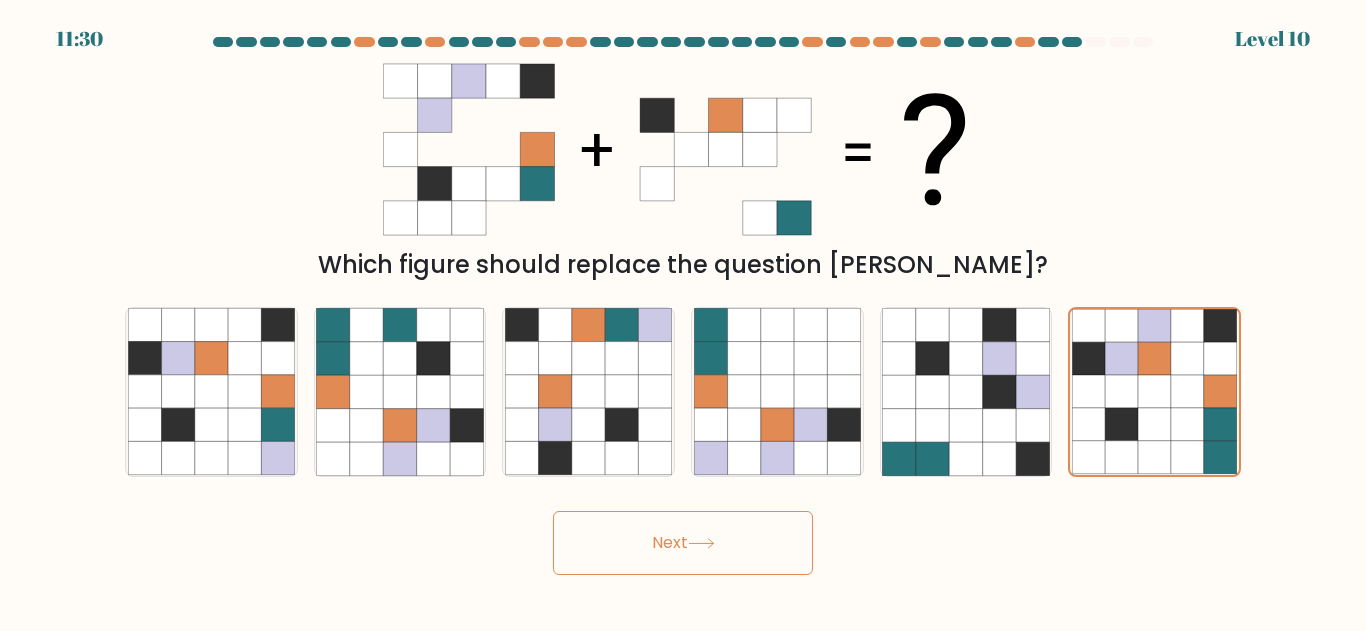 click on "Next" at bounding box center (683, 543) 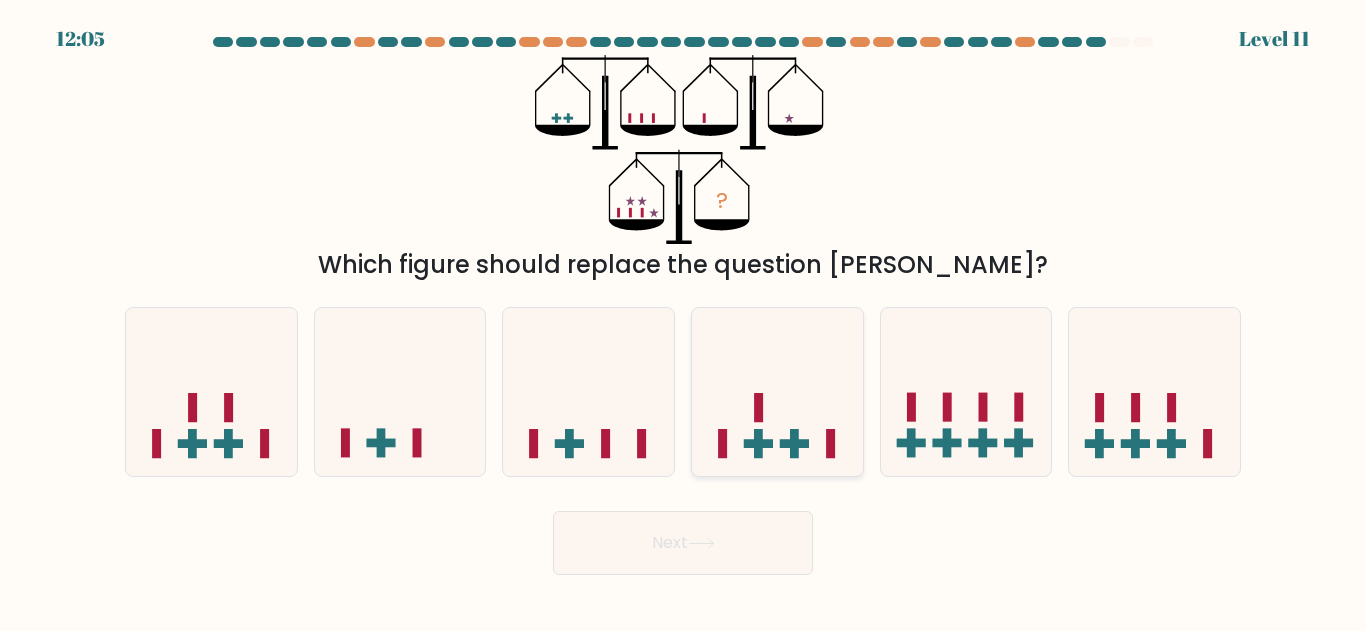 click 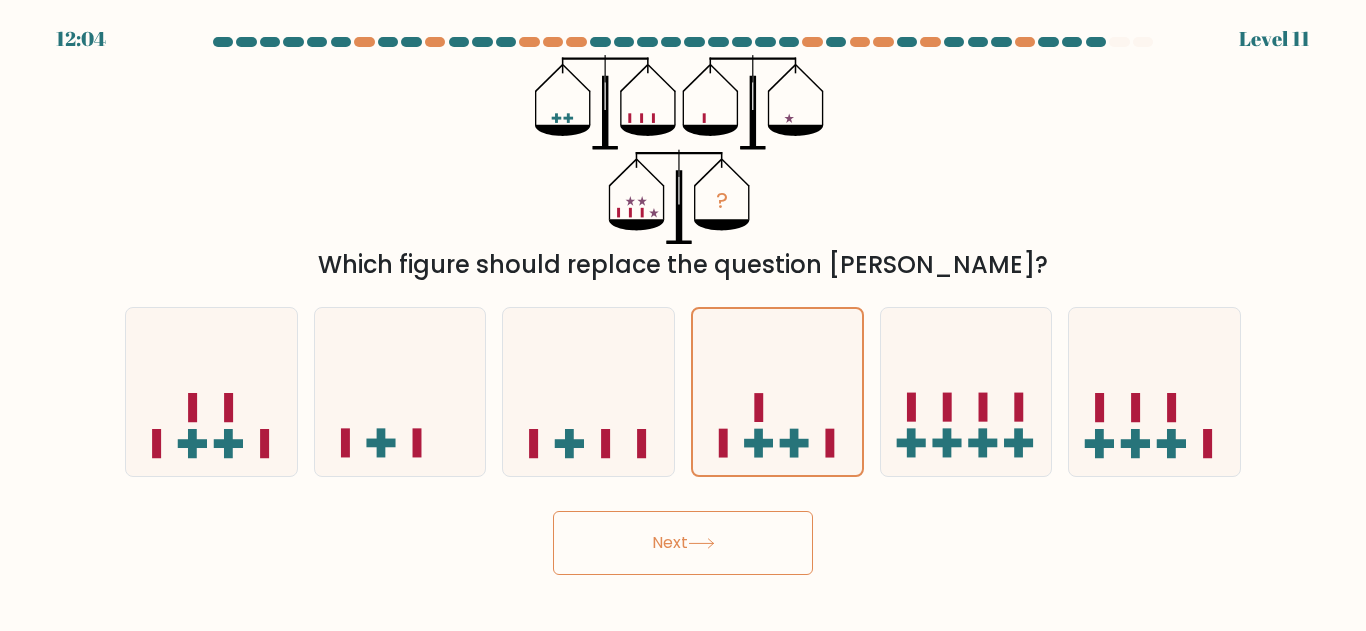 click on "Next" at bounding box center [683, 543] 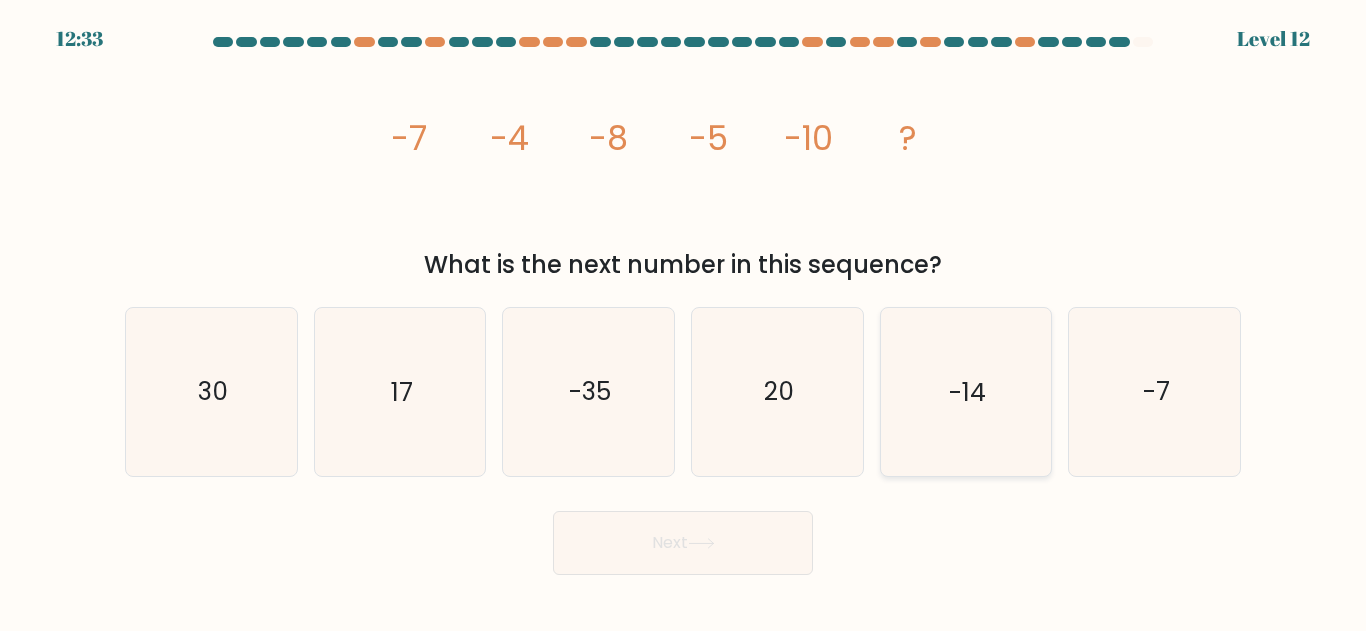 click on "-14" 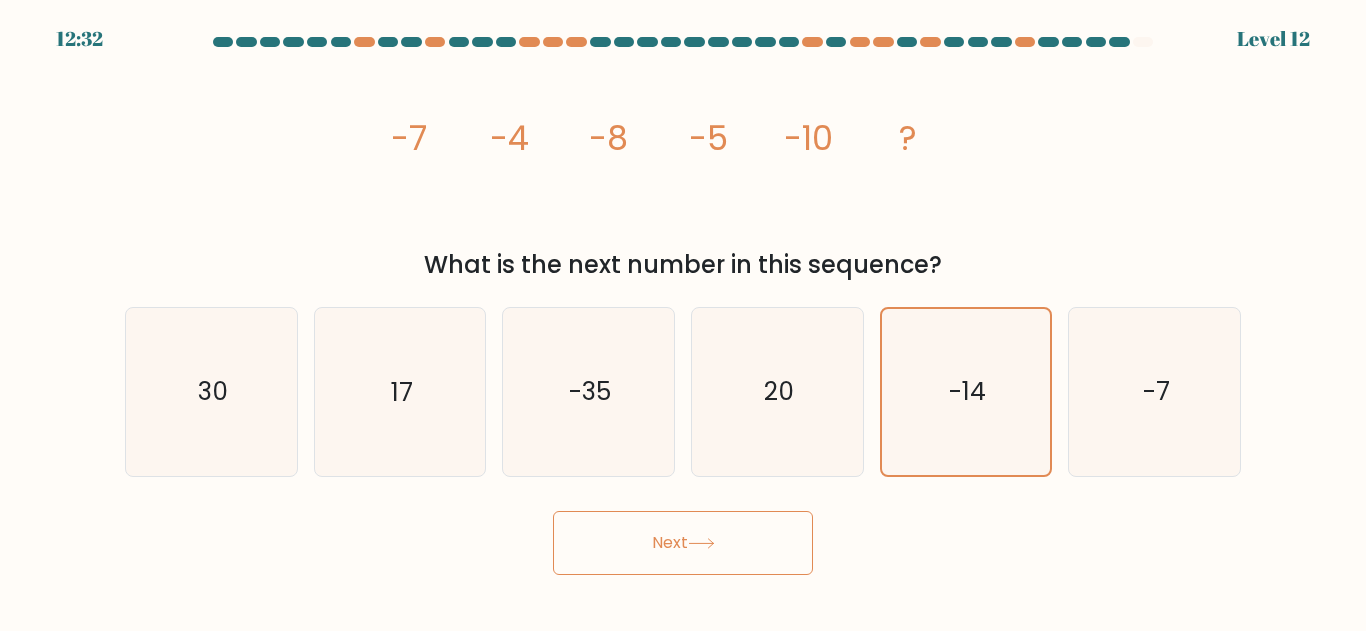 click on "Next" at bounding box center (683, 543) 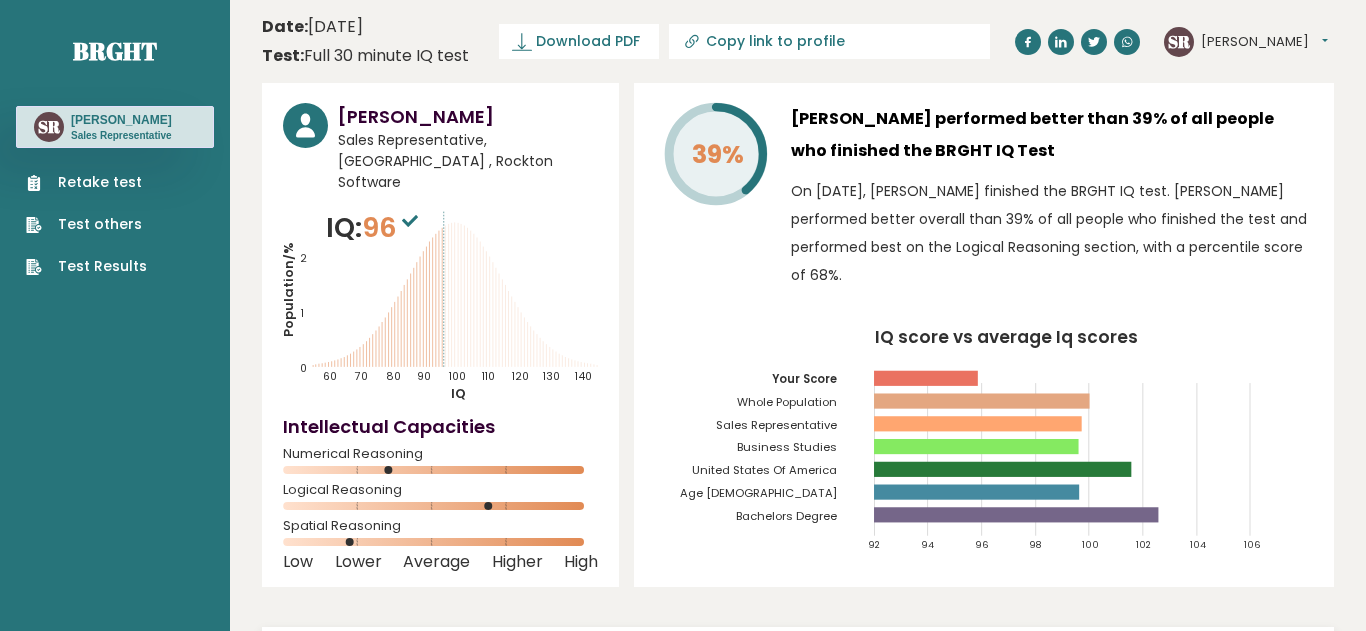scroll, scrollTop: 0, scrollLeft: 0, axis: both 